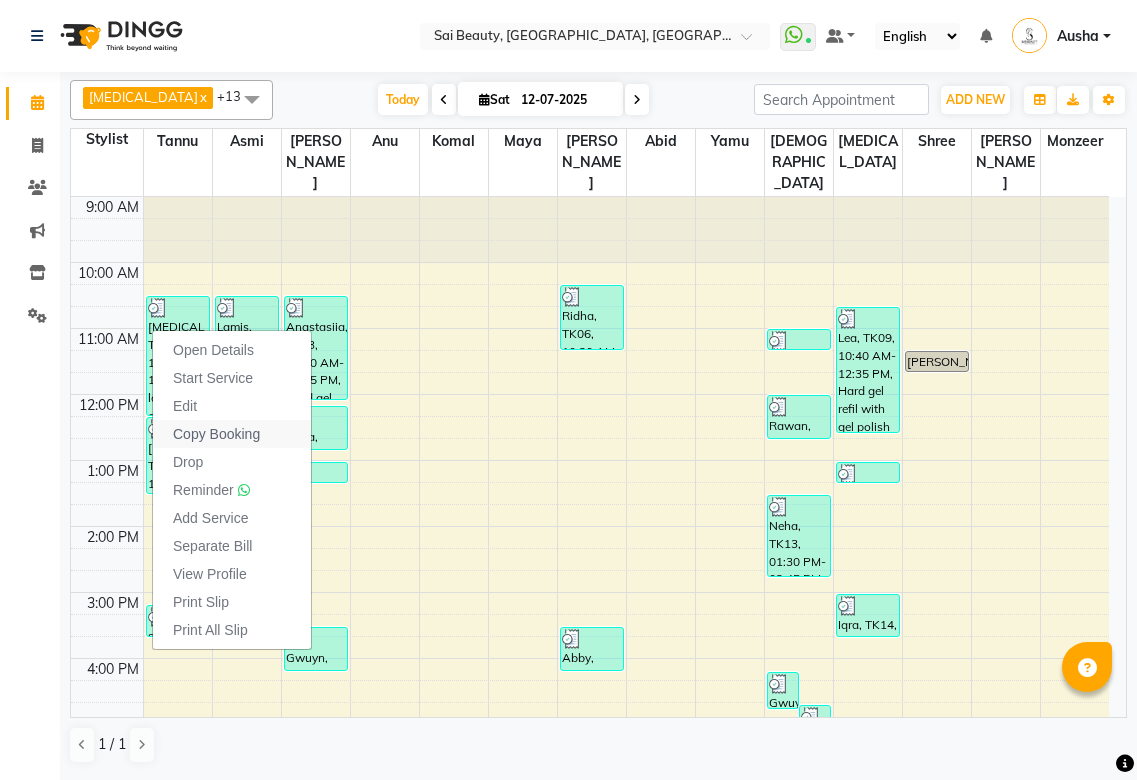 click on "Copy Booking" at bounding box center [216, 434] 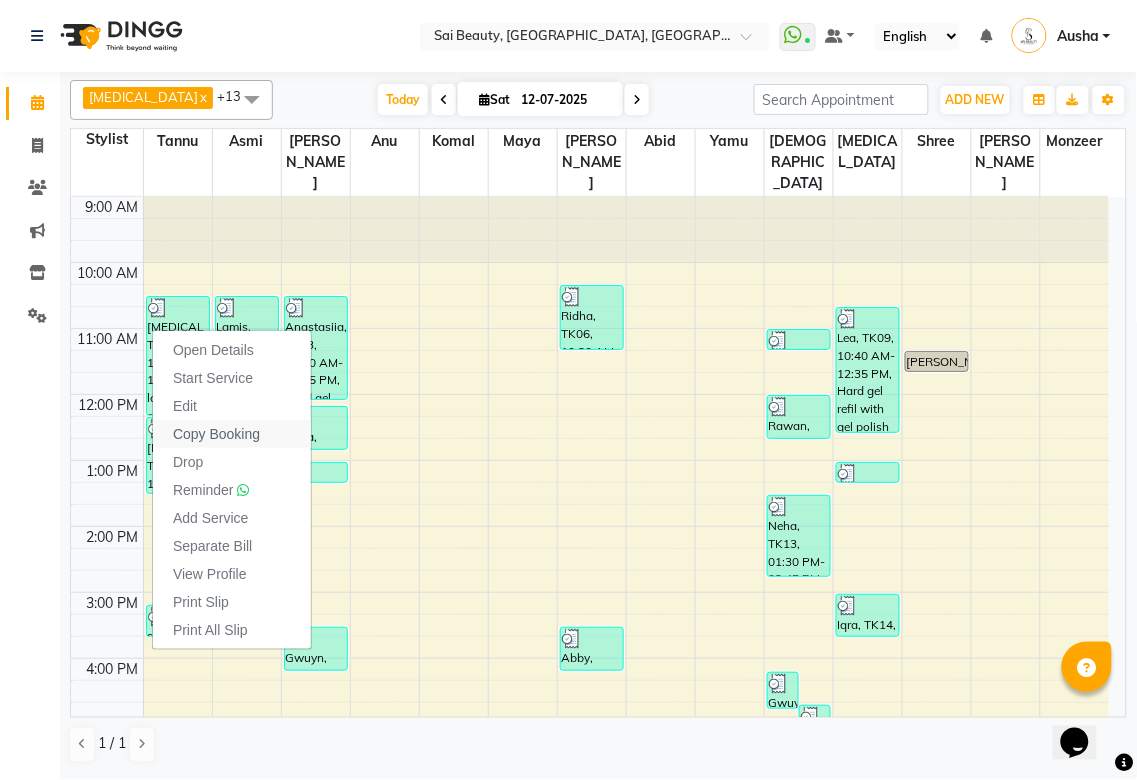 scroll, scrollTop: 0, scrollLeft: 0, axis: both 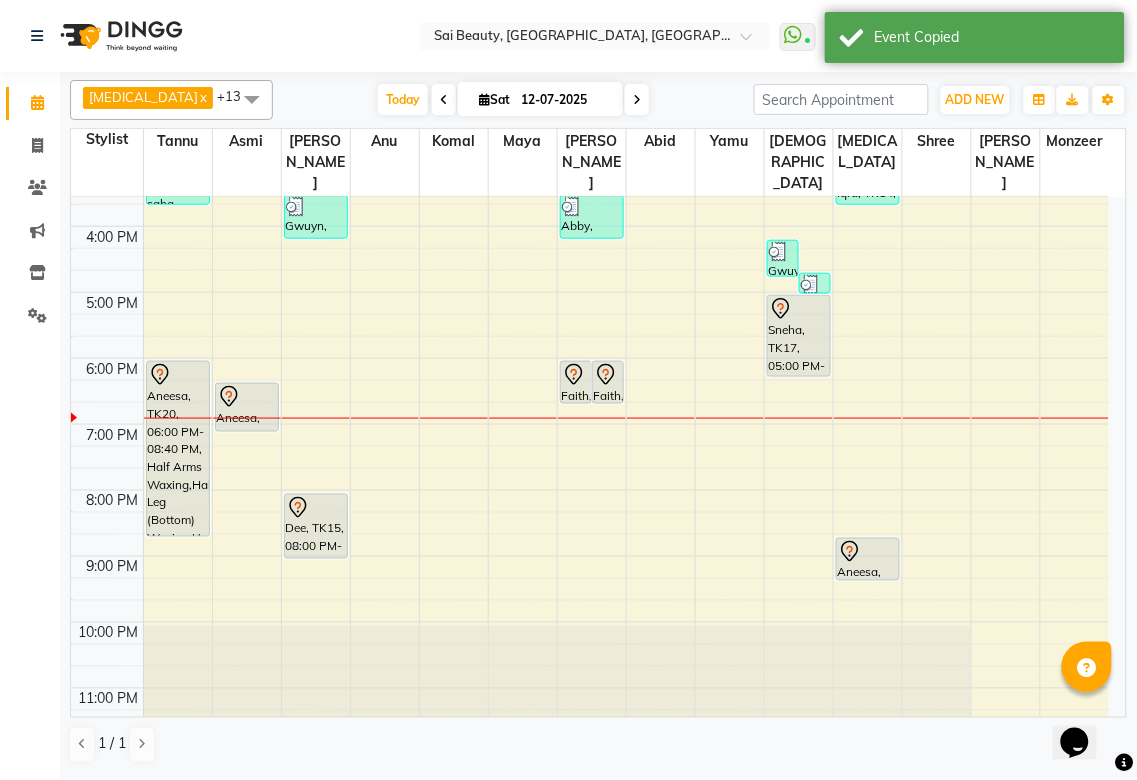click 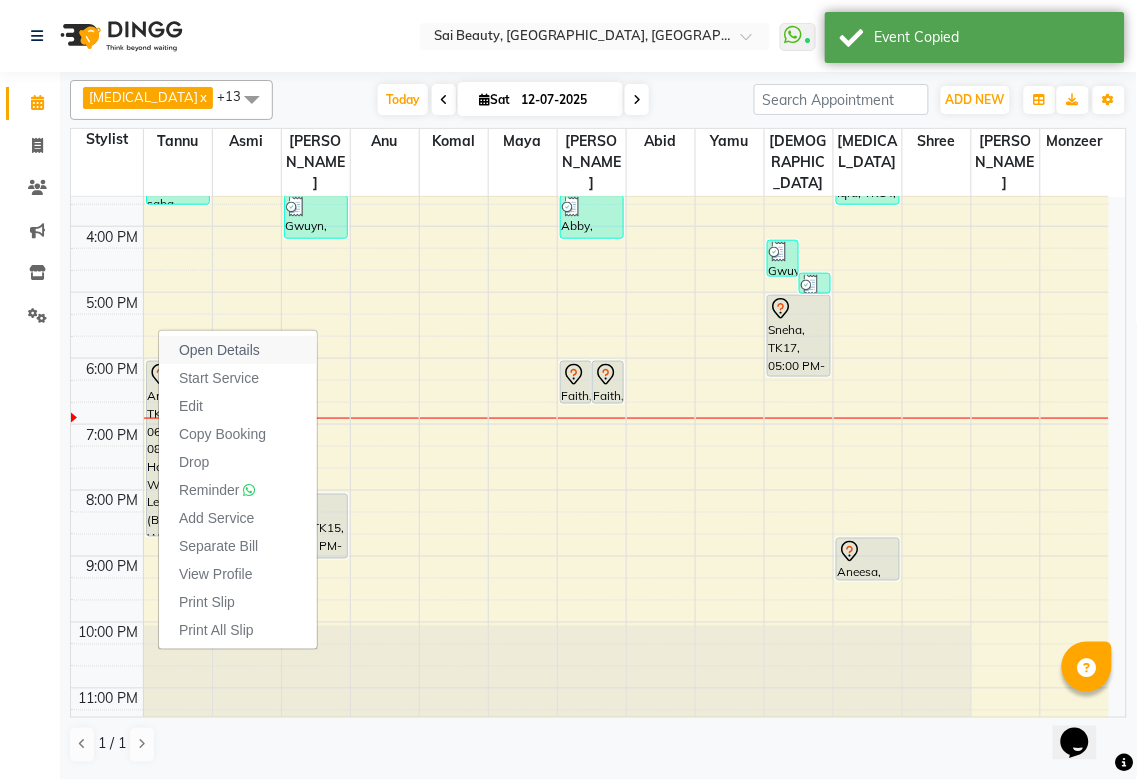 click on "Open Details" at bounding box center (238, 350) 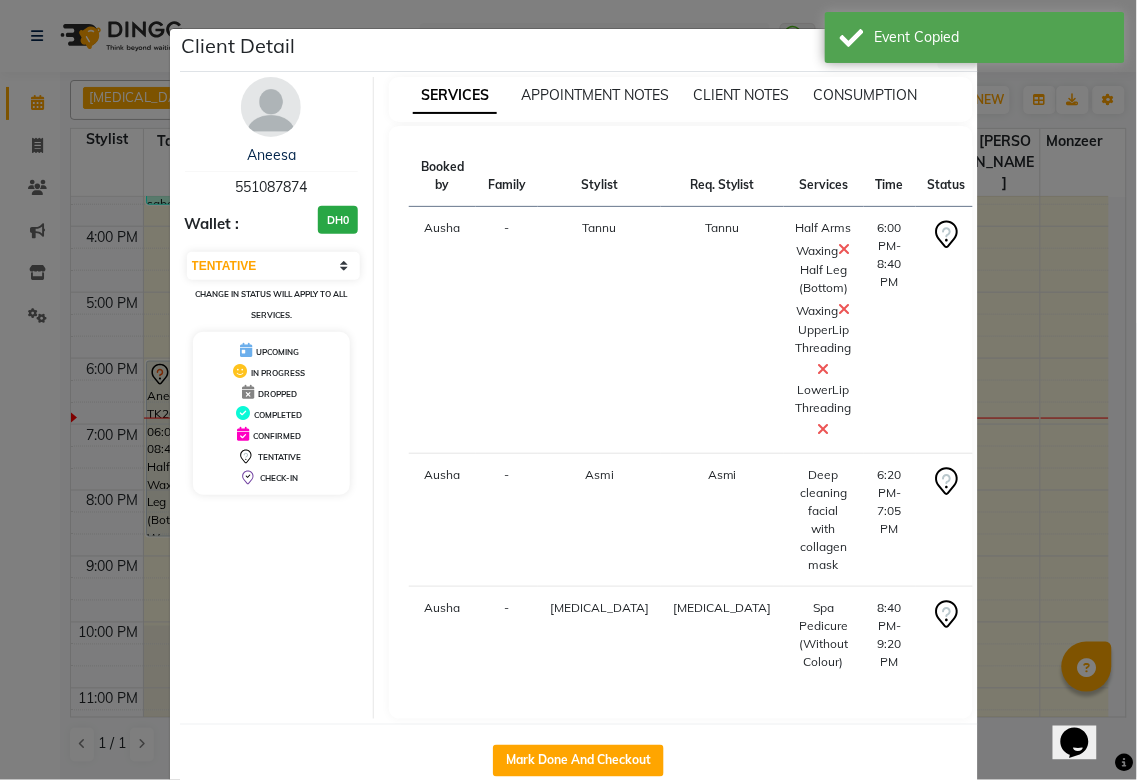 click on "Client Detail  Aneesa    551087874 Wallet : DH0 Select IN SERVICE CONFIRMED TENTATIVE CHECK IN MARK DONE DROPPED UPCOMING Change in status will apply to all services. UPCOMING IN PROGRESS DROPPED COMPLETED CONFIRMED TENTATIVE CHECK-IN SERVICES APPOINTMENT NOTES CLIENT NOTES CONSUMPTION Booked by Family Stylist Req. Stylist Services Time Status  Ausha  - Tannu Tannu  Half Arms Waxing   Half Leg (Bottom) Waxing   UpperLip Threading   LowerLip Threading   6:00 PM-8:40 PM   START   Ausha  - Asmi Asmi  Deep cleaning facial with collagen mask   6:20 PM-7:05 PM   START   [PERSON_NAME][MEDICAL_DATA] [PERSON_NAME]  Spa Pedicure (Without Colour)   8:40 PM-9:20 PM   START   Mark Done And Checkout" 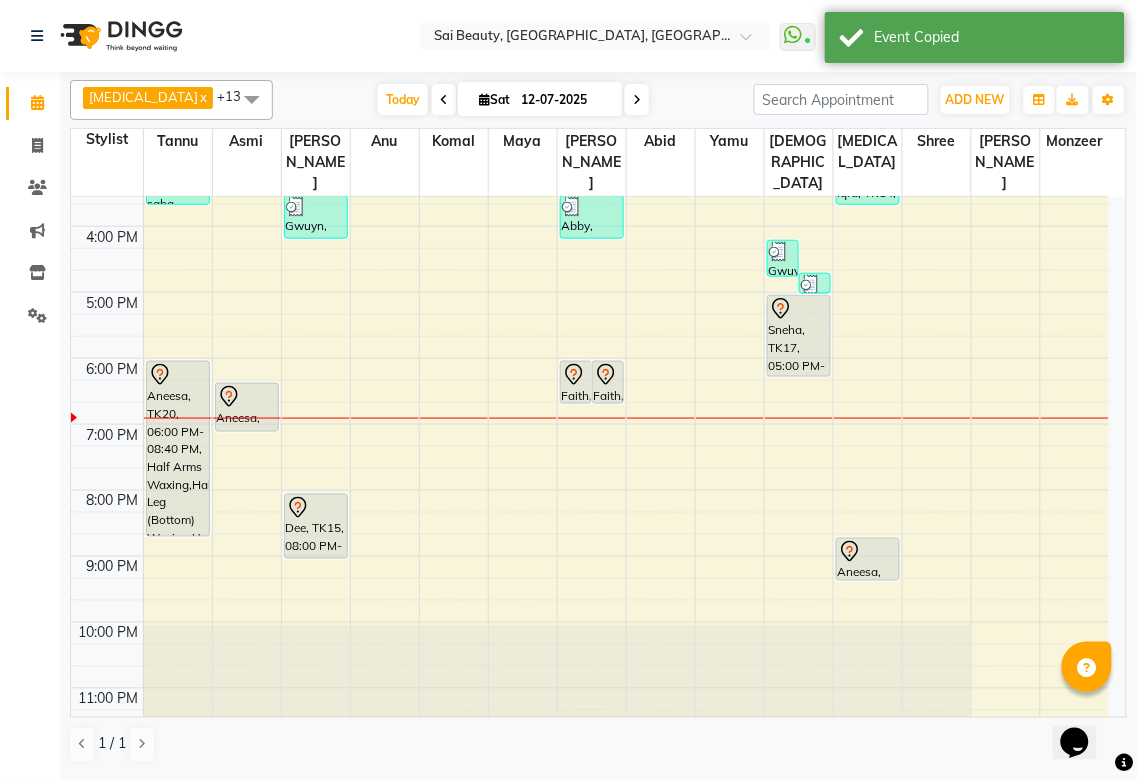 click 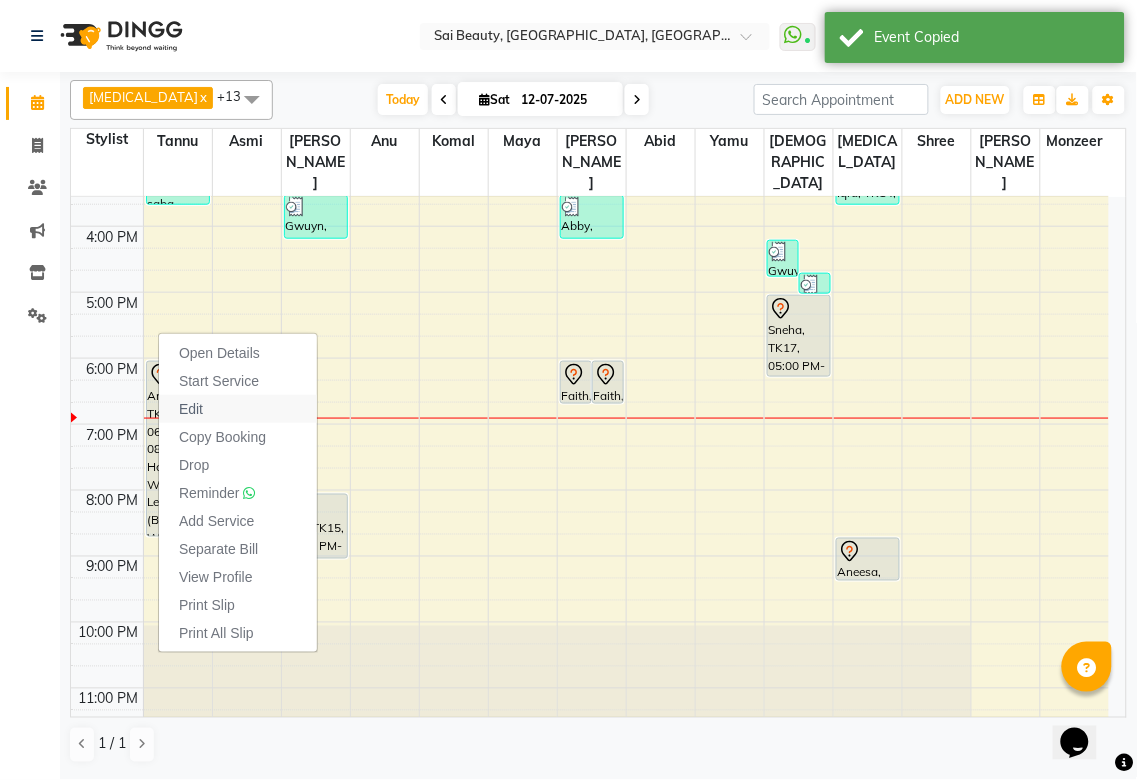 click on "Edit" at bounding box center [191, 409] 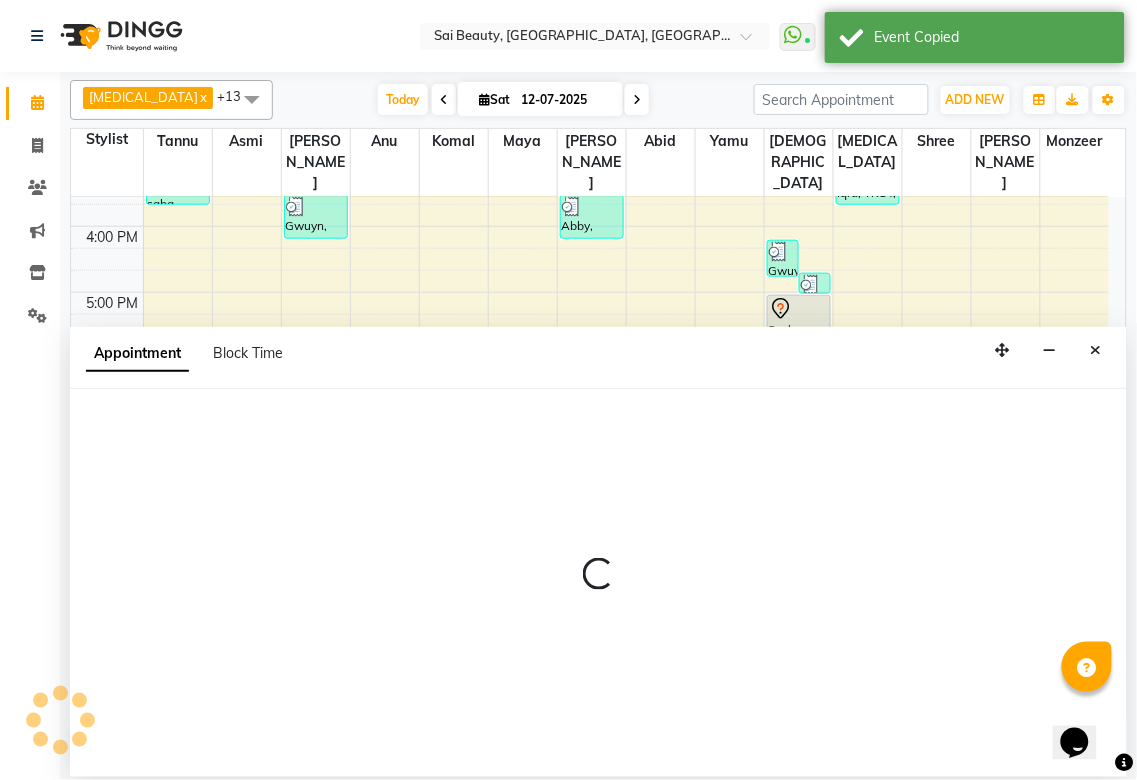 select on "tentative" 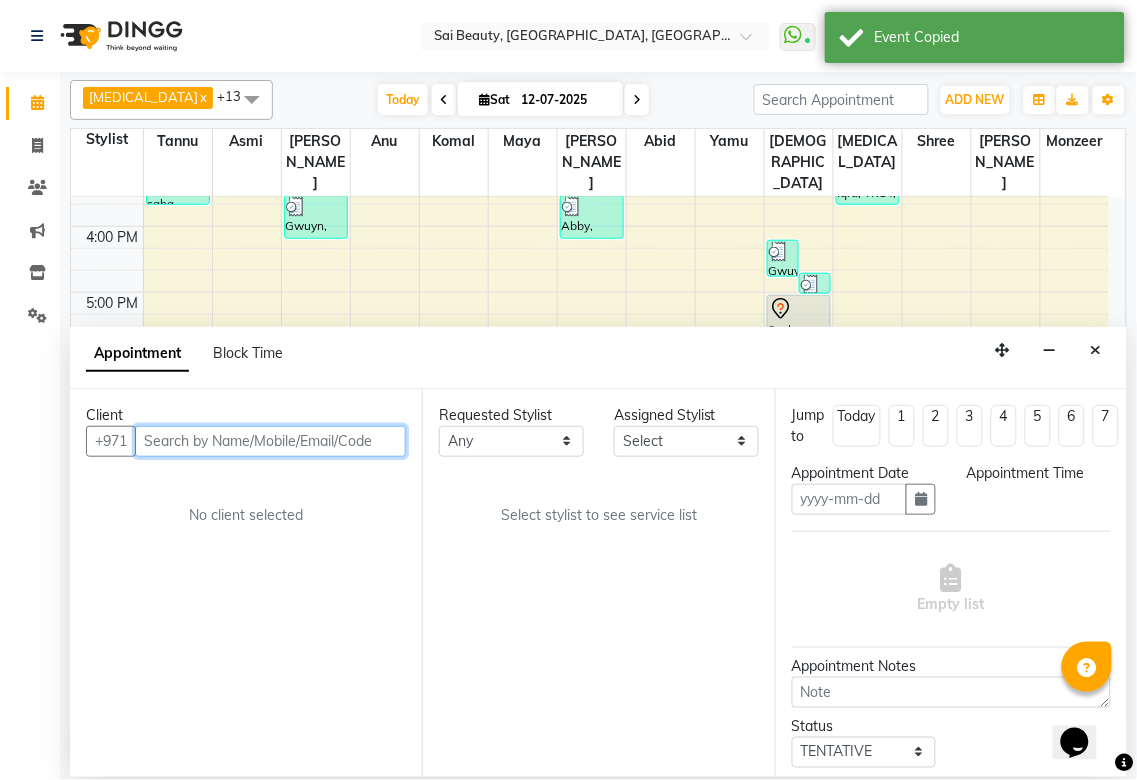 type on "12-07-2025" 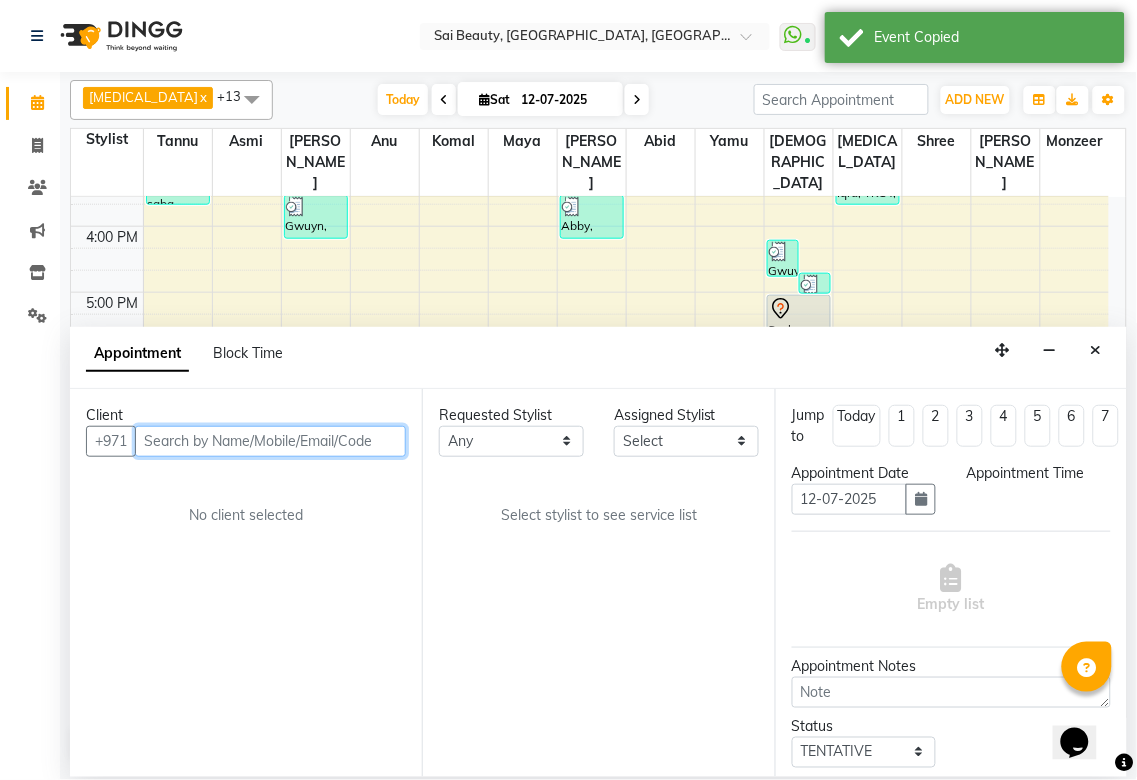 select on "1080" 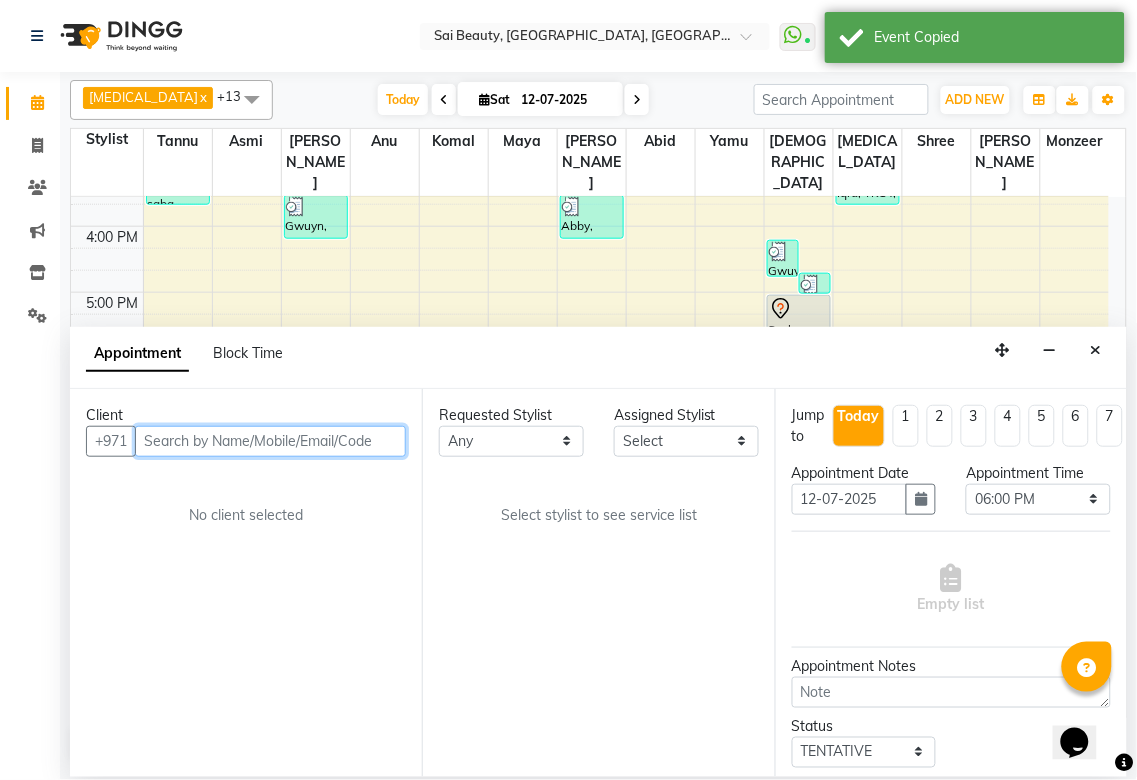 scroll, scrollTop: 0, scrollLeft: 0, axis: both 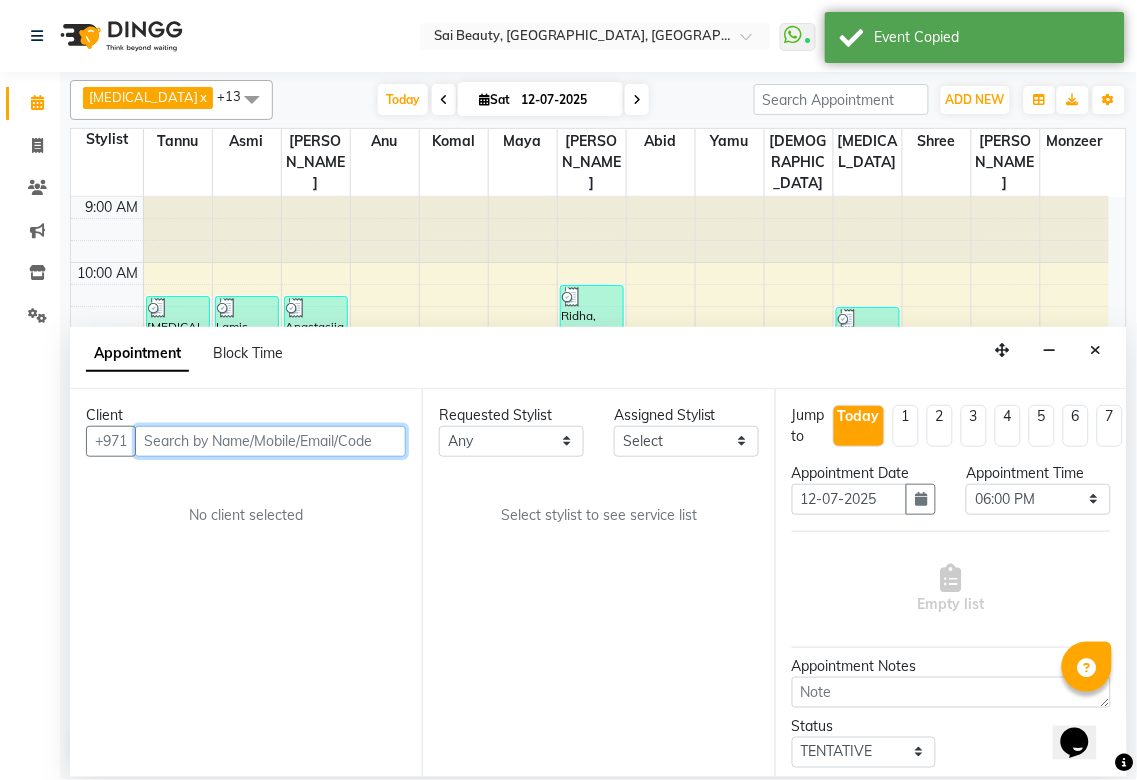 select on "63787" 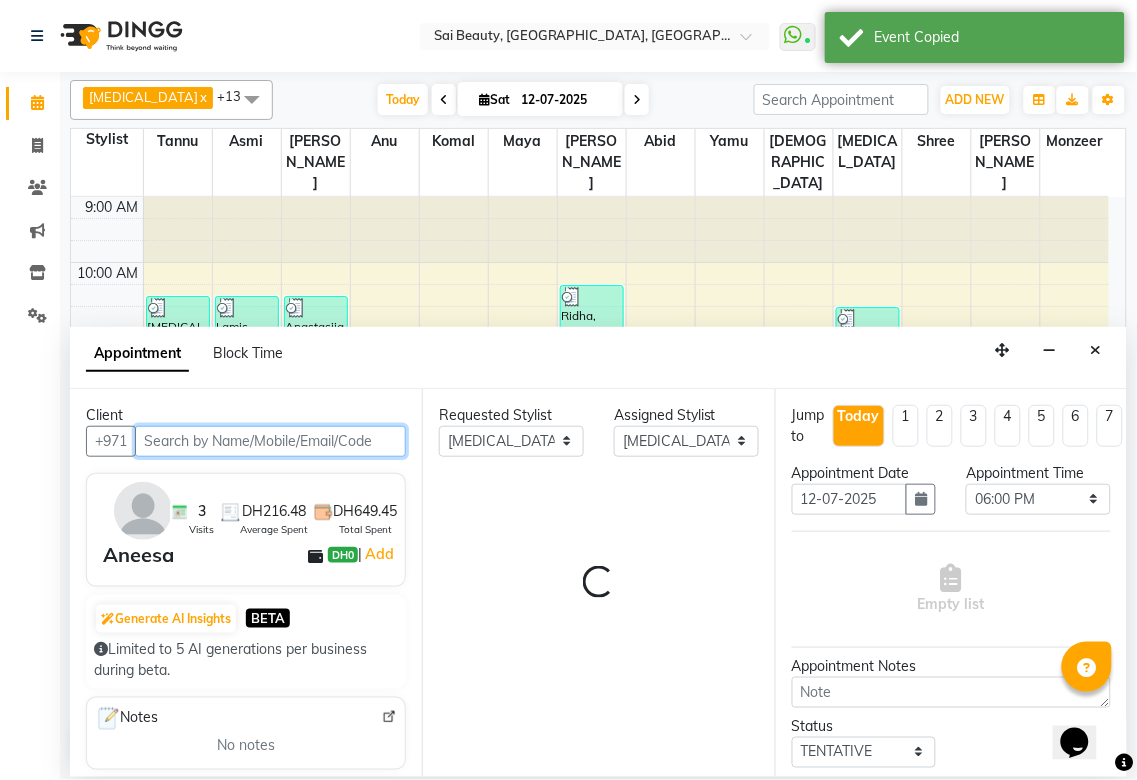 select on "2427" 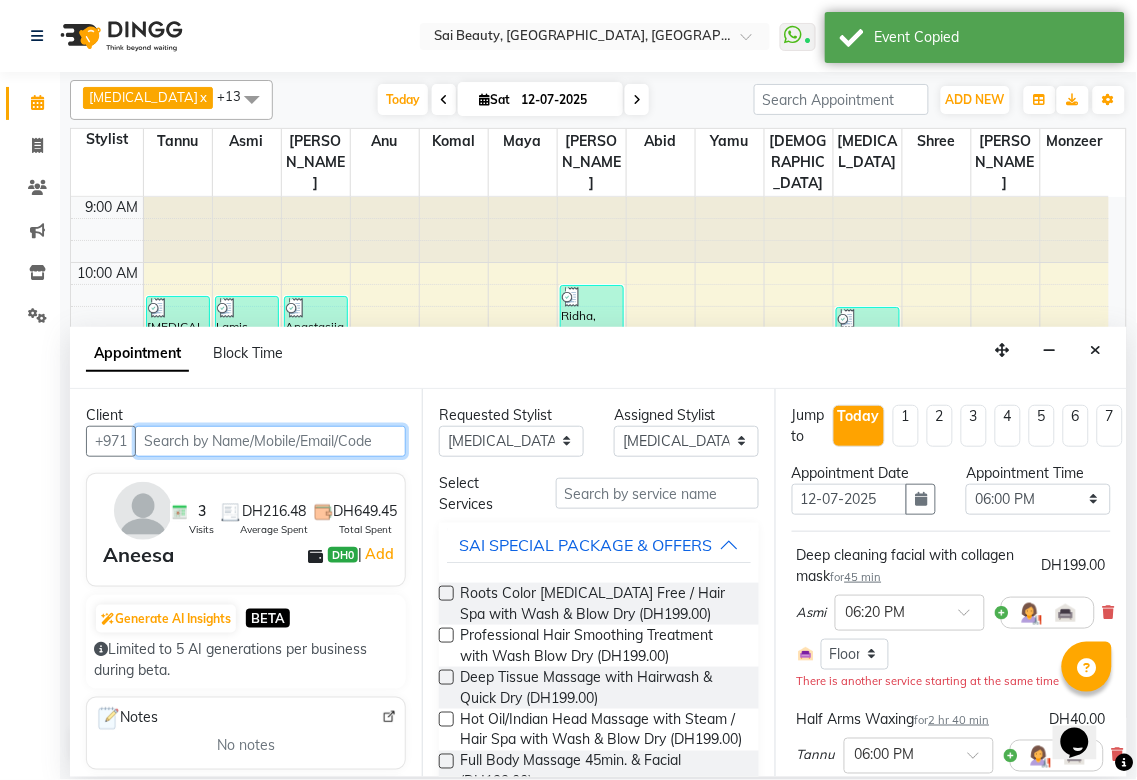 select on "2427" 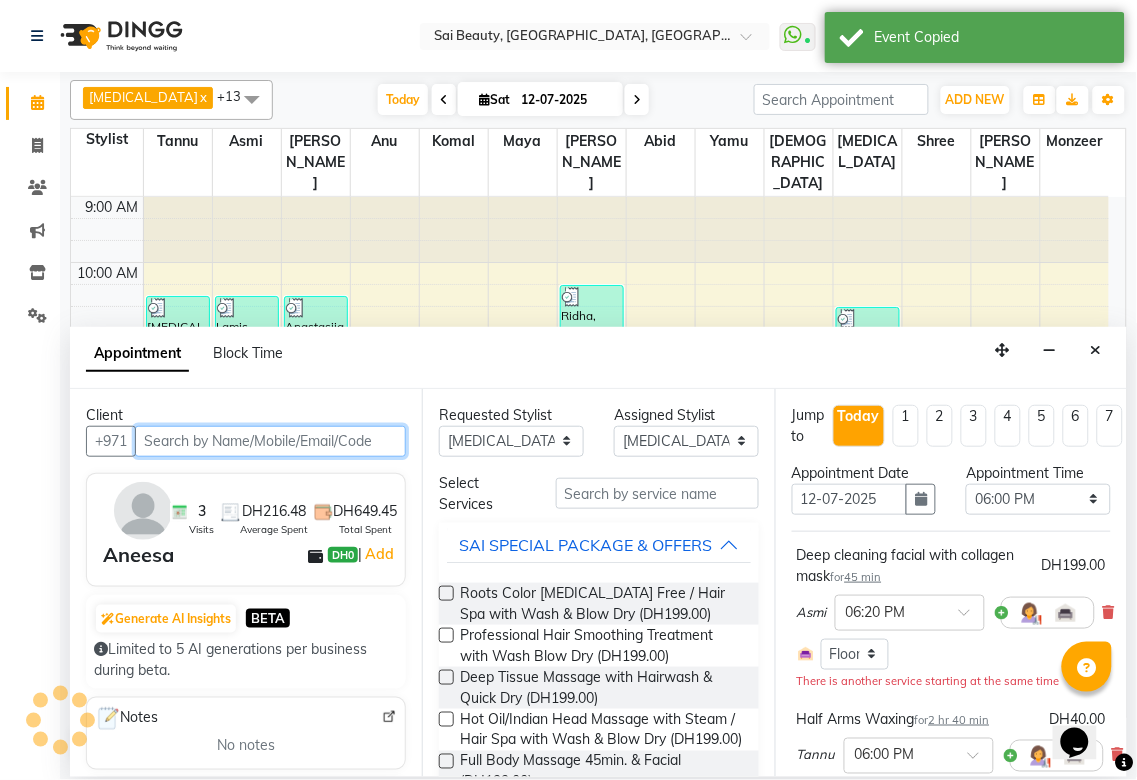 scroll, scrollTop: 432, scrollLeft: 0, axis: vertical 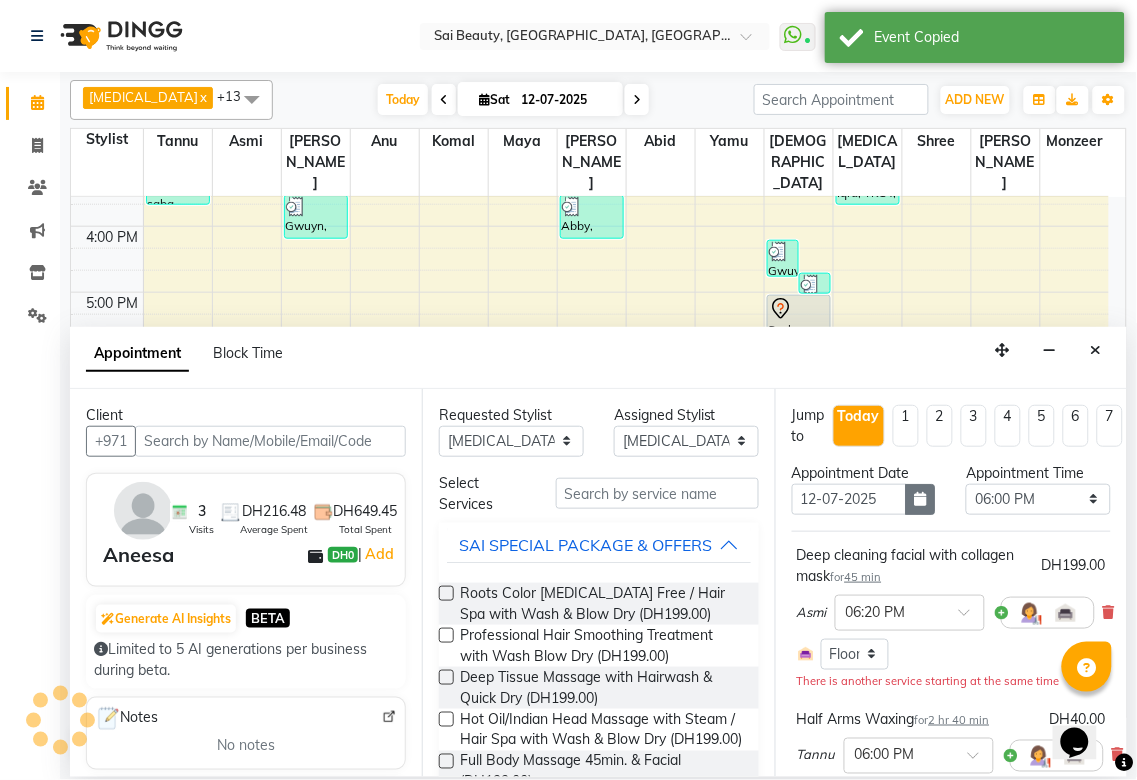 click at bounding box center (921, 499) 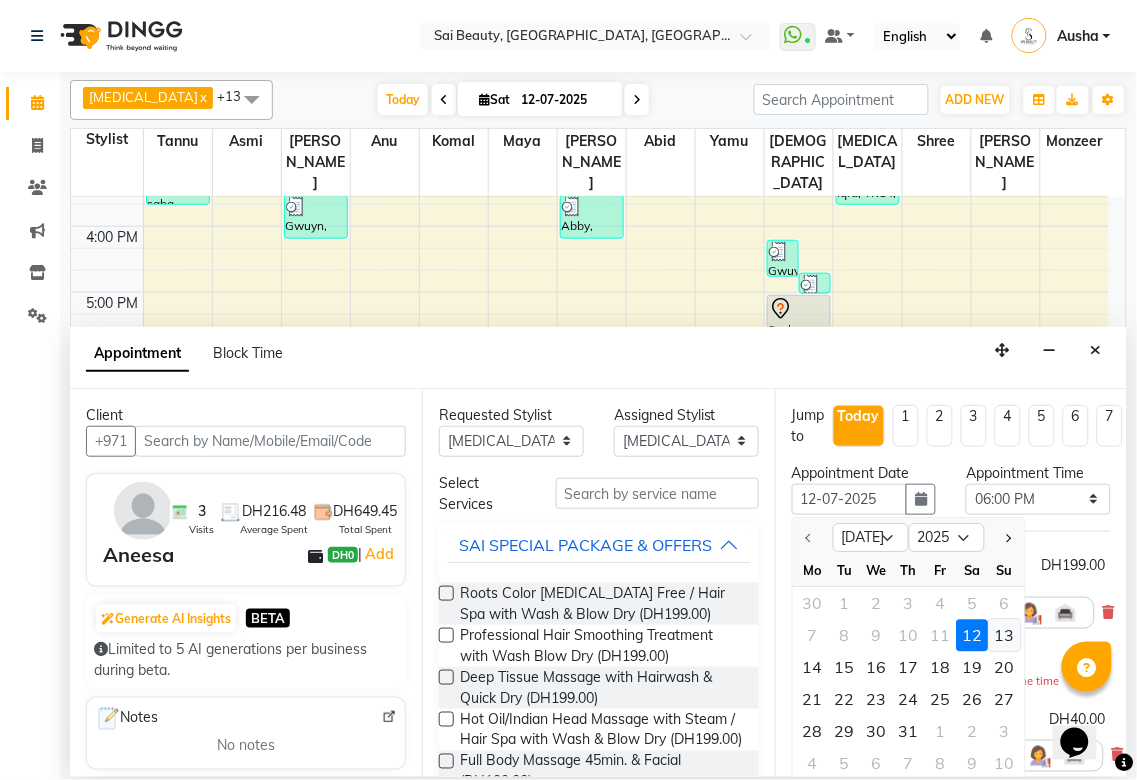 click on "13" at bounding box center [1005, 635] 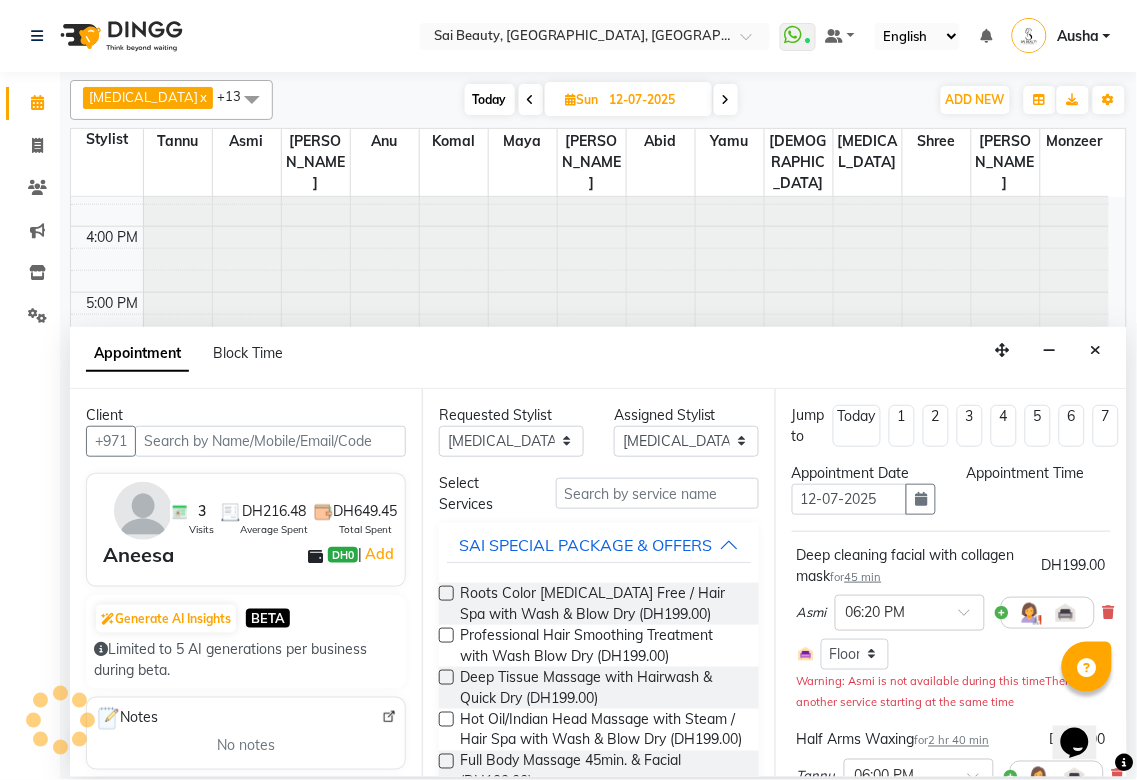 type on "[DATE]" 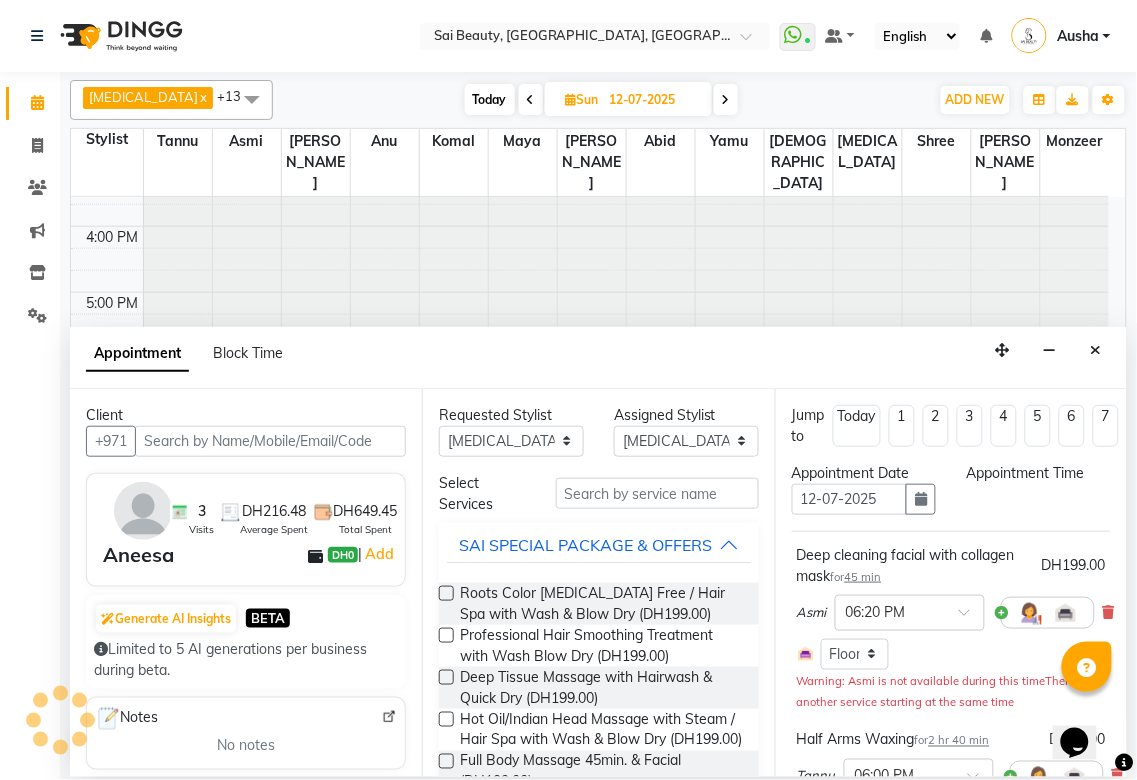 type on "[DATE]" 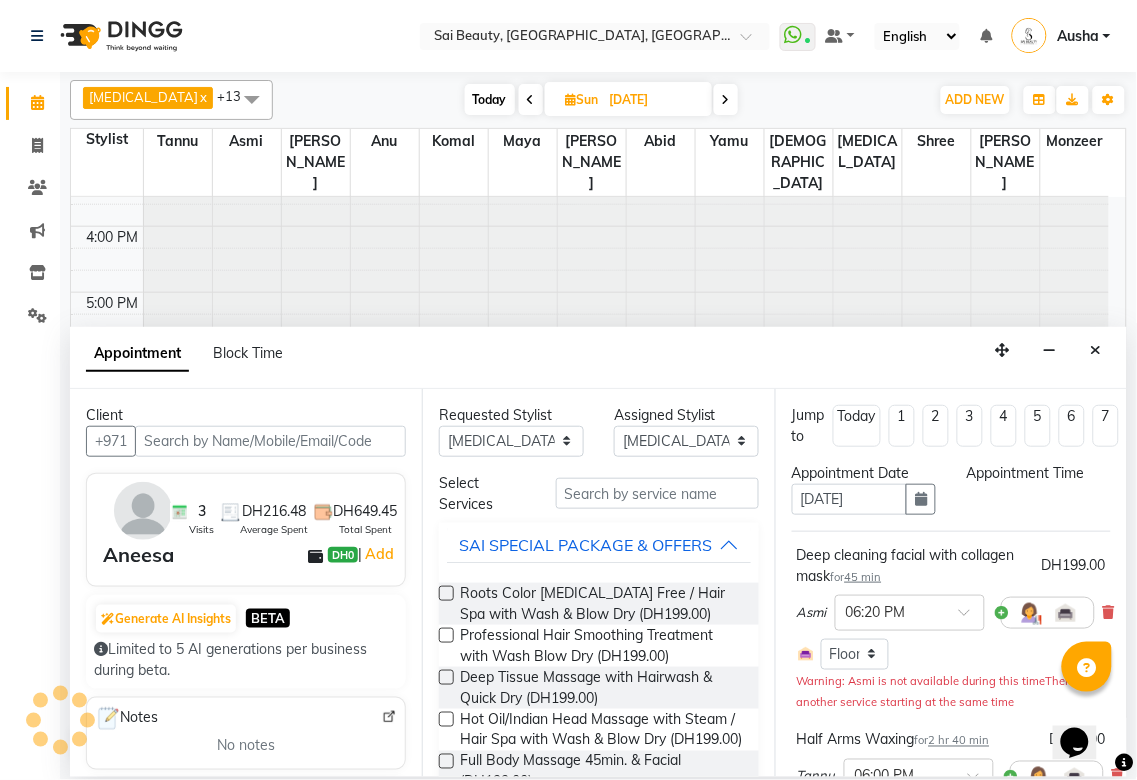 scroll, scrollTop: 0, scrollLeft: 0, axis: both 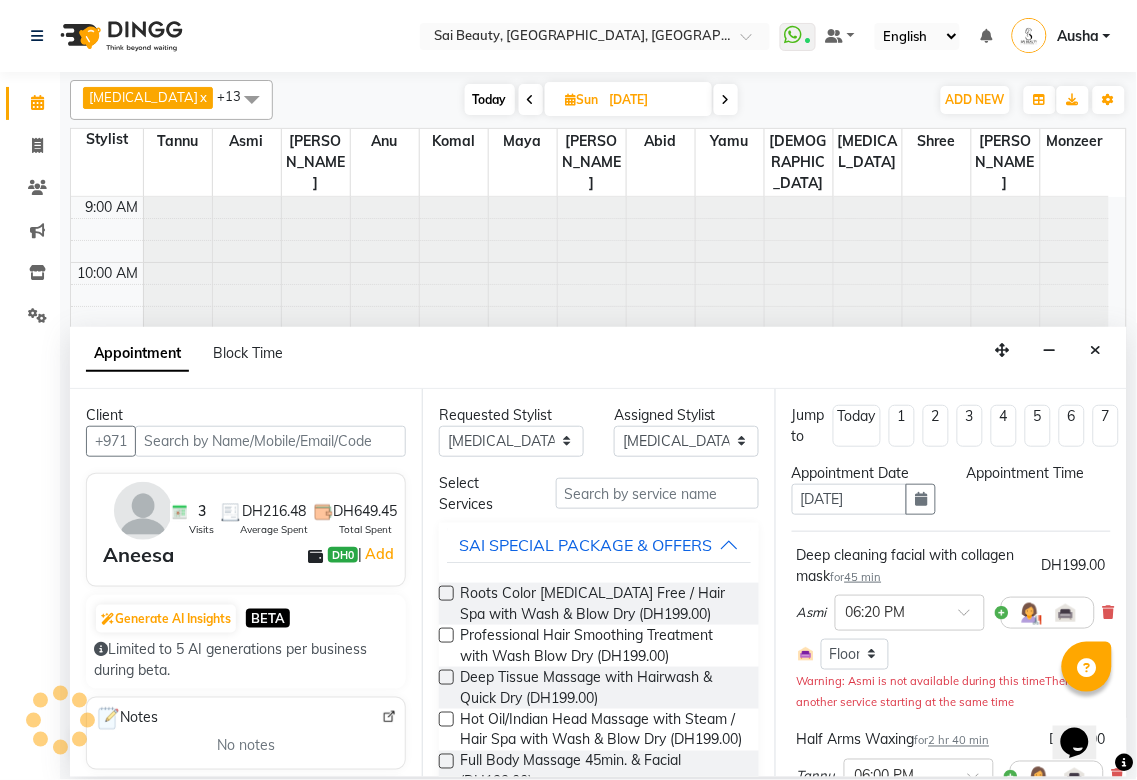 select on "1080" 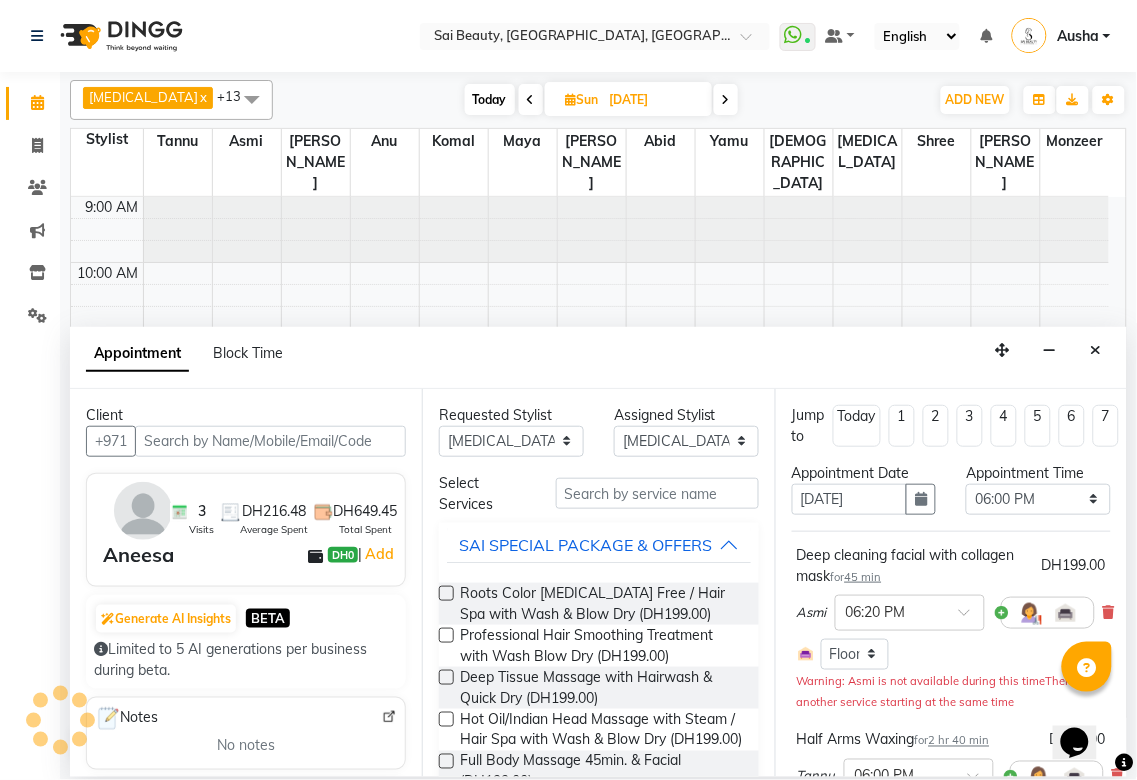 scroll, scrollTop: 432, scrollLeft: 0, axis: vertical 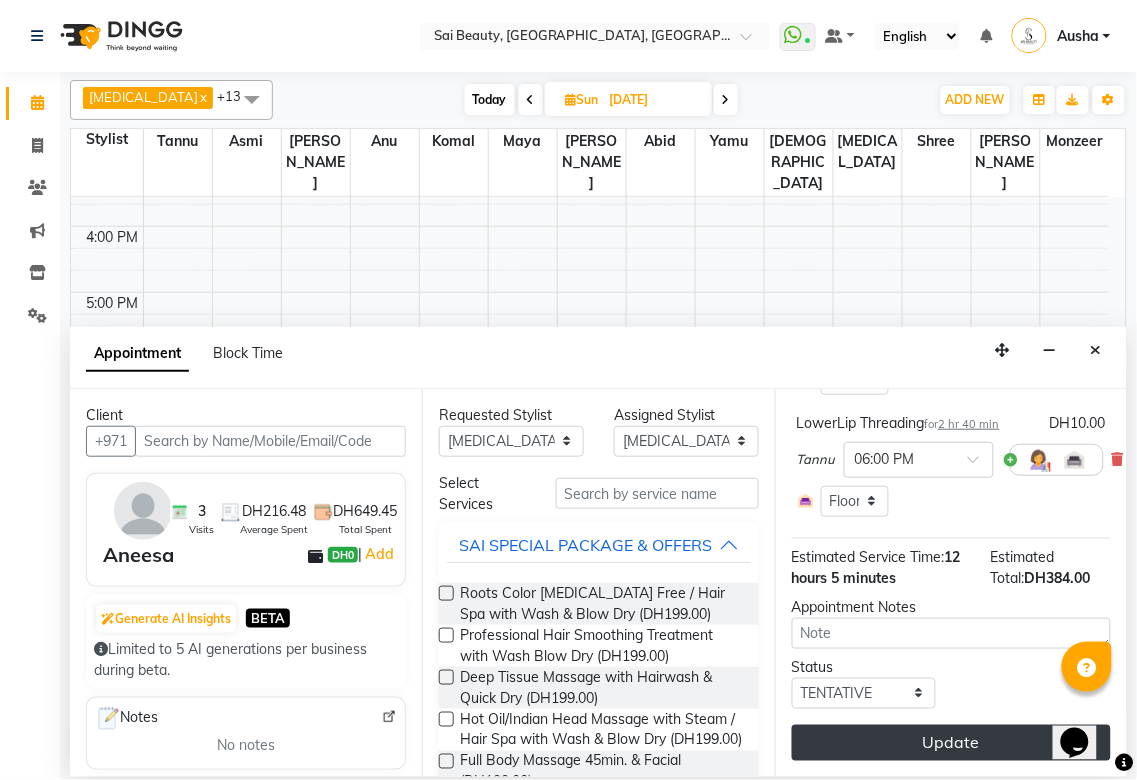 click on "Update" at bounding box center (951, 743) 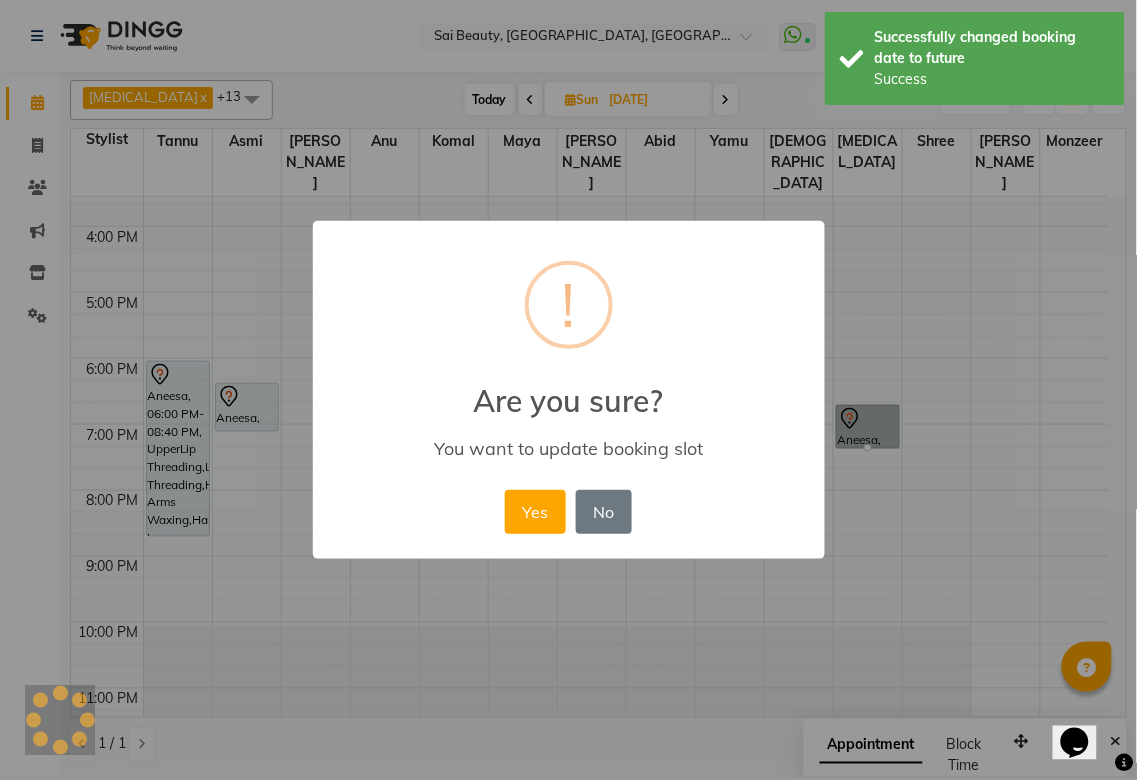 click on "× ! Are you sure? You want to update booking slot Yes No No" at bounding box center (569, 390) 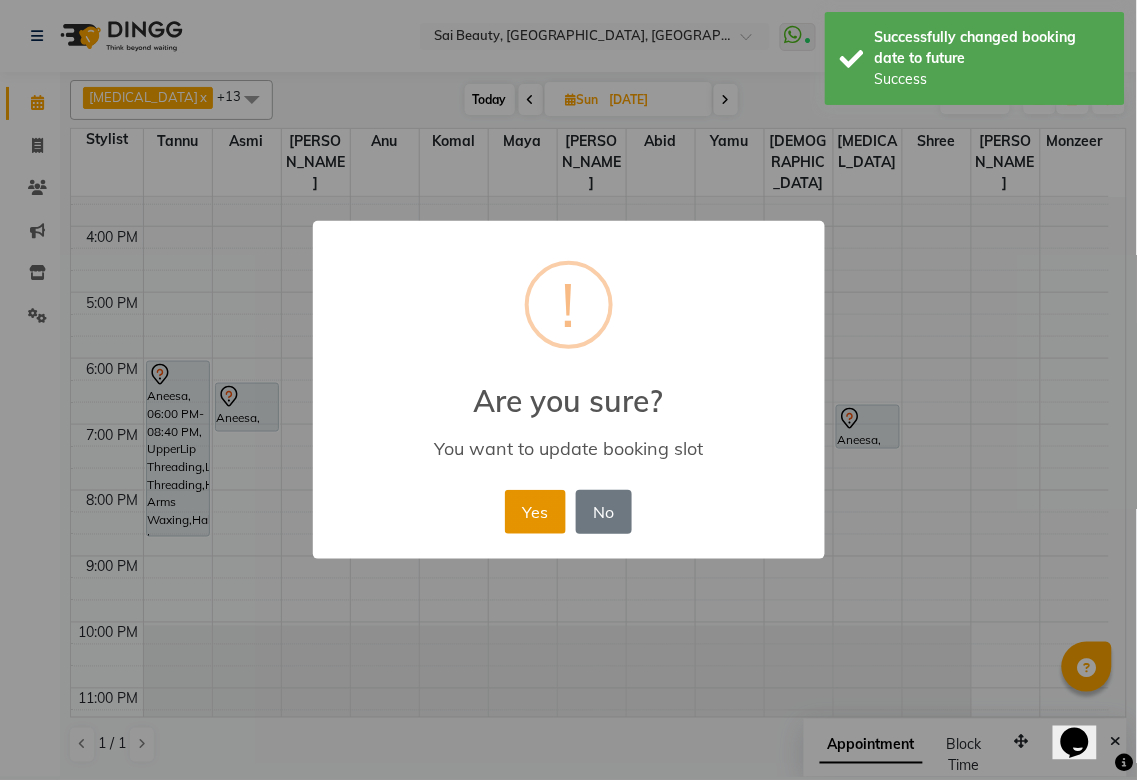 click on "Yes" at bounding box center [535, 512] 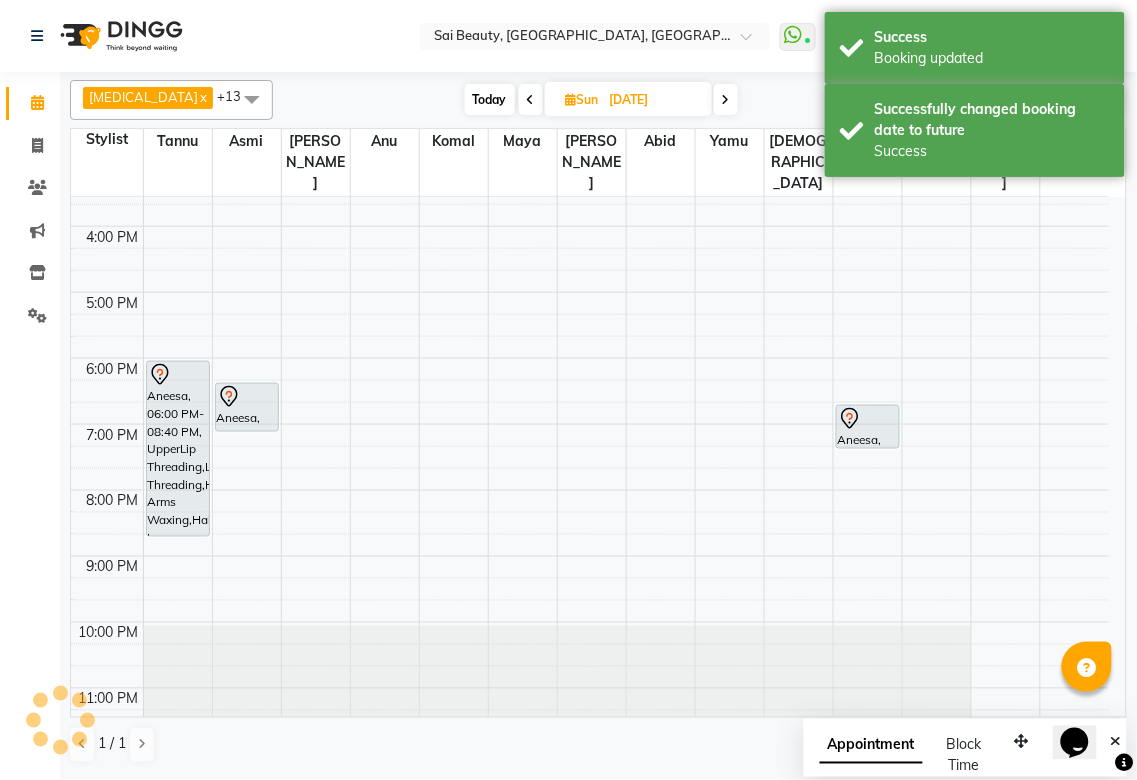 click at bounding box center (531, 100) 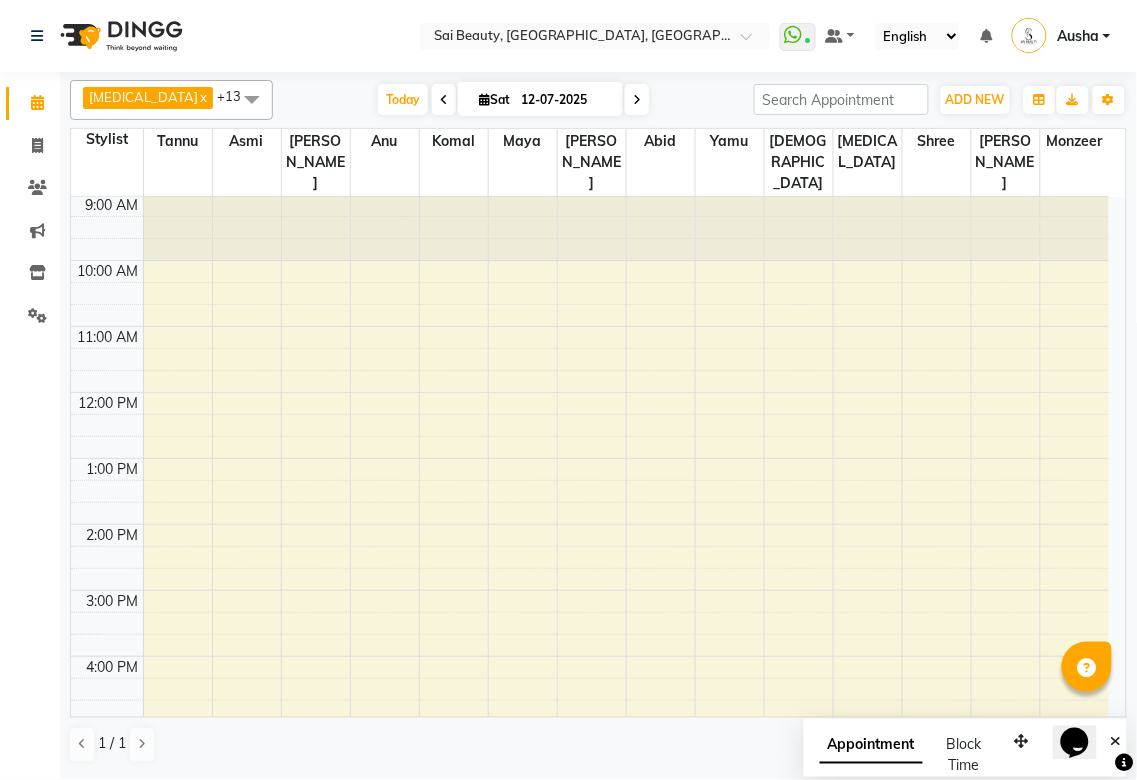 scroll, scrollTop: 0, scrollLeft: 0, axis: both 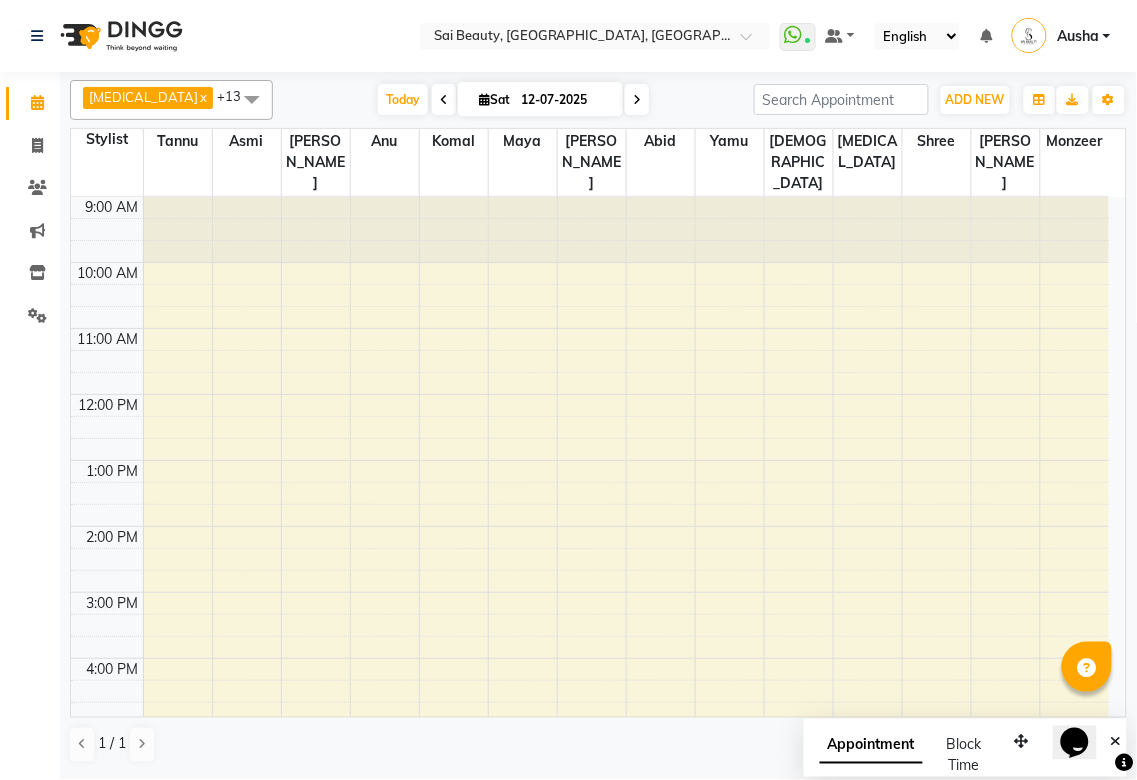 click at bounding box center (444, 100) 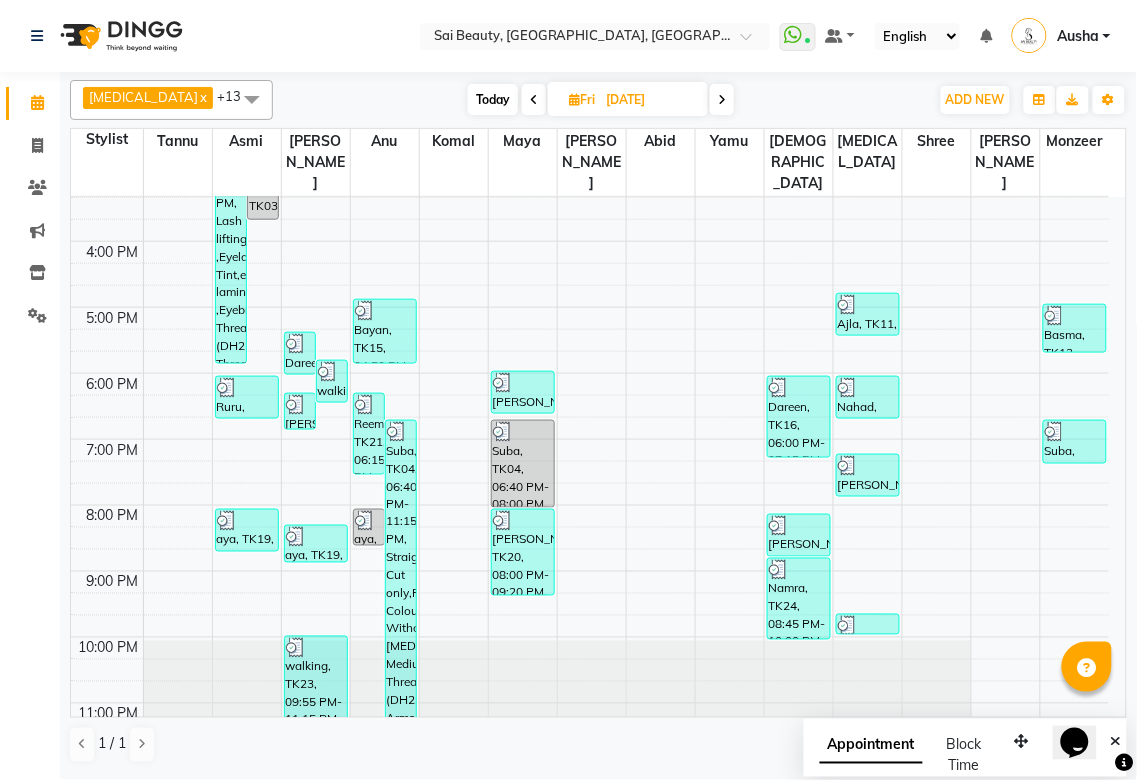 scroll, scrollTop: 432, scrollLeft: 0, axis: vertical 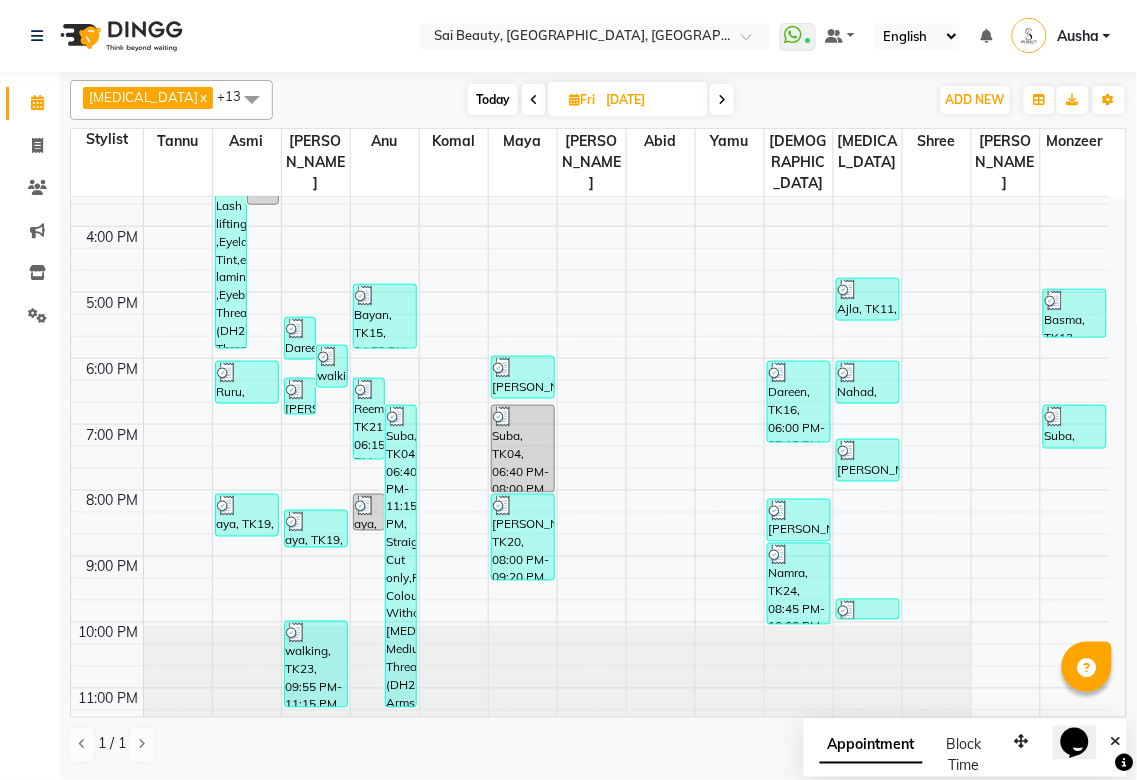 click at bounding box center (722, 99) 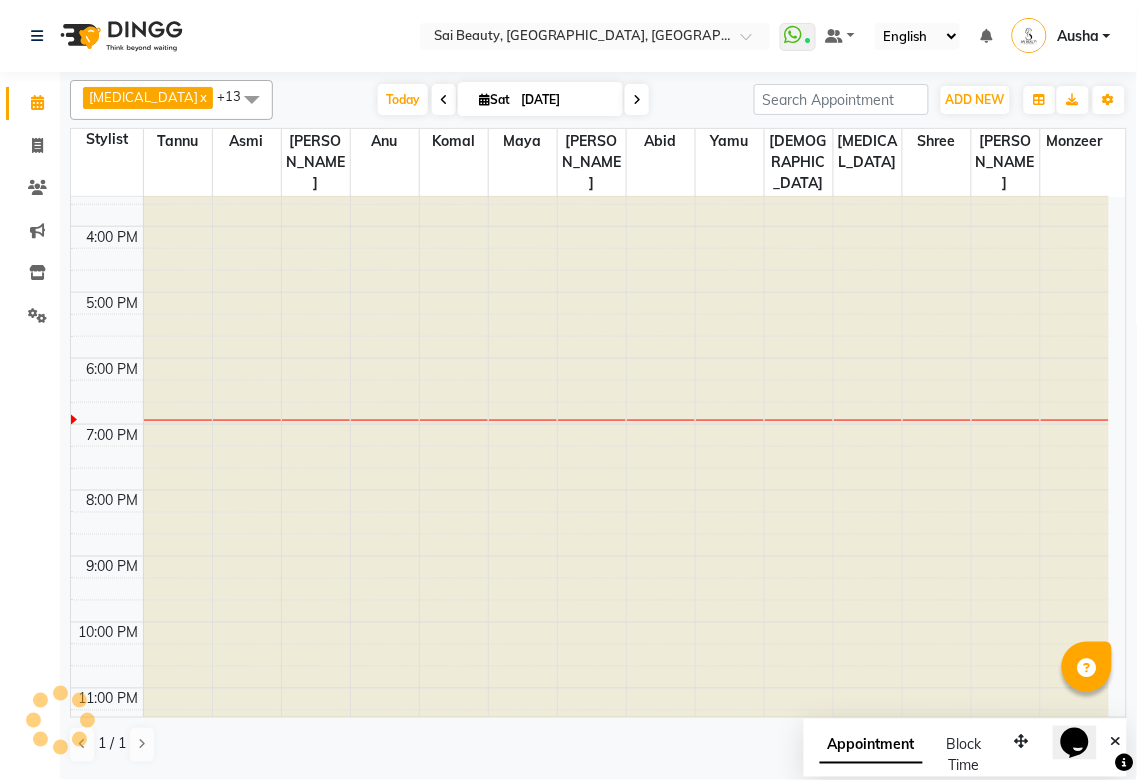 type on "12-07-2025" 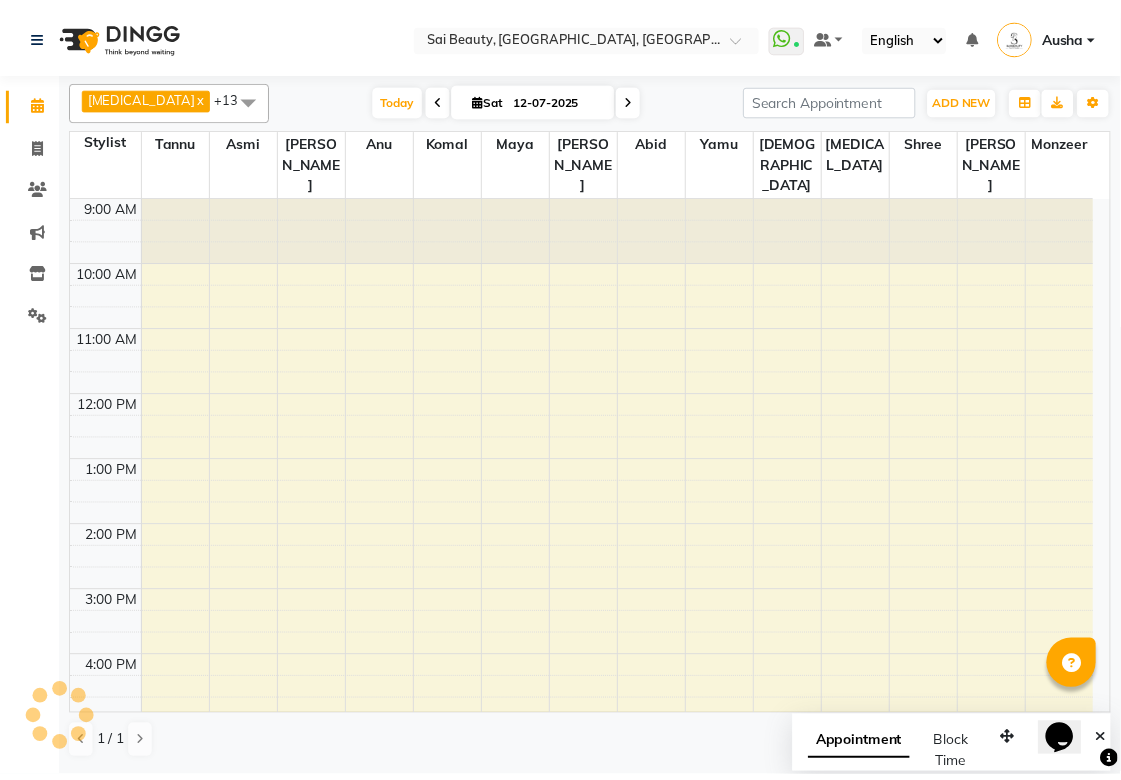 scroll, scrollTop: 432, scrollLeft: 0, axis: vertical 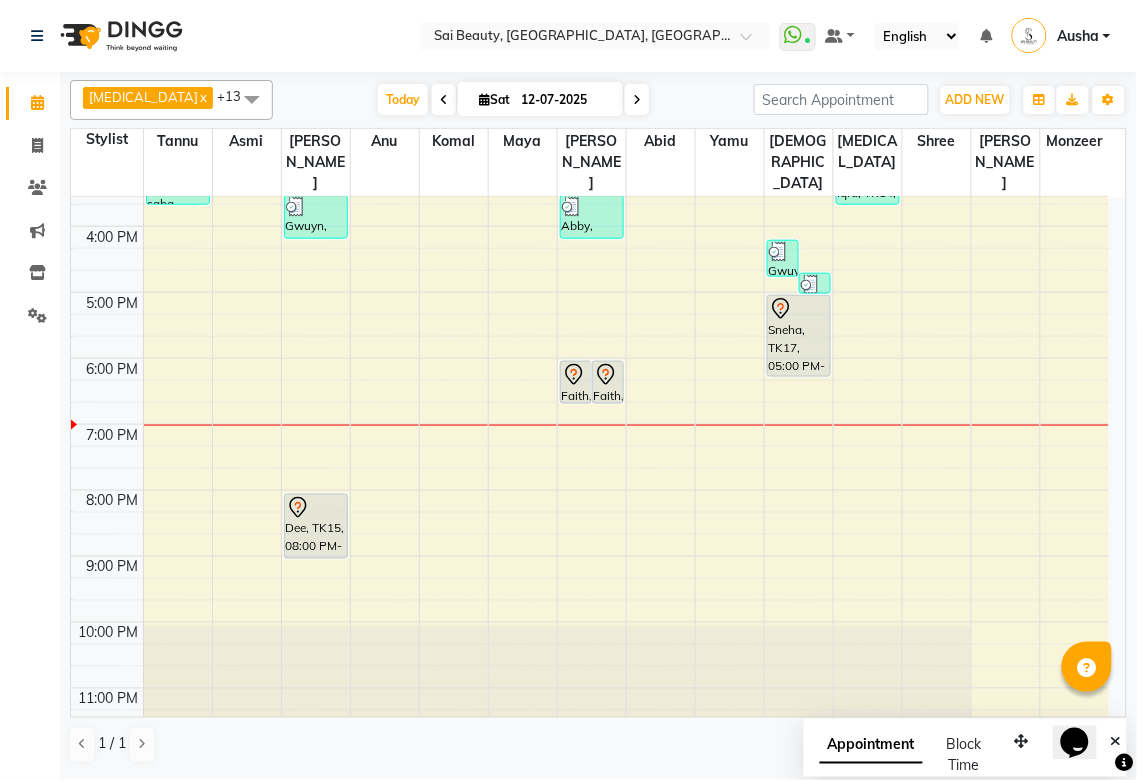 click 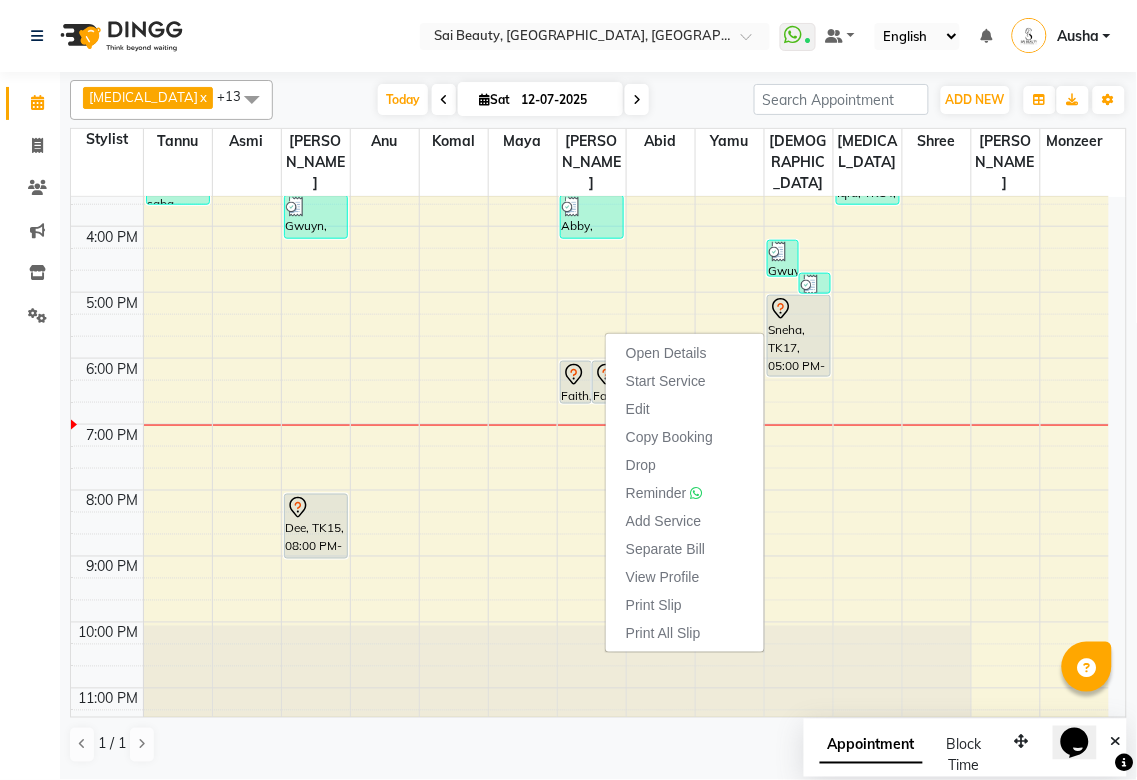 click at bounding box center (626, 281) 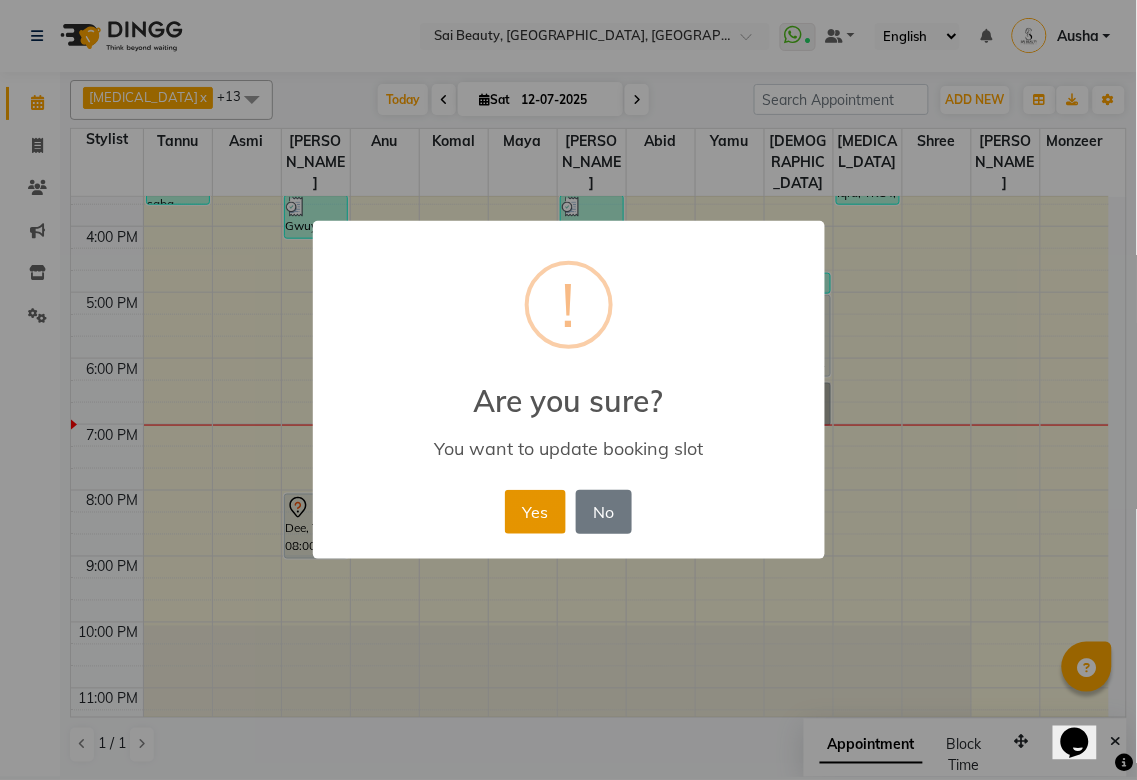 click on "Yes" at bounding box center [535, 512] 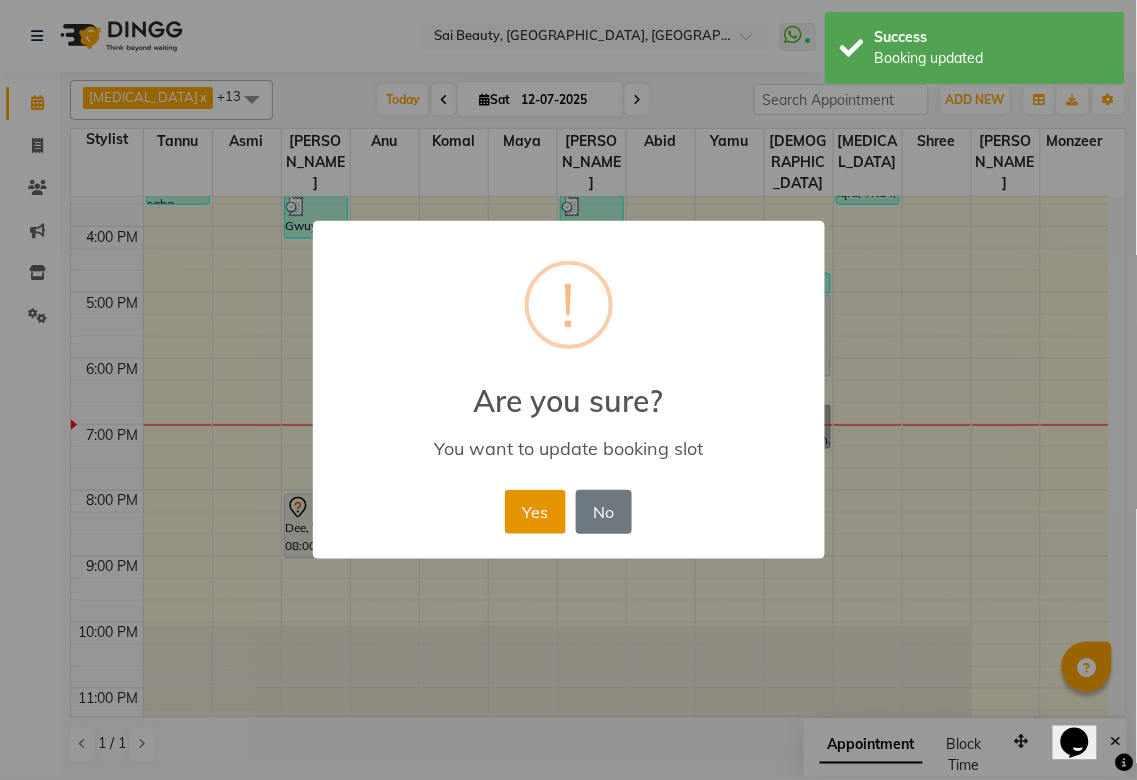 click on "Yes" at bounding box center [535, 512] 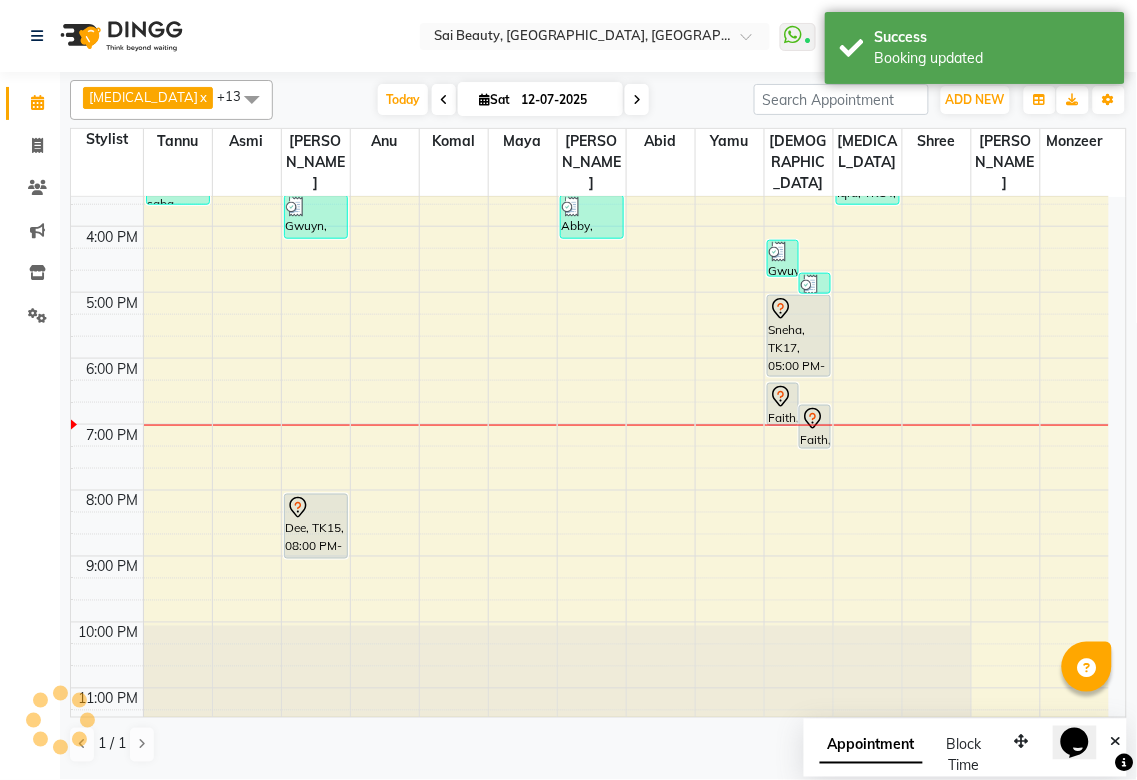 click 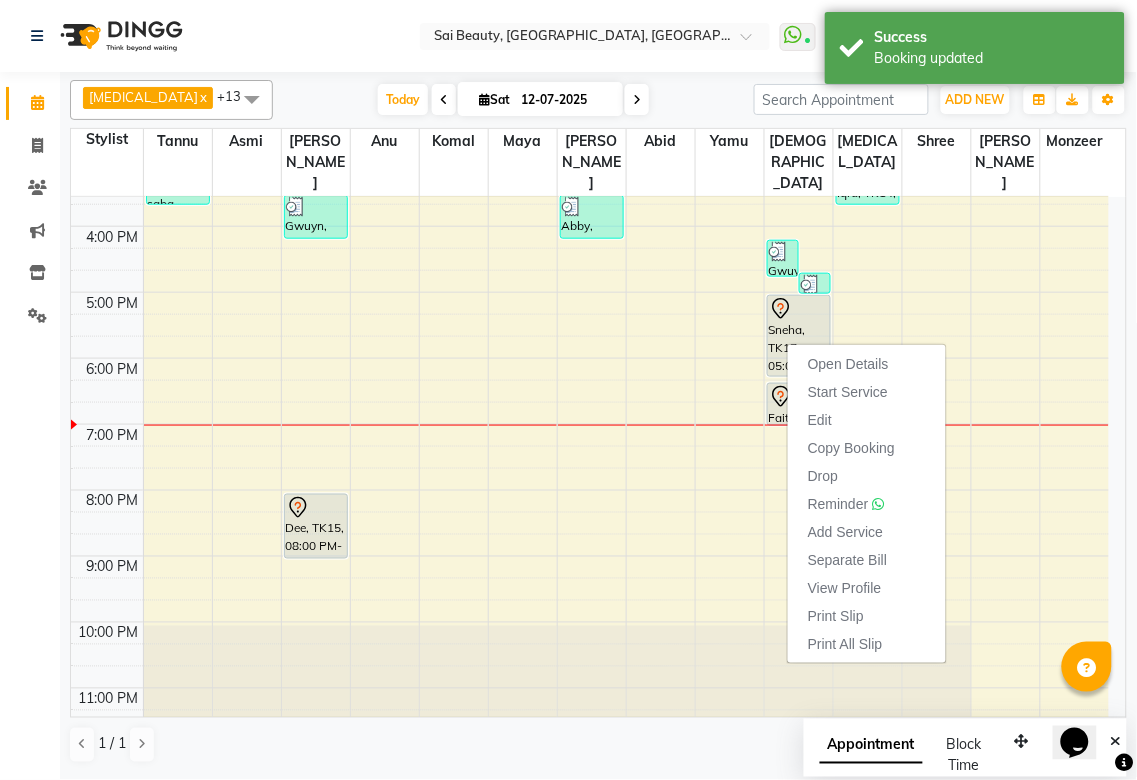 click at bounding box center (626, 391) 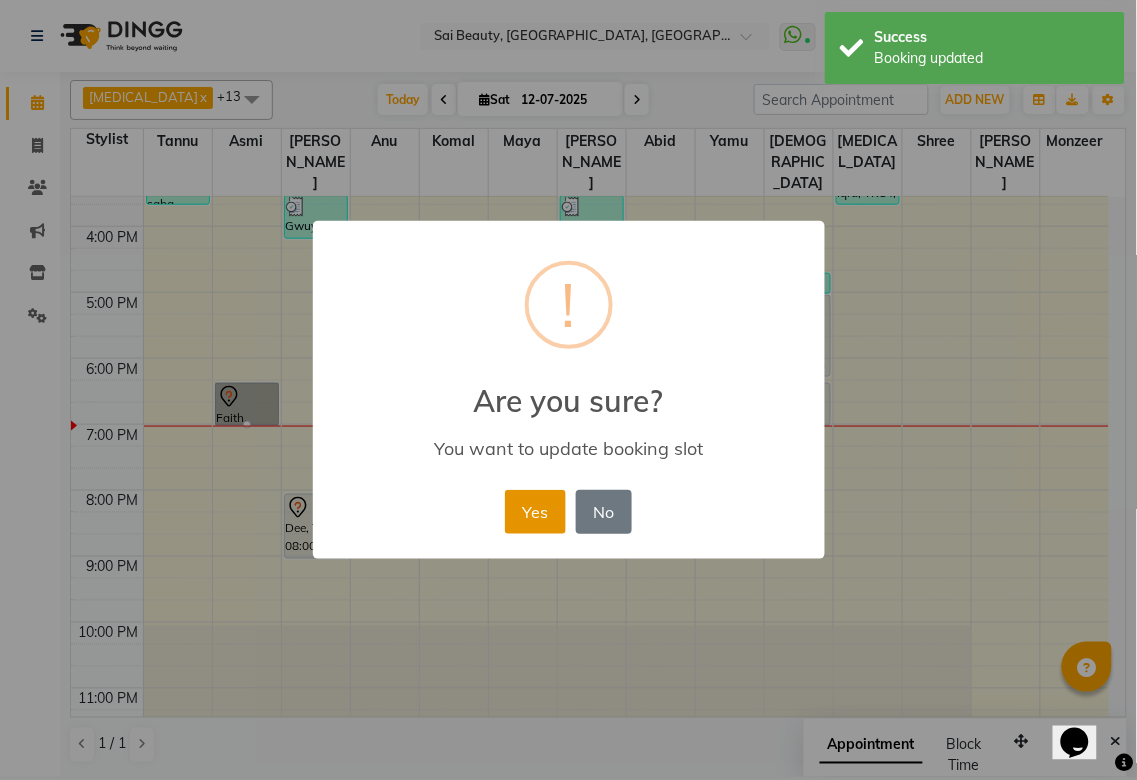 click on "Yes" at bounding box center (535, 512) 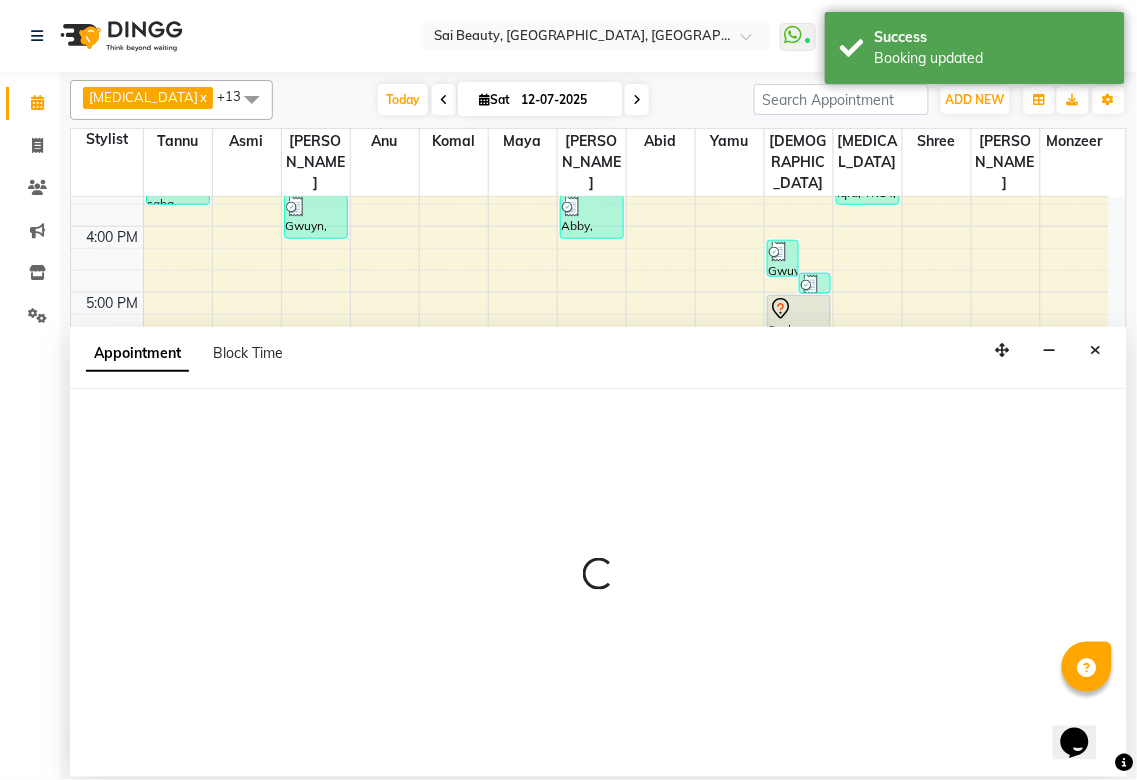 click on "Appointment Block Time" at bounding box center (598, 358) 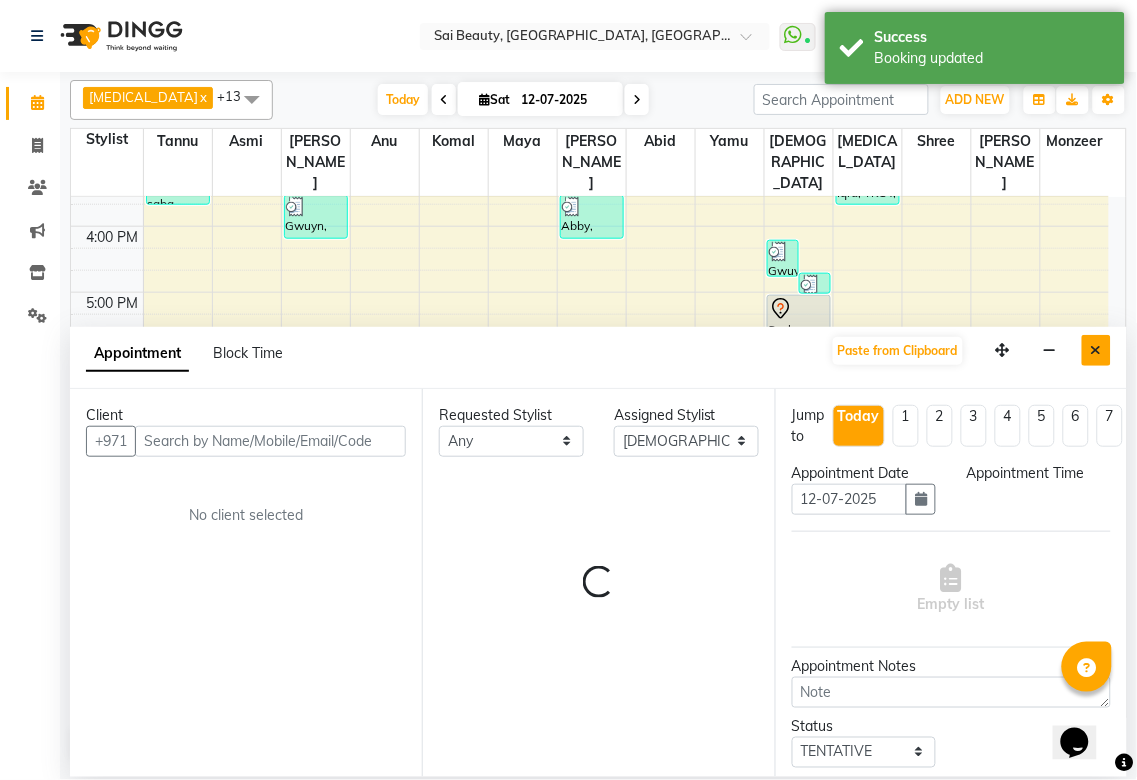 click at bounding box center [1096, 350] 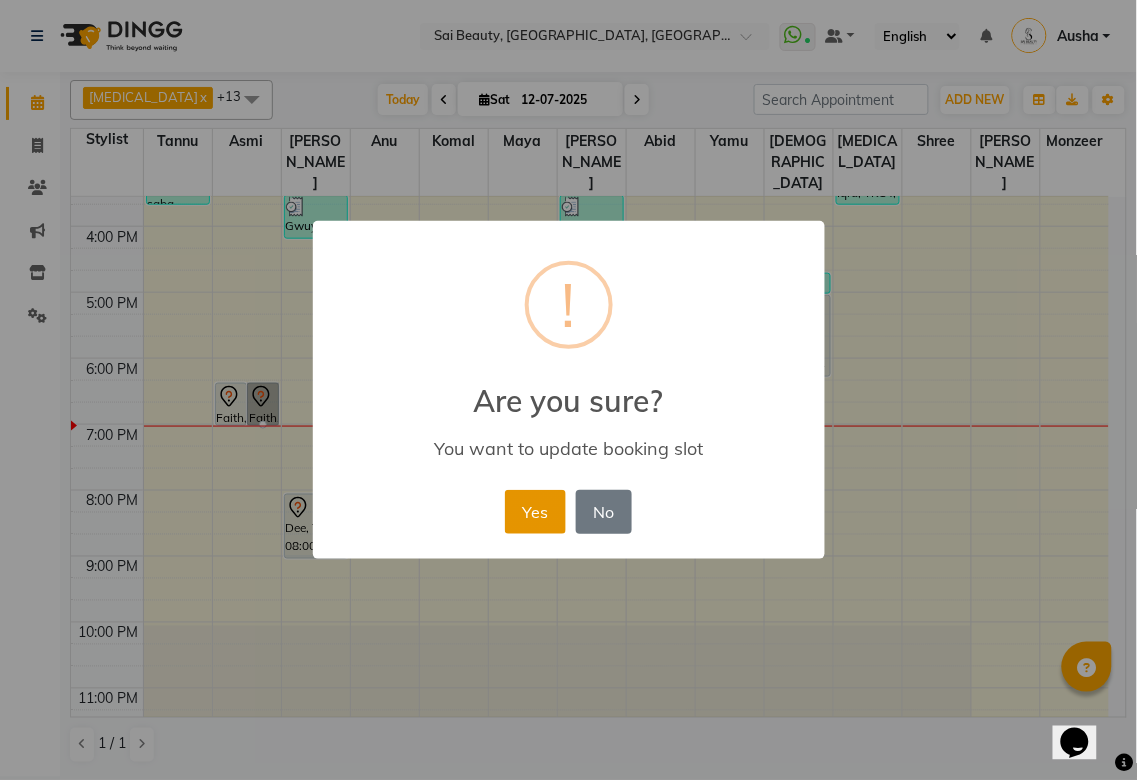 click on "Yes" at bounding box center (535, 512) 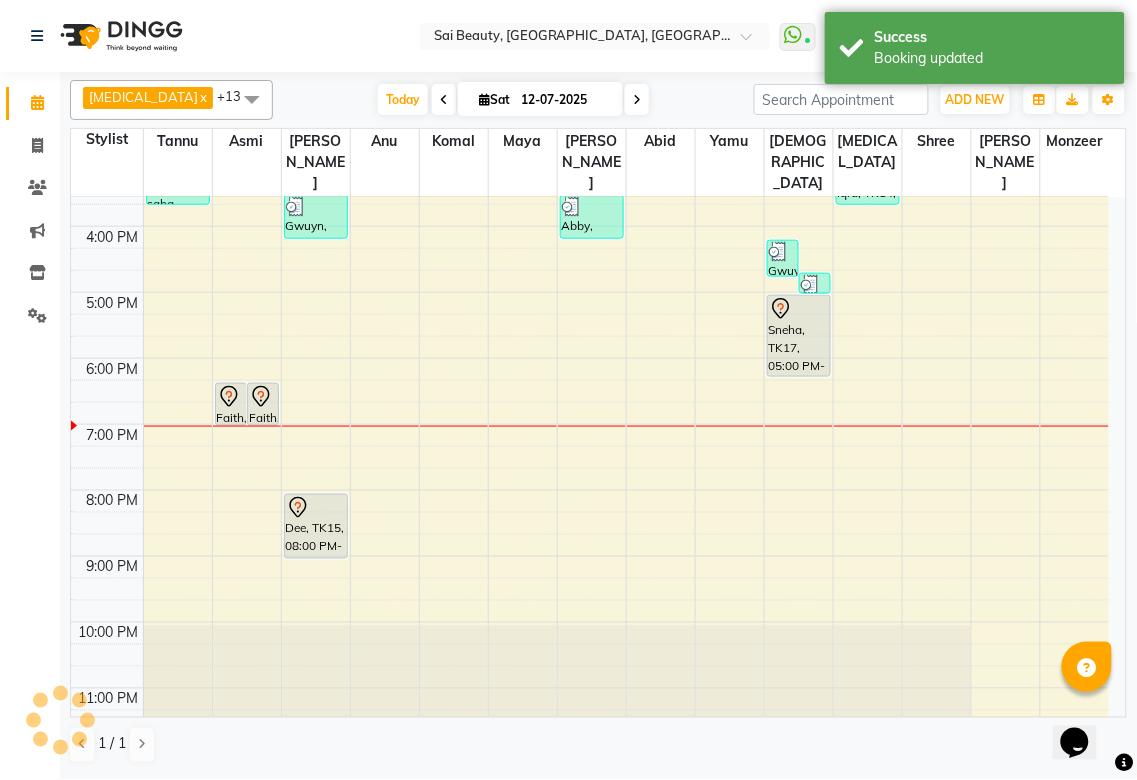 click 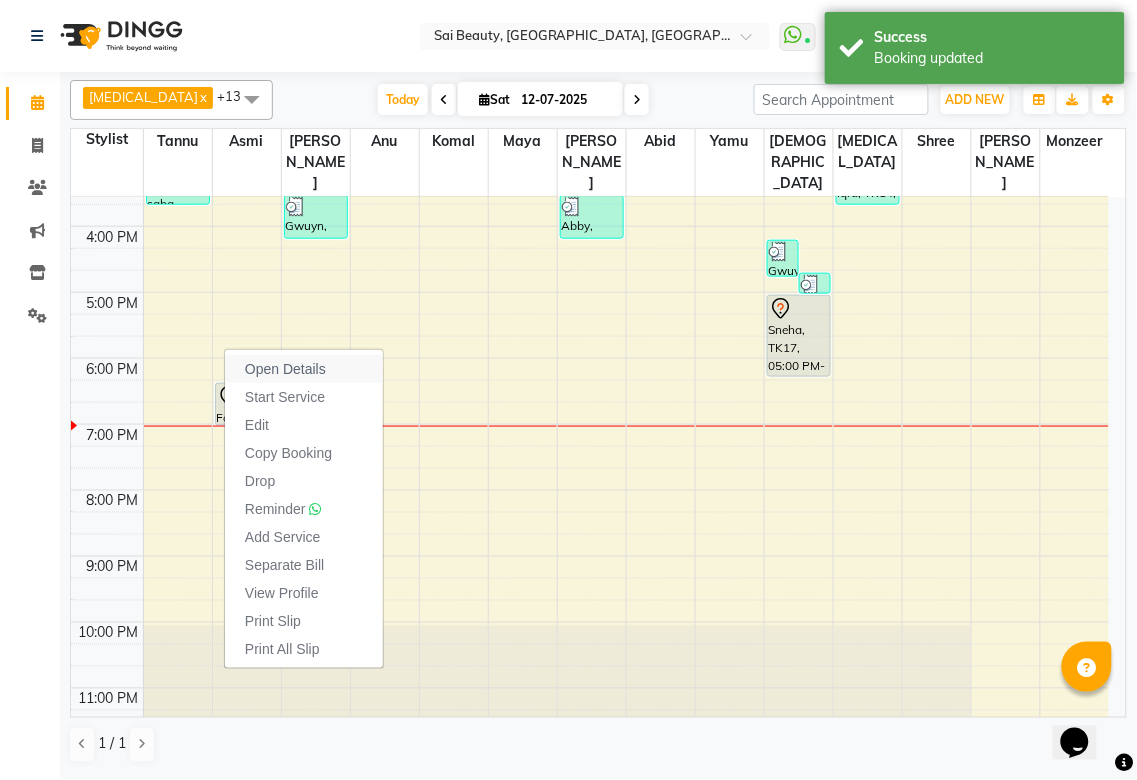 click on "Open Details" at bounding box center (304, 369) 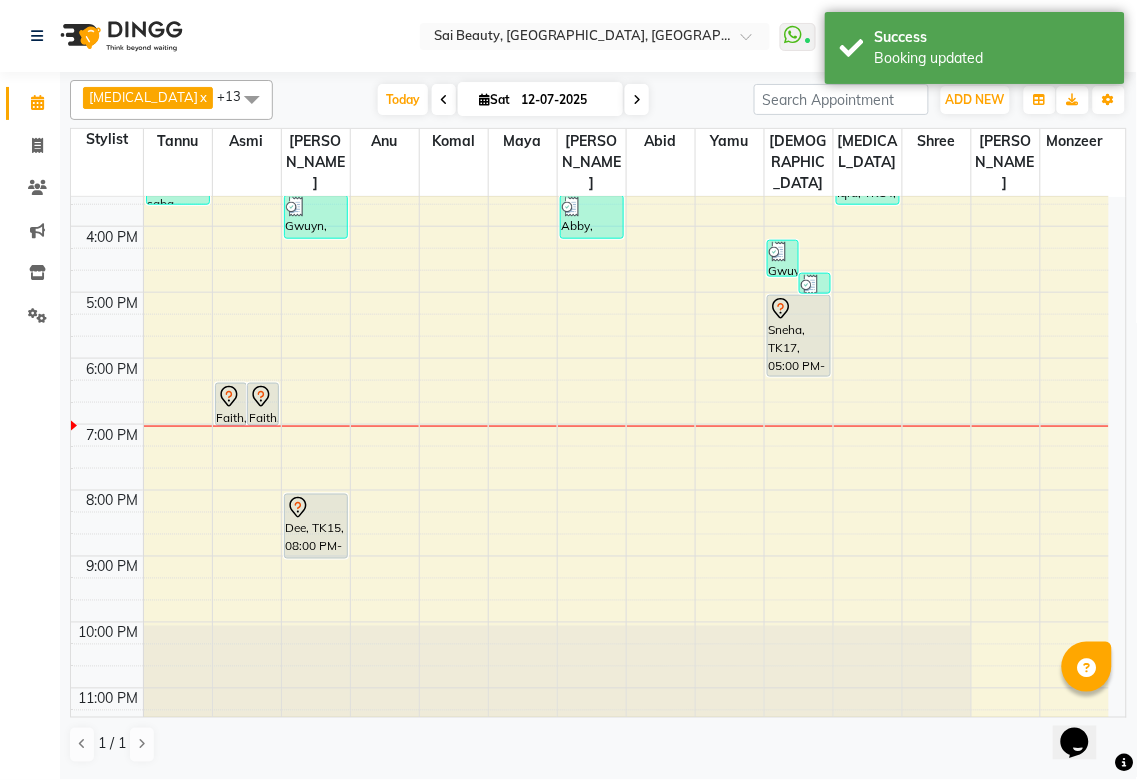 click 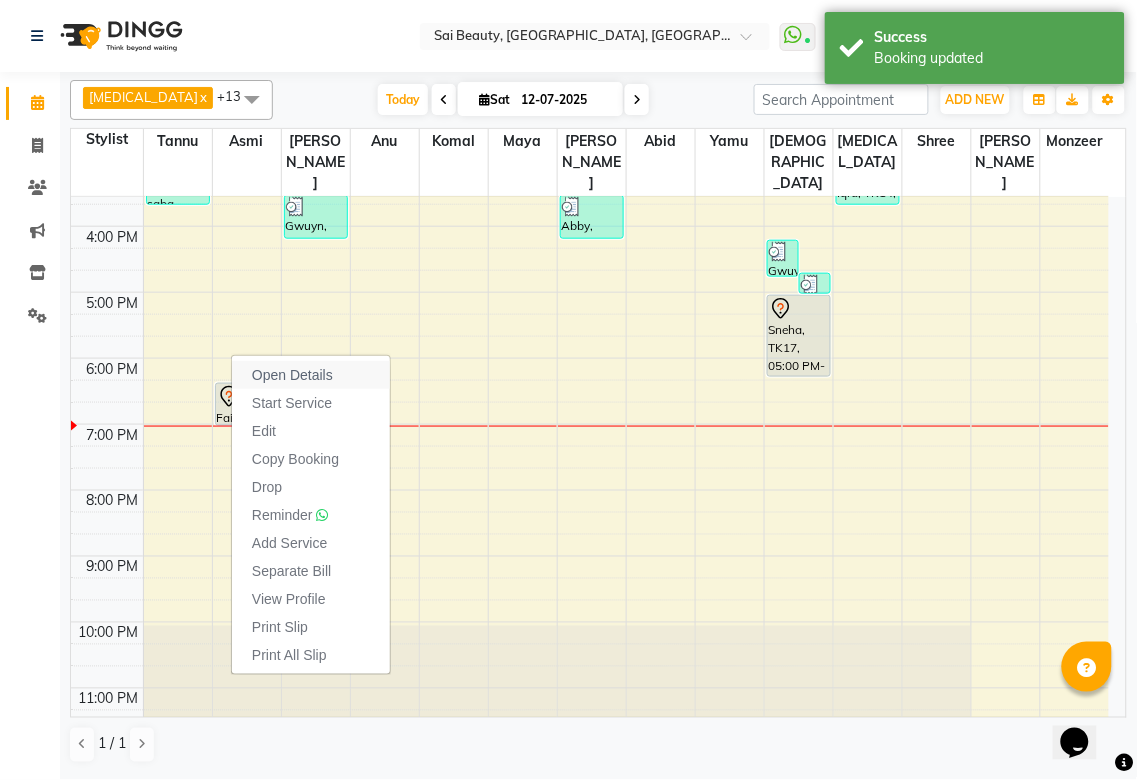 click on "Open Details" at bounding box center [292, 375] 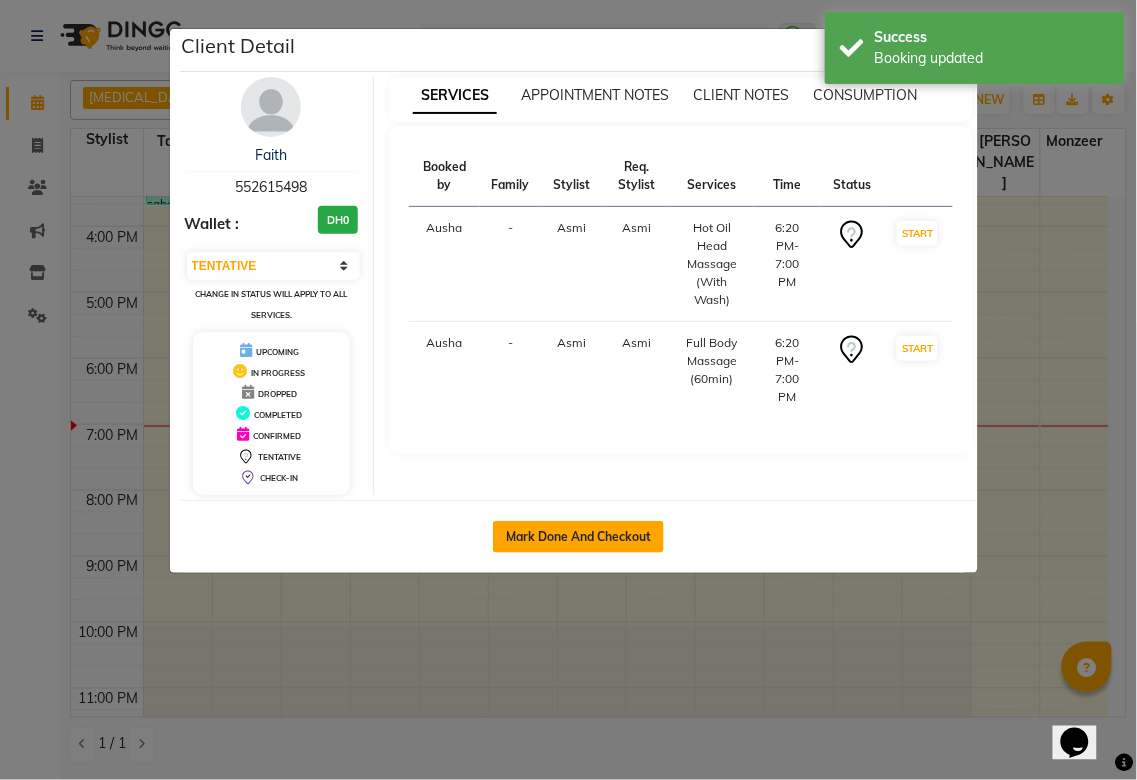 click on "Mark Done And Checkout" 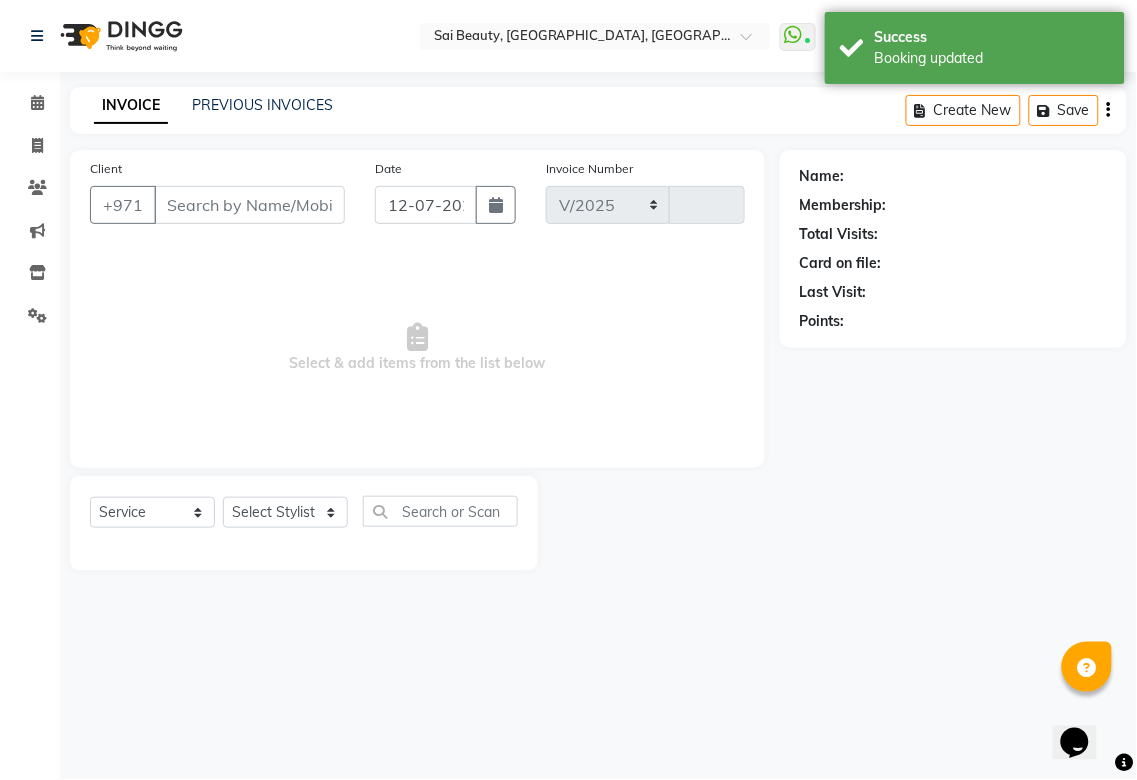 select on "5352" 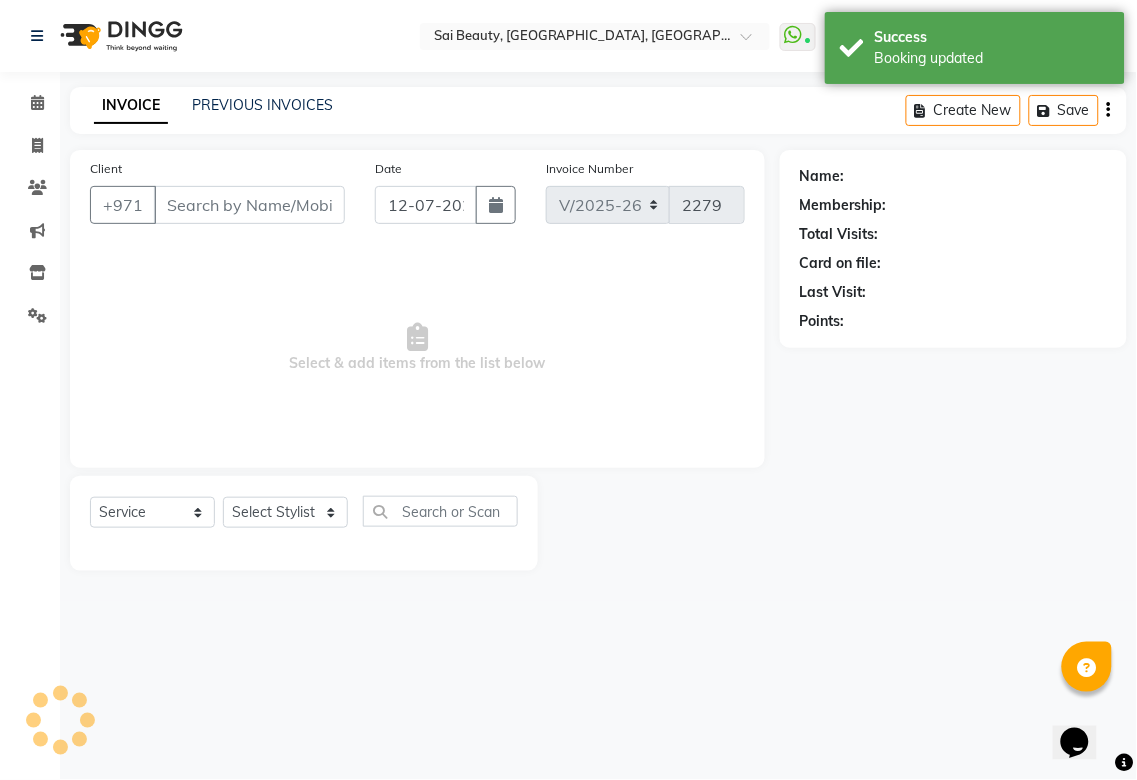 click on "Name: Membership: Total Visits: Card on file: Last Visit:  Points:" 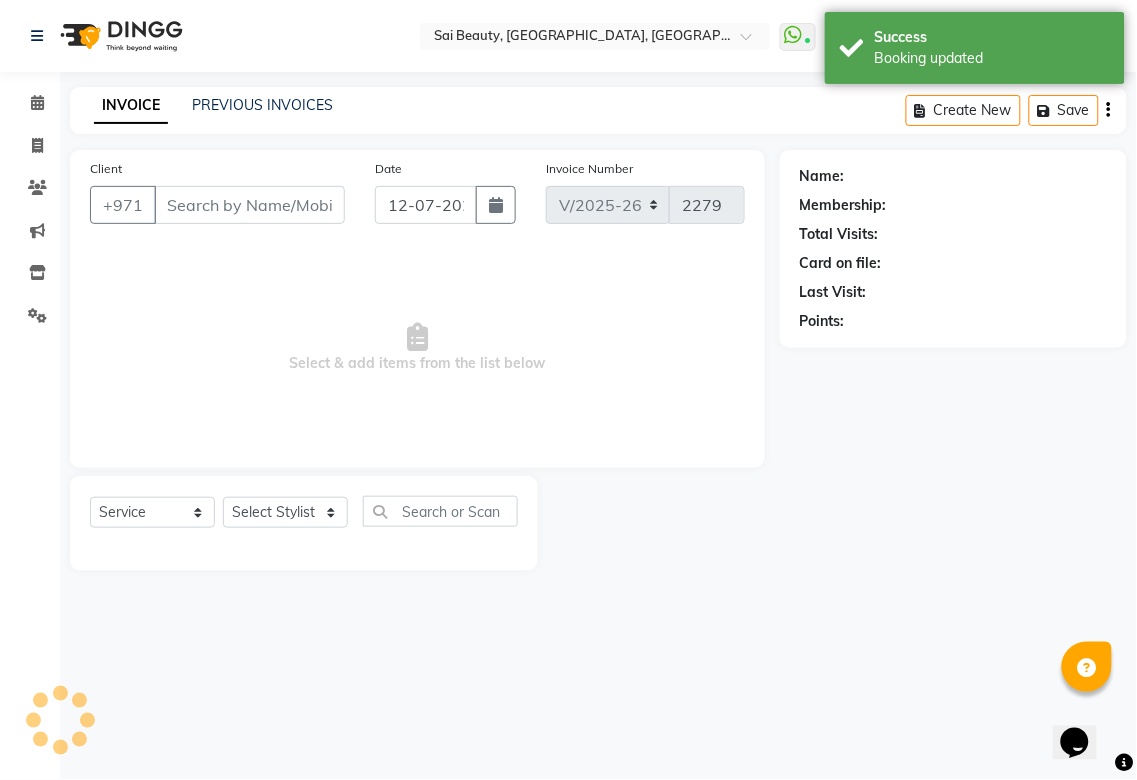 type on "552615498" 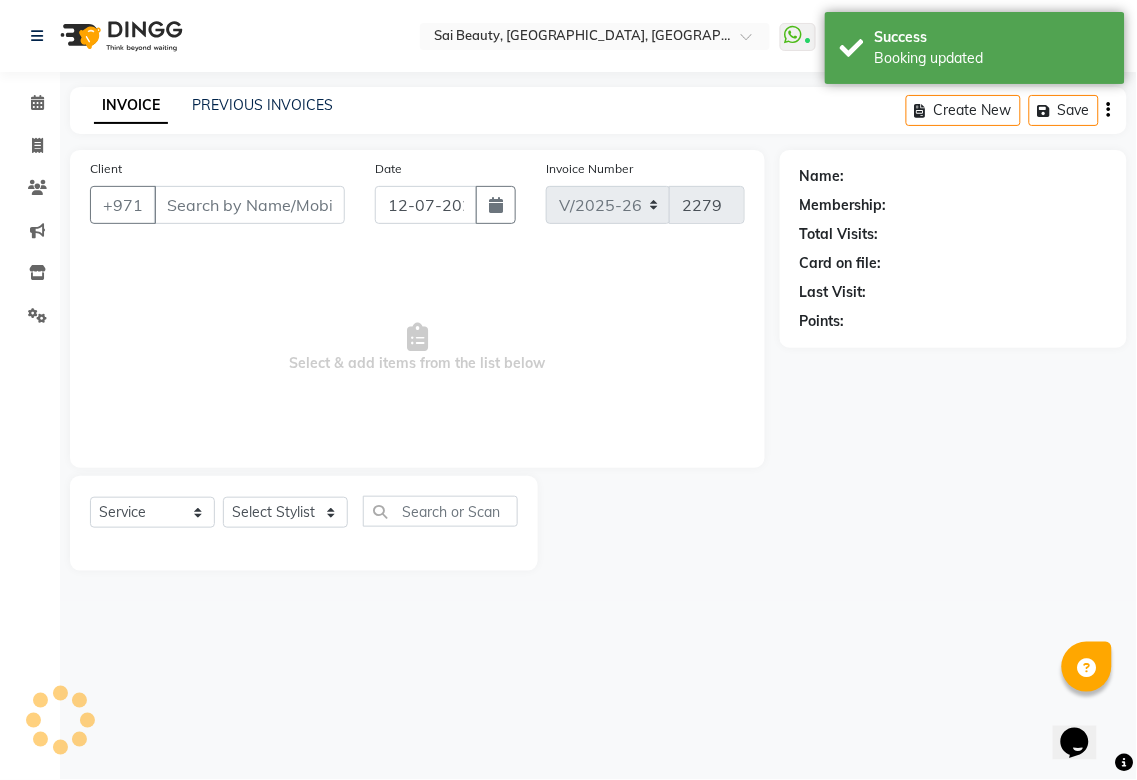 select on "40288" 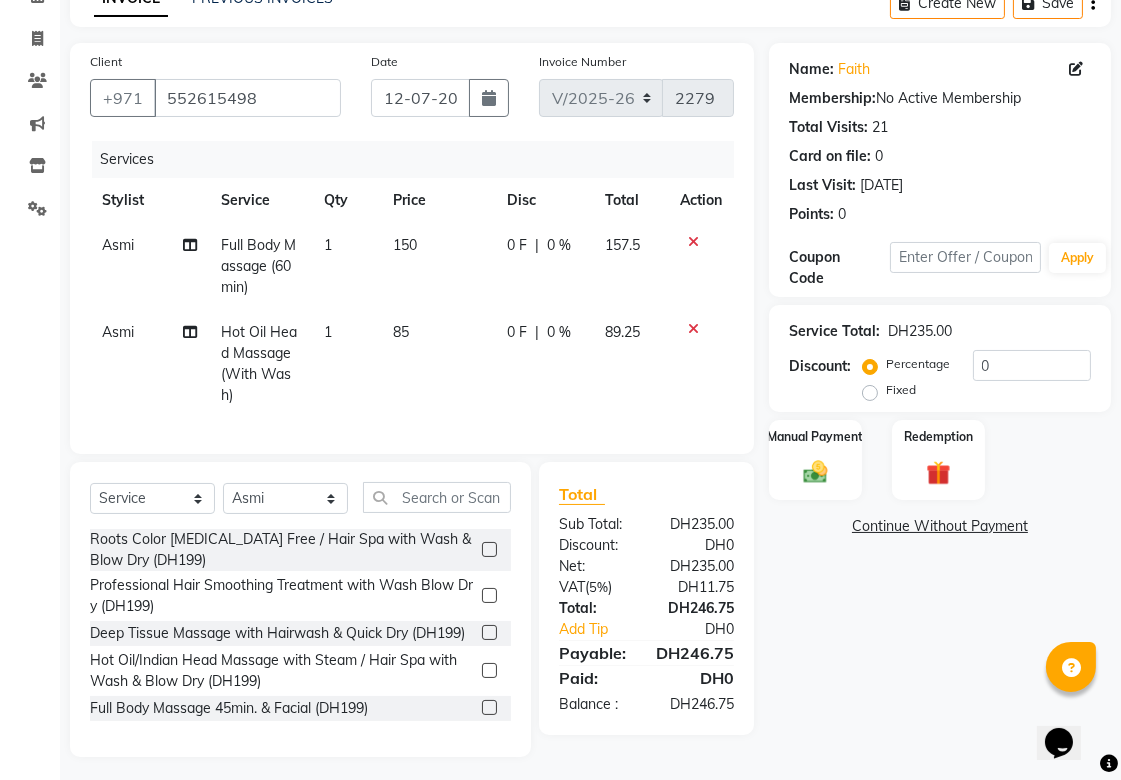 scroll, scrollTop: 131, scrollLeft: 0, axis: vertical 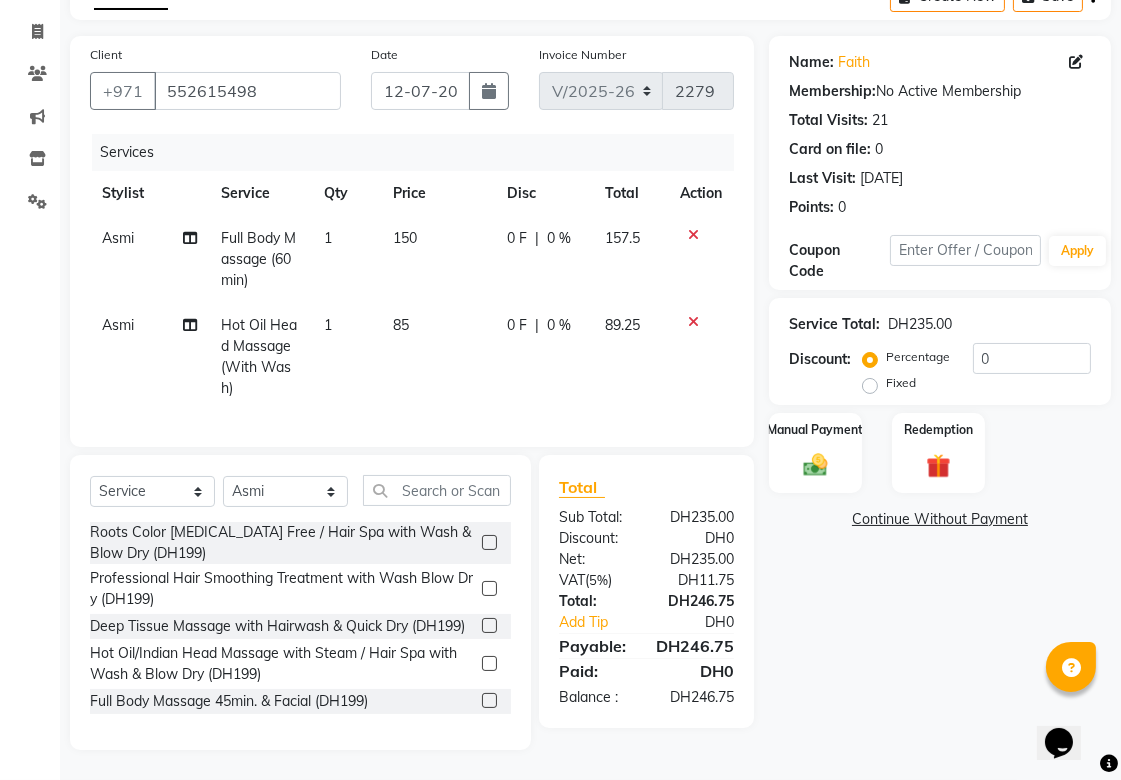 click 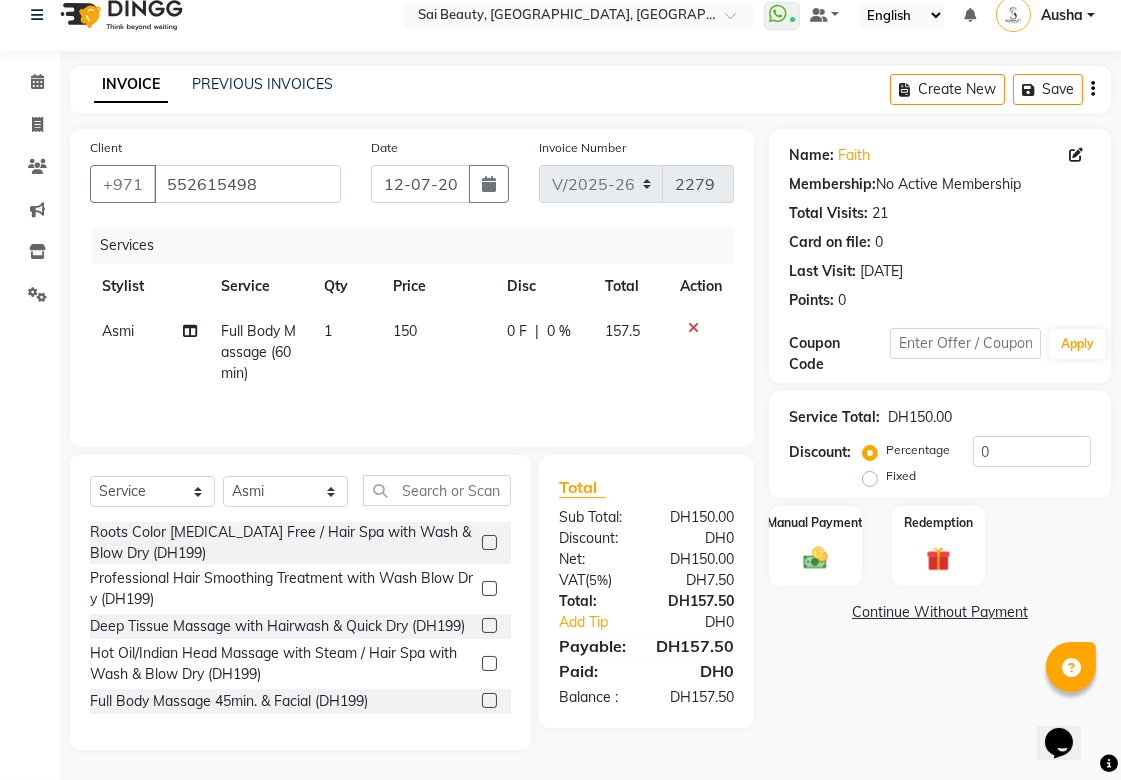 click 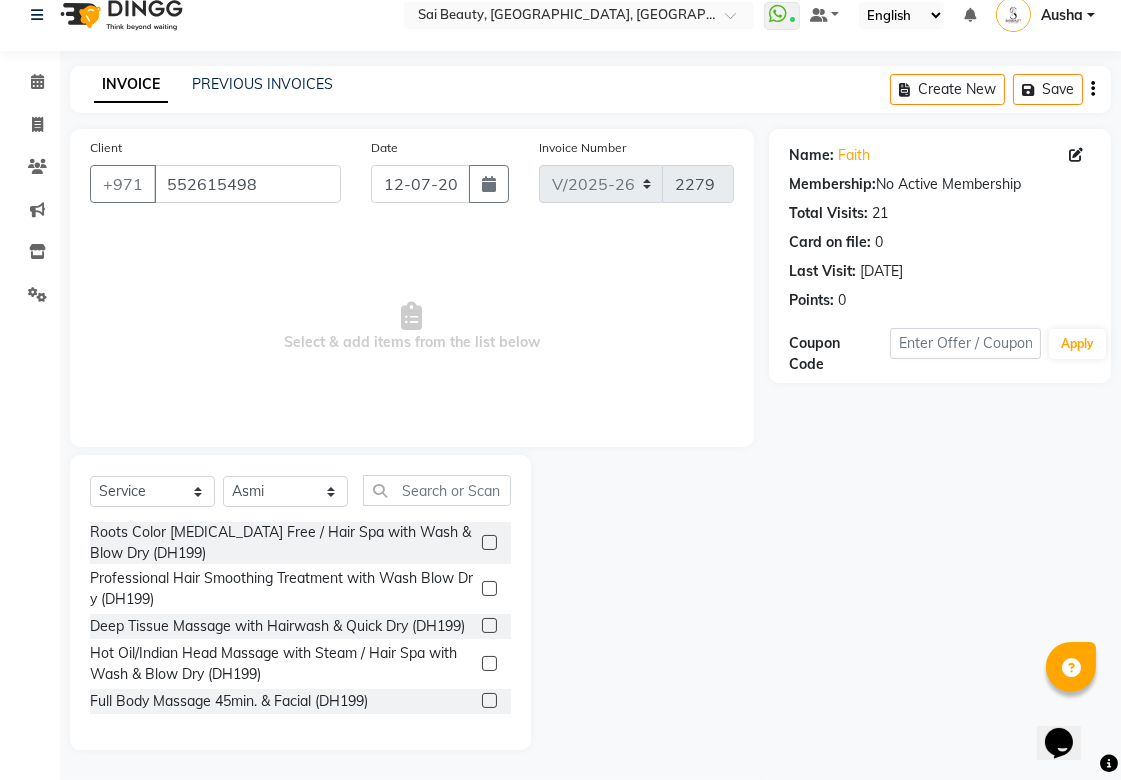scroll, scrollTop: 21, scrollLeft: 0, axis: vertical 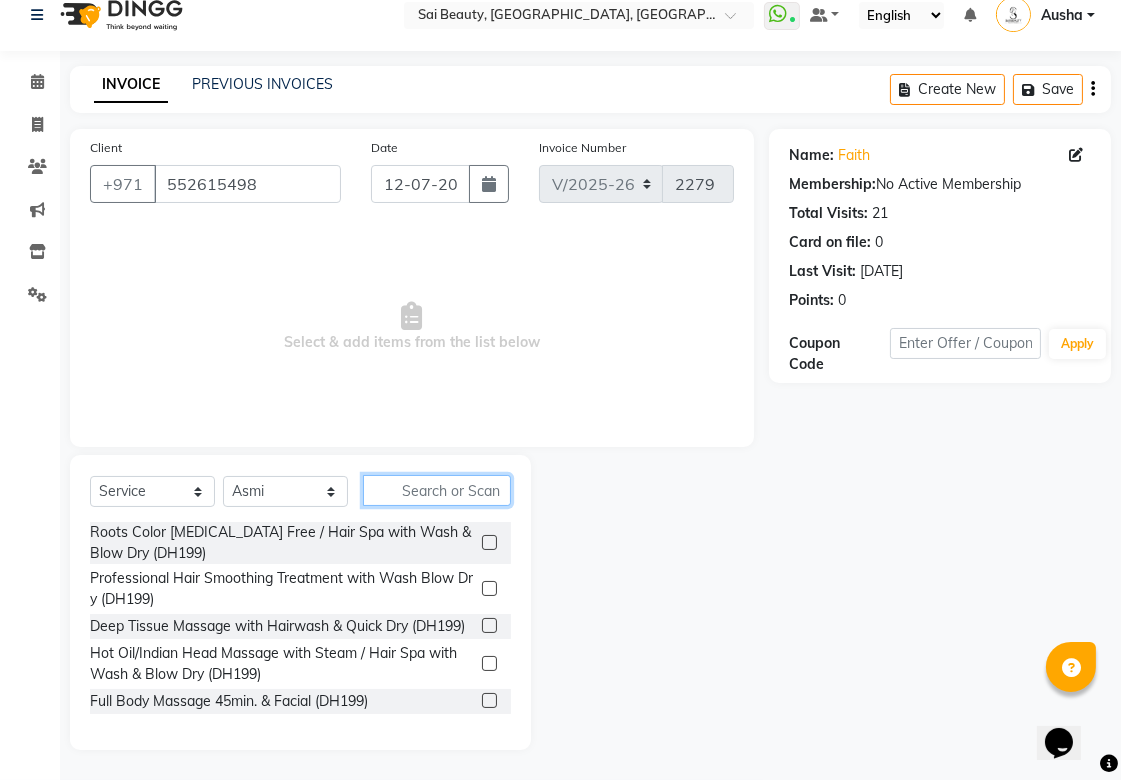 click 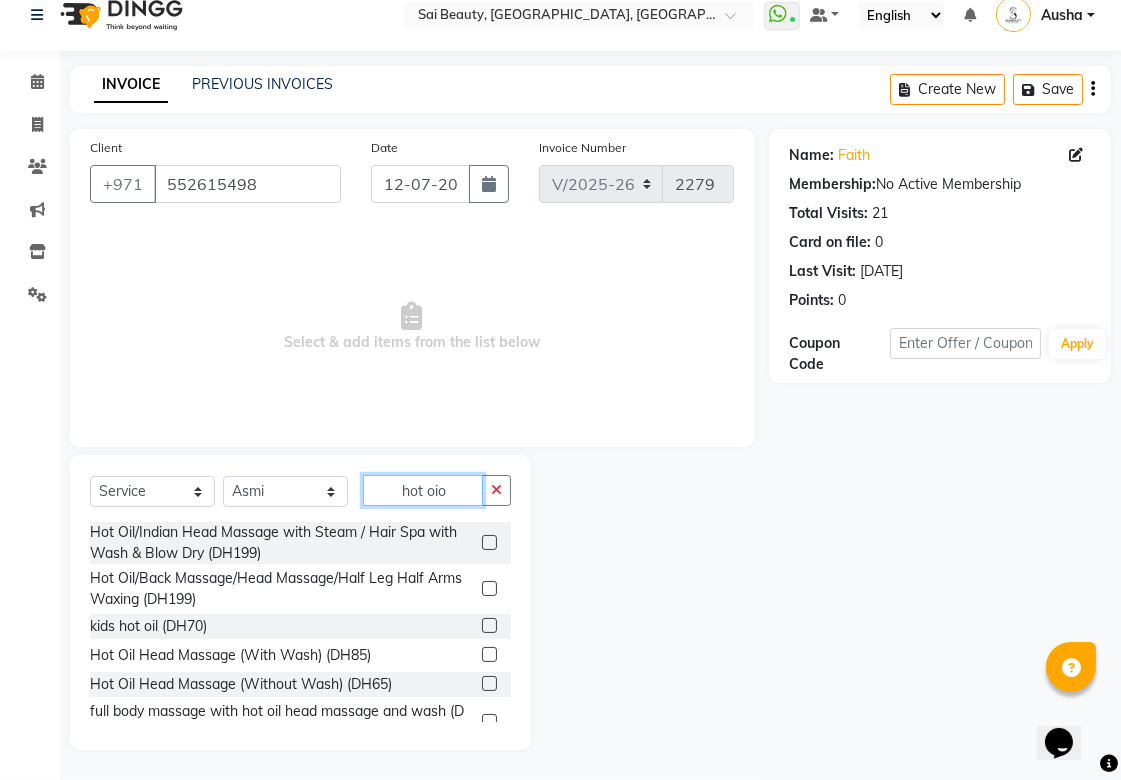 scroll, scrollTop: 0, scrollLeft: 0, axis: both 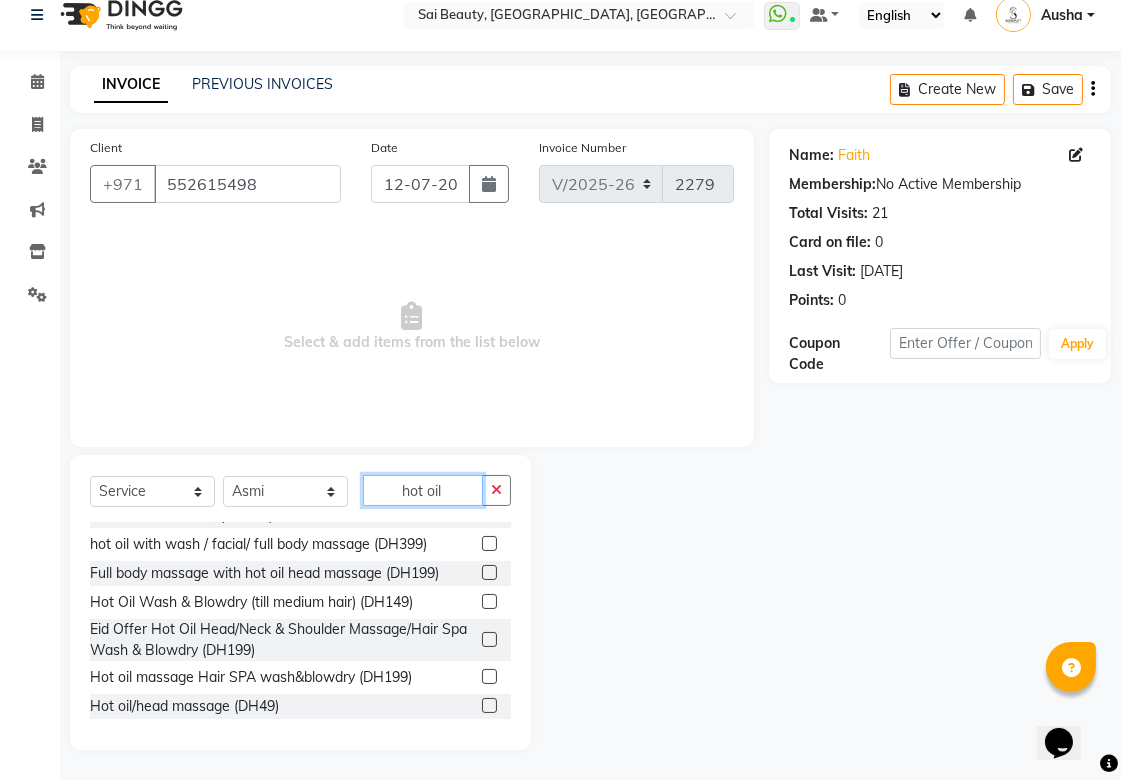 type on "hot oil" 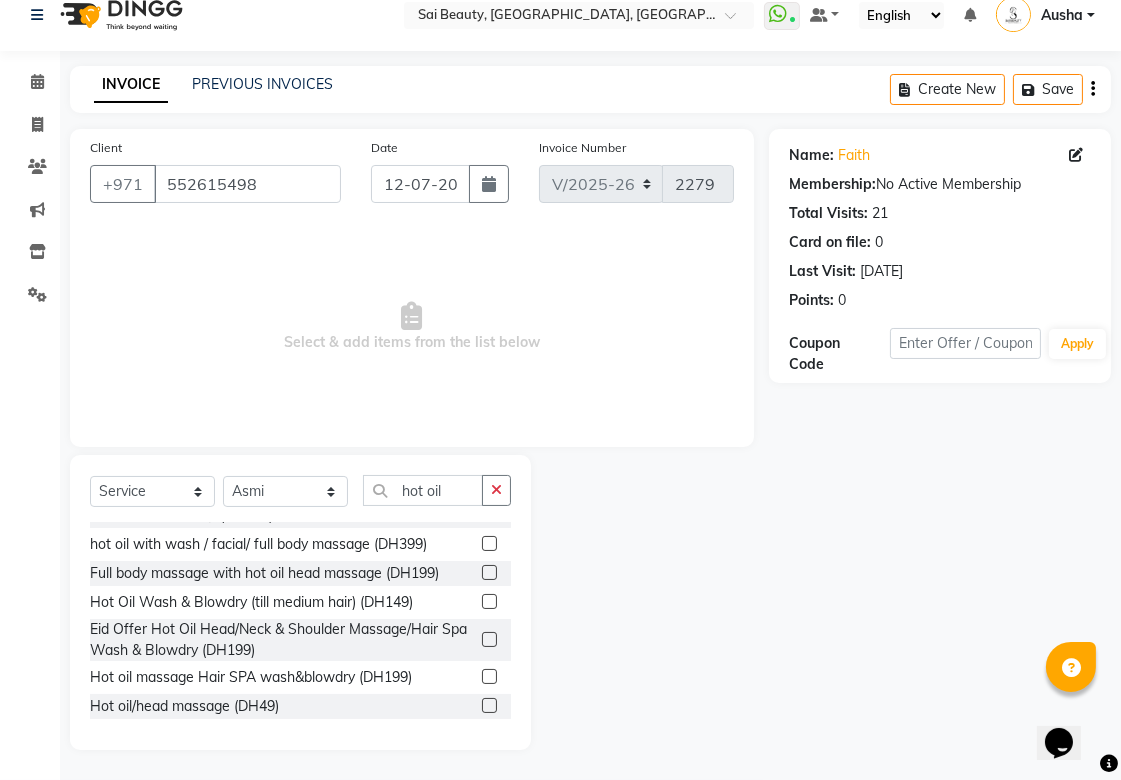 click 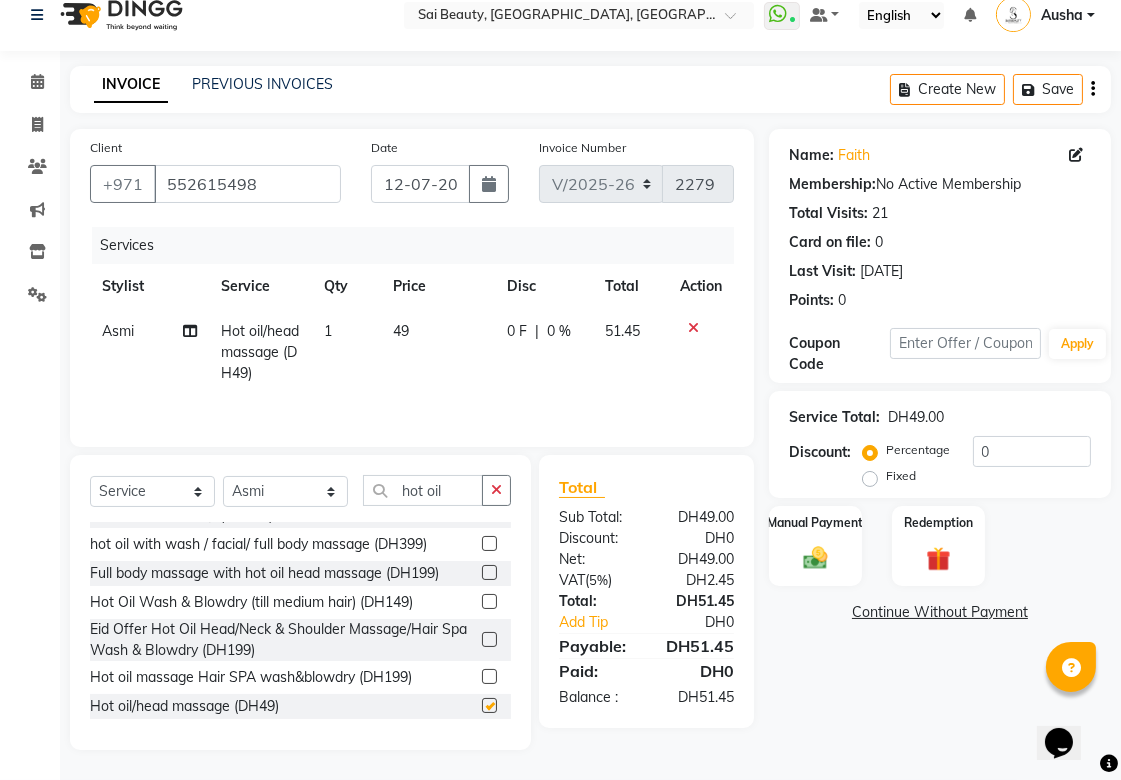 checkbox on "false" 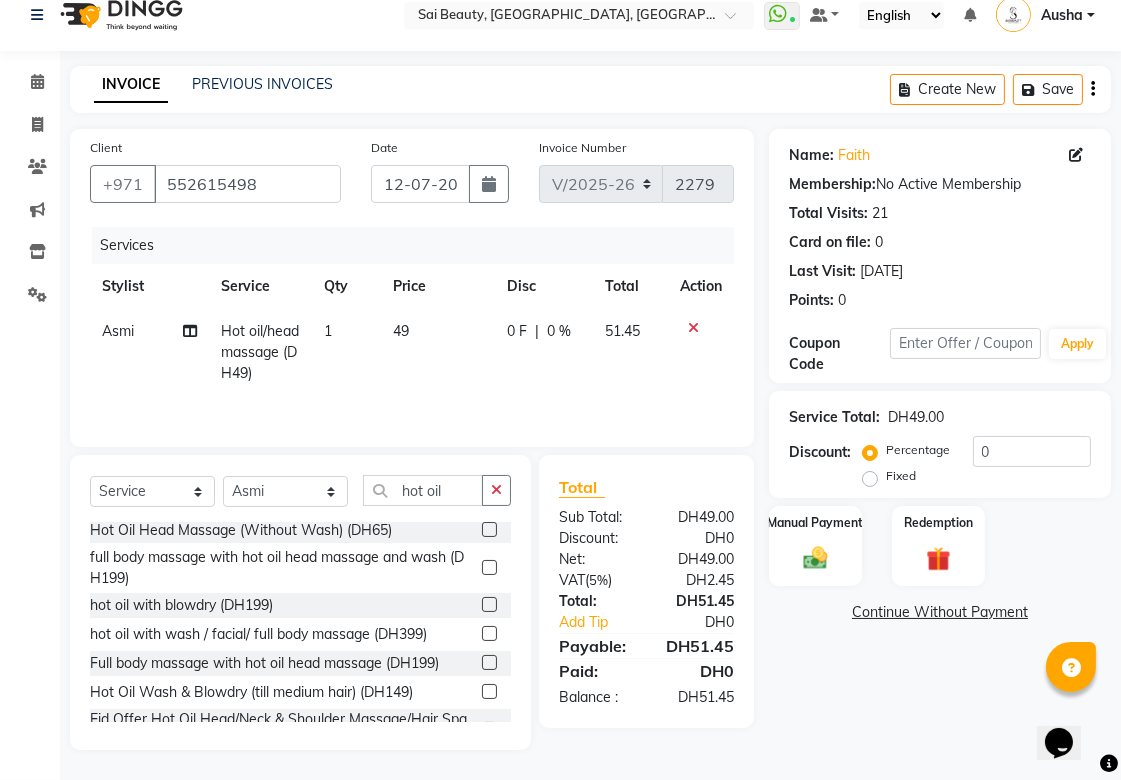 scroll, scrollTop: 153, scrollLeft: 0, axis: vertical 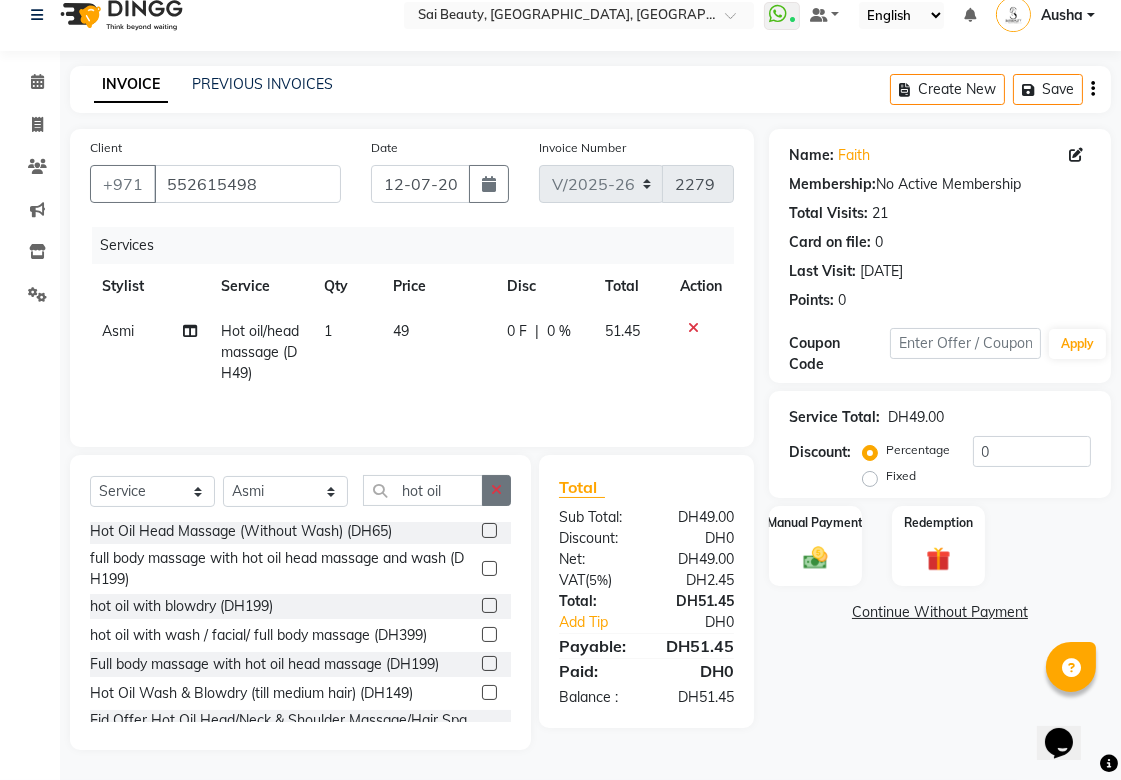 click 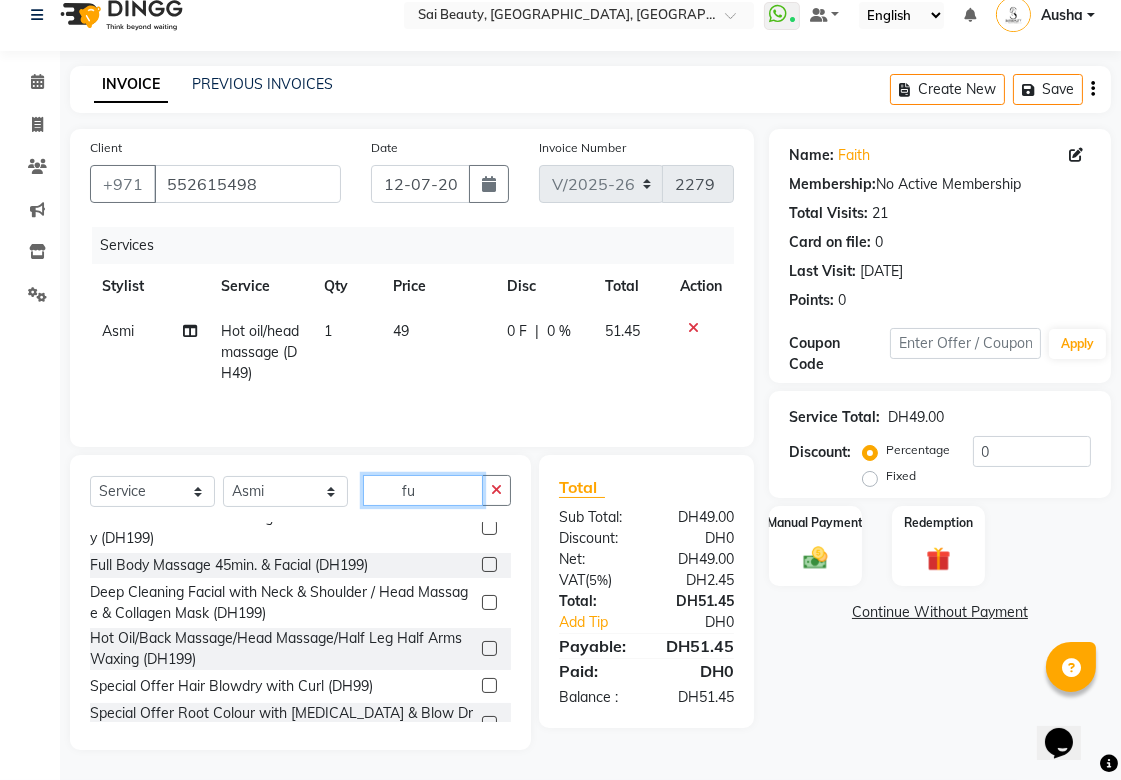 scroll, scrollTop: 0, scrollLeft: 0, axis: both 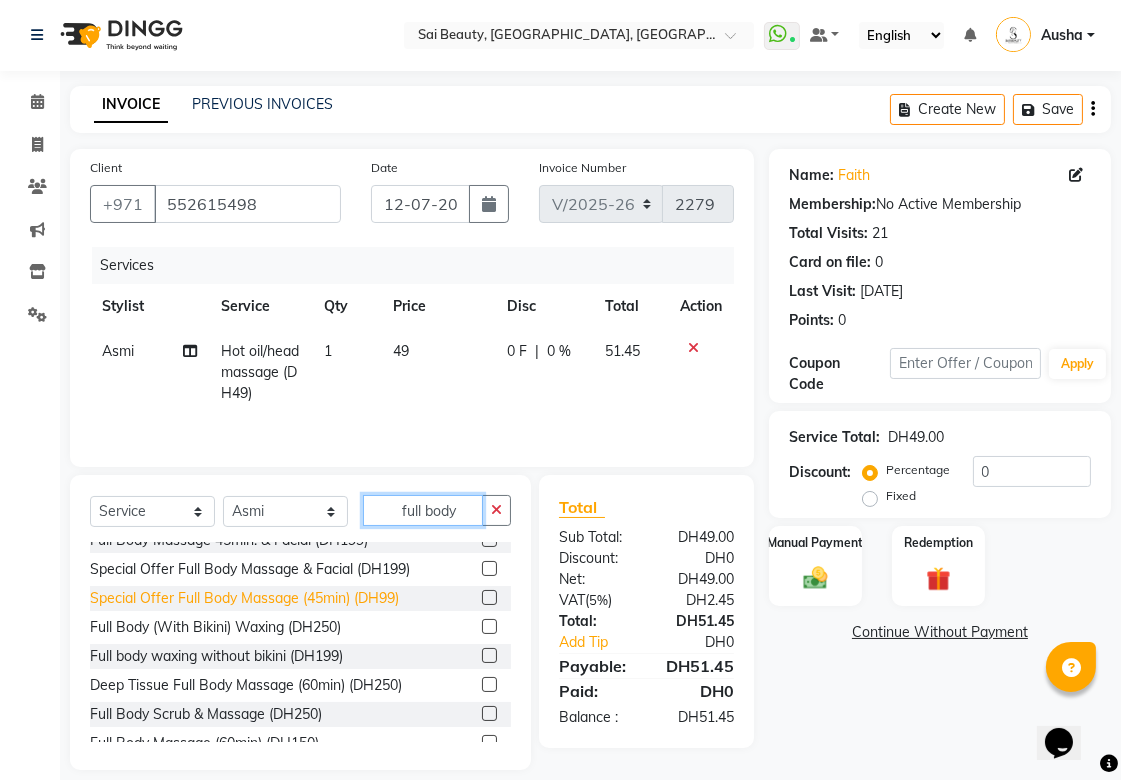 type on "full body" 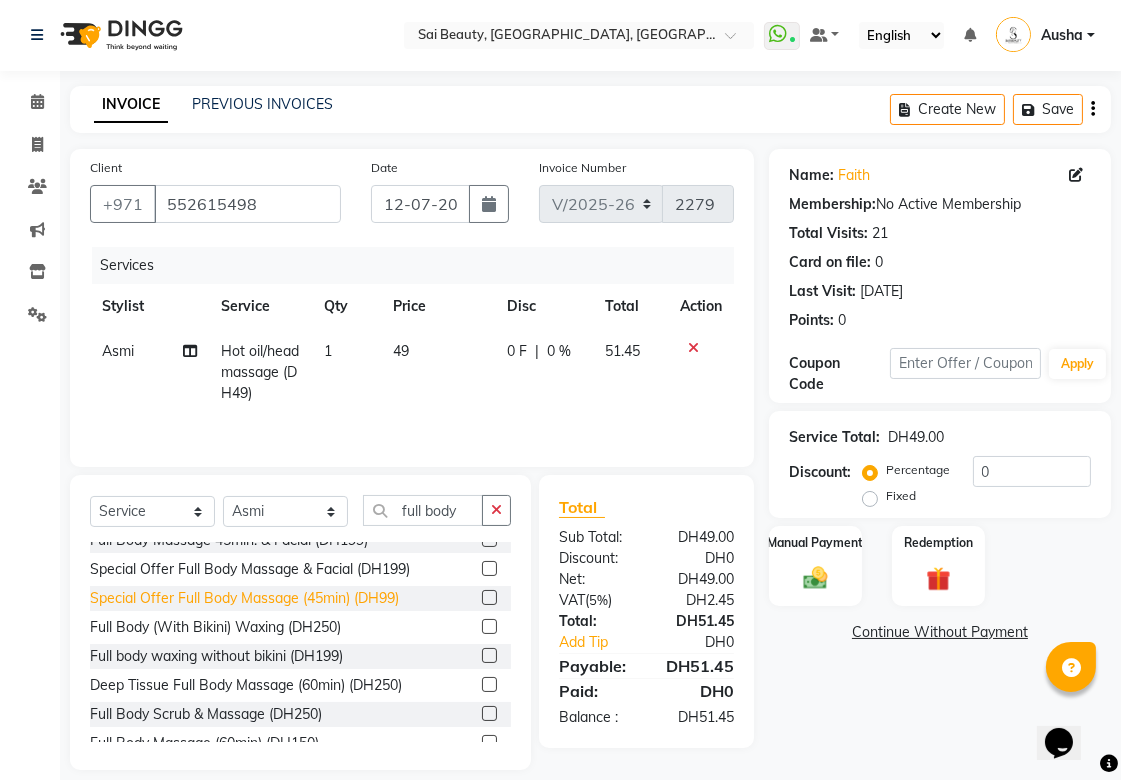 click on "Special Offer Full Body Massage (45min) (DH99)" 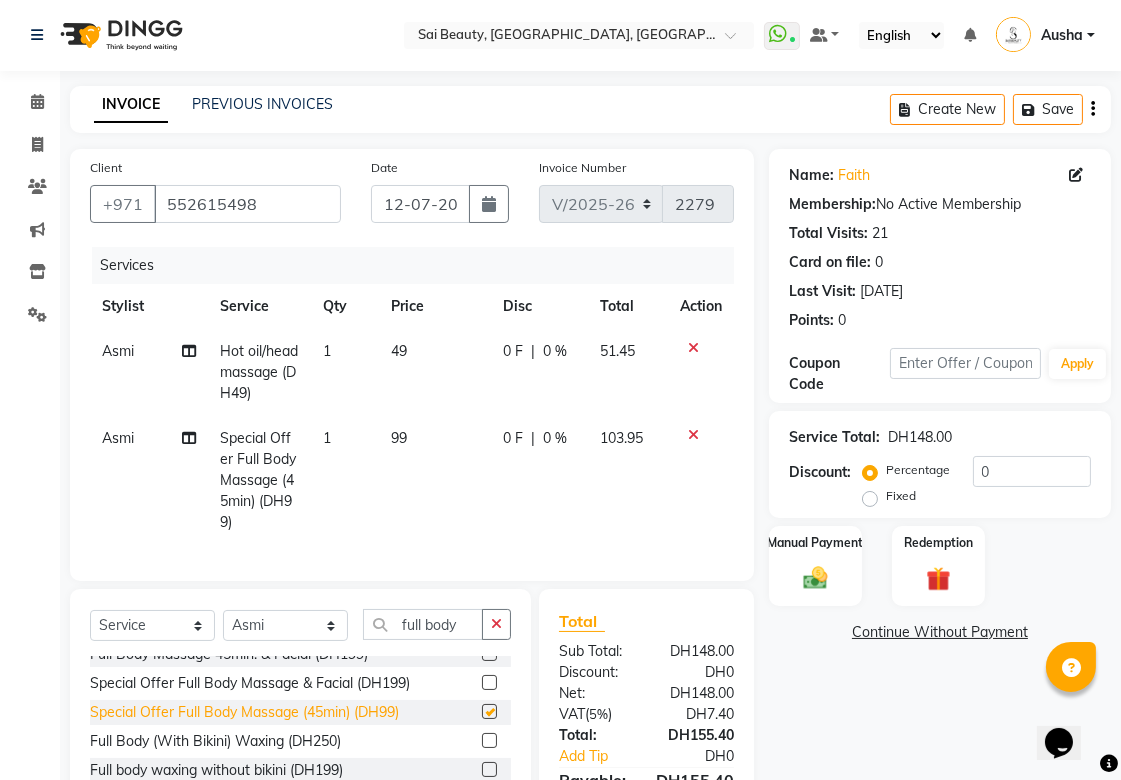 checkbox on "false" 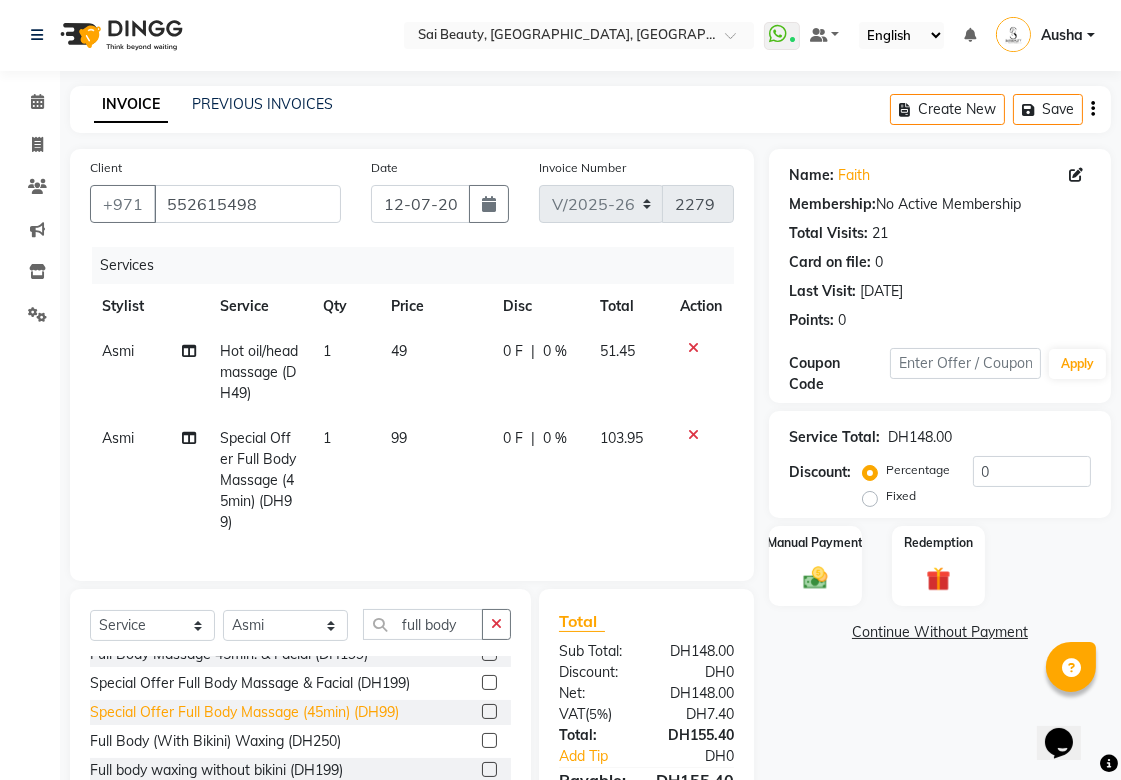scroll, scrollTop: 152, scrollLeft: 0, axis: vertical 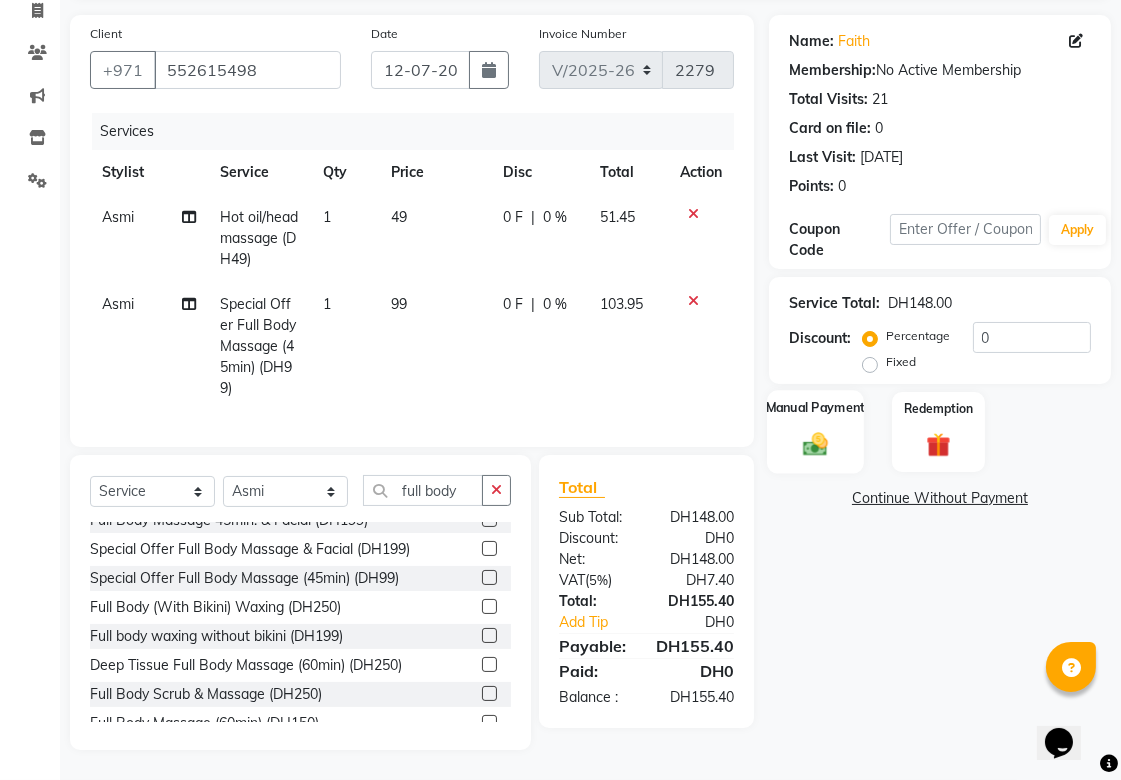 click on "Manual Payment" 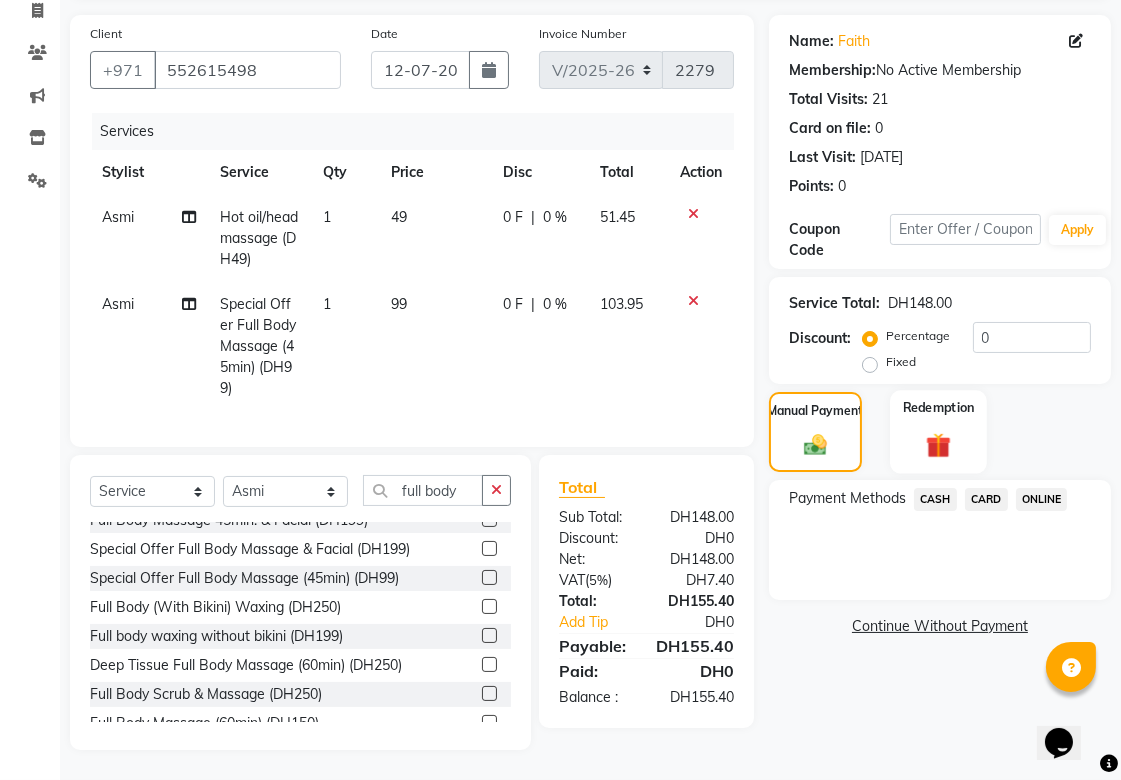 click on "Redemption" 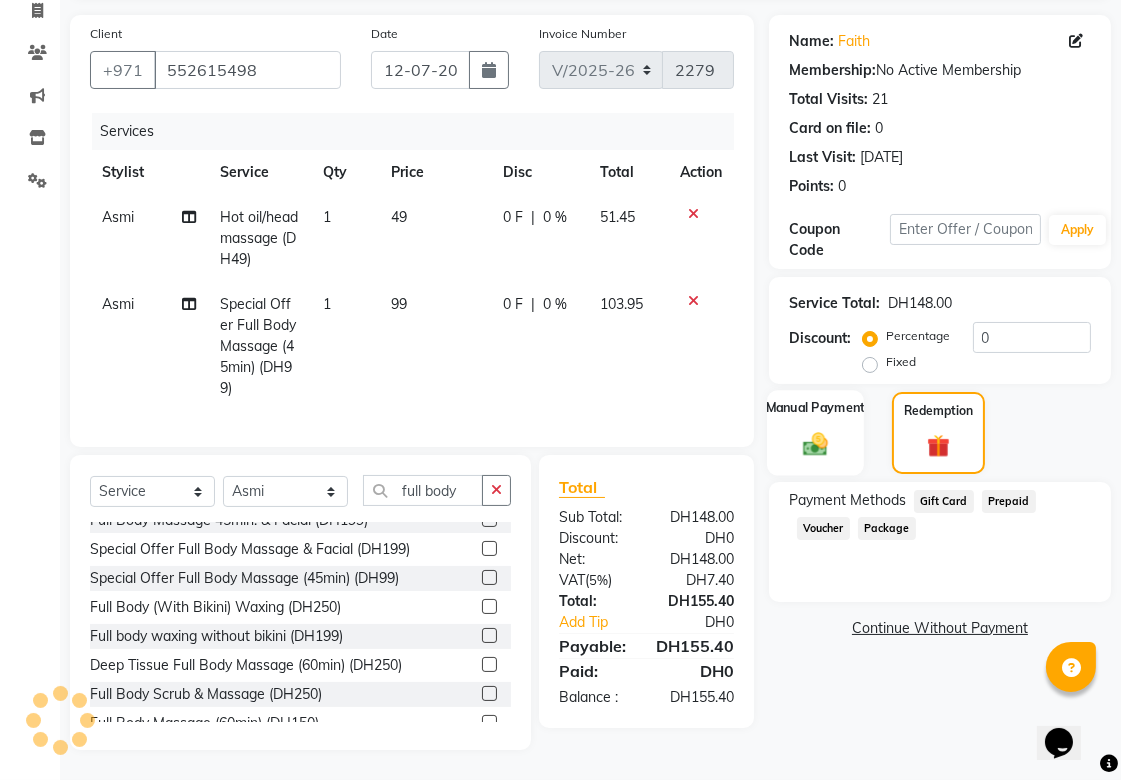 click on "Manual Payment" 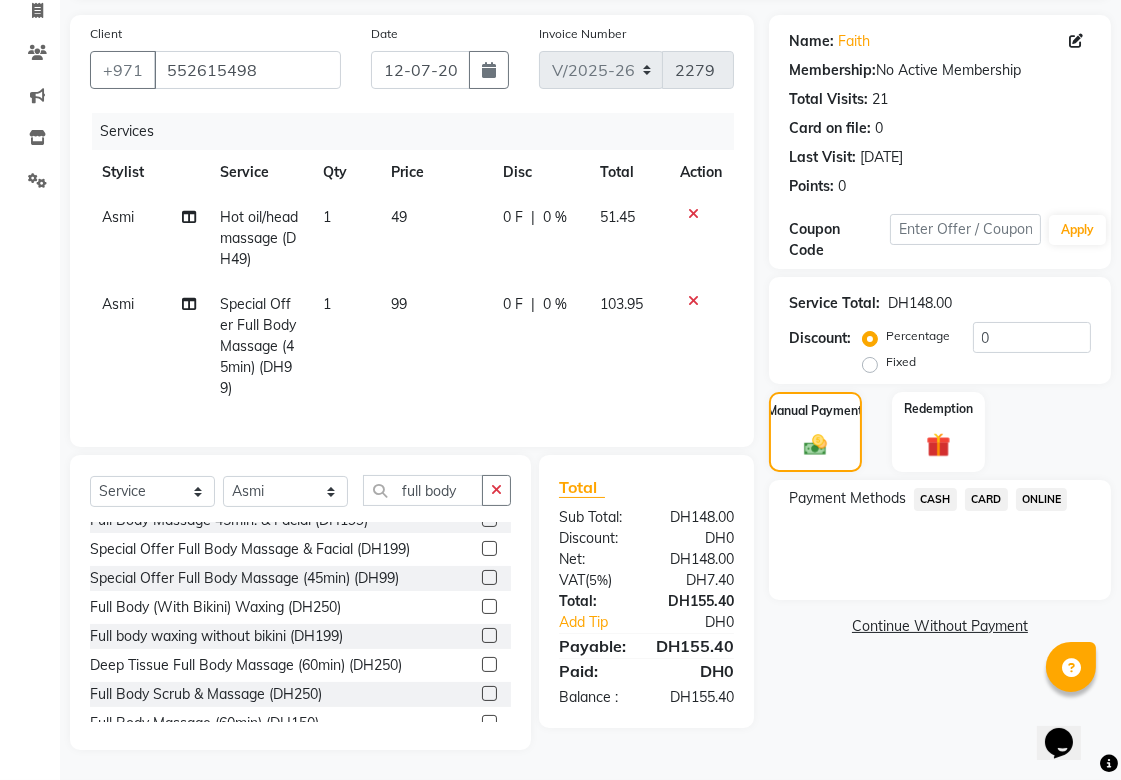 click on "CARD" 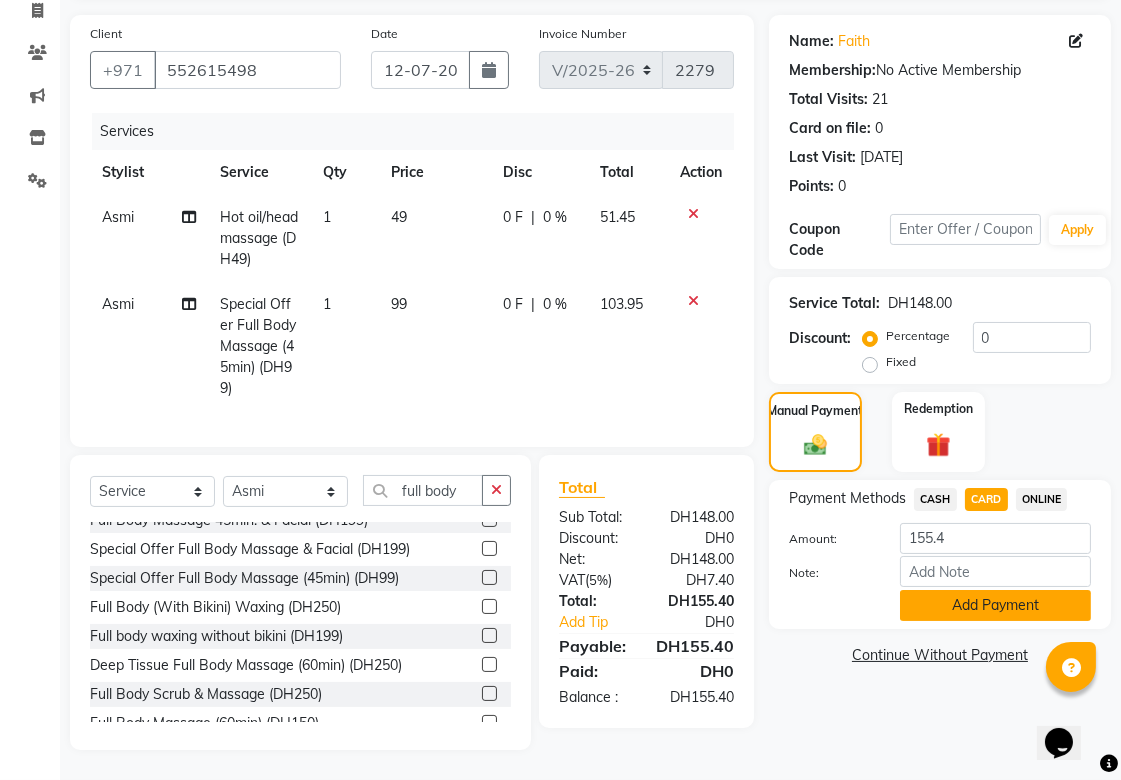 click on "Add Payment" 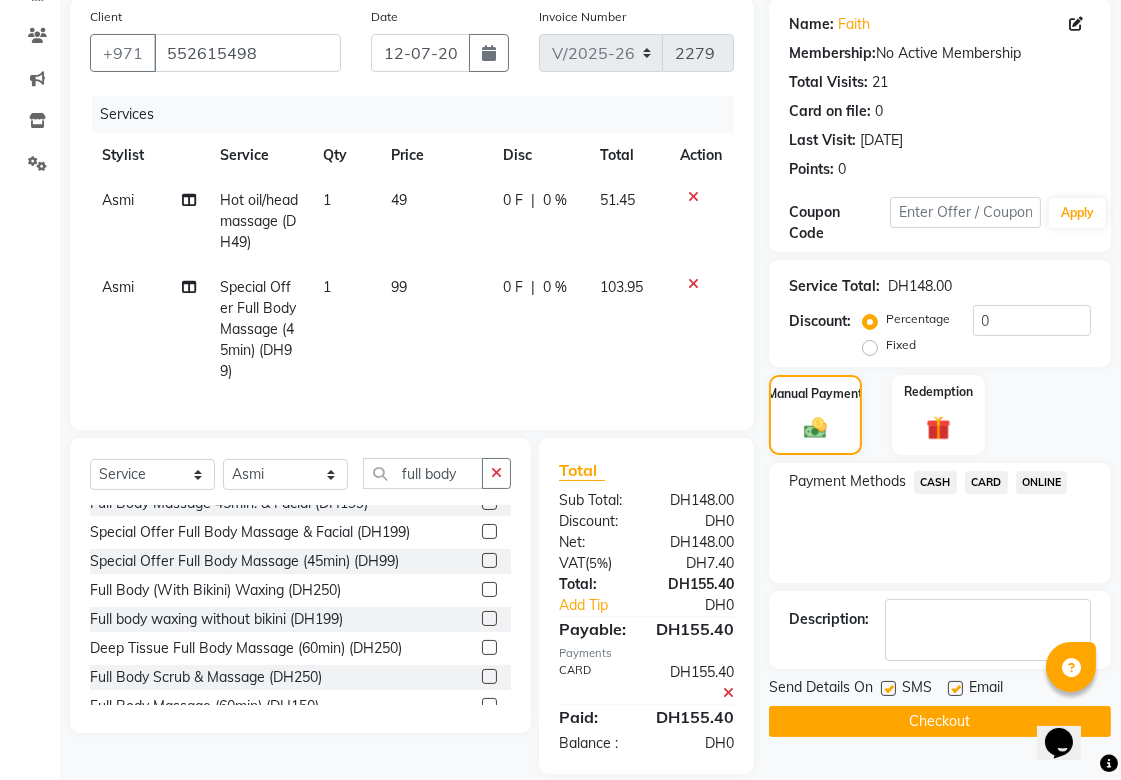 scroll, scrollTop: 192, scrollLeft: 0, axis: vertical 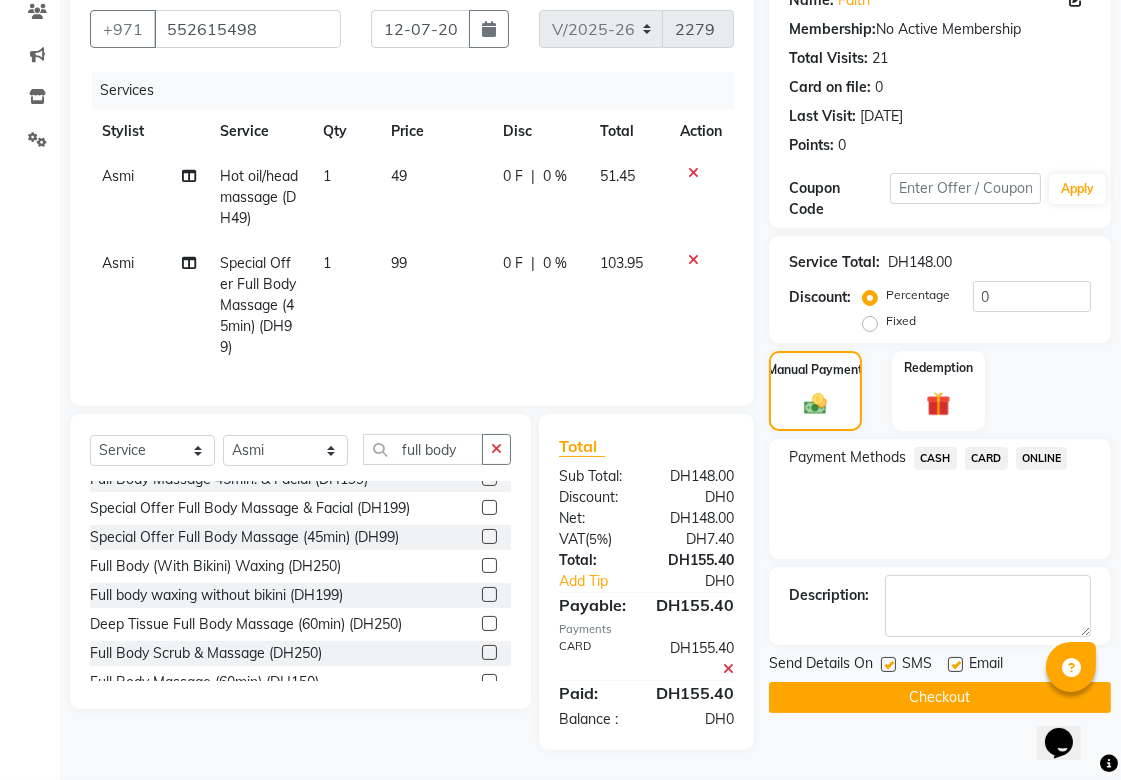 click on "Checkout" 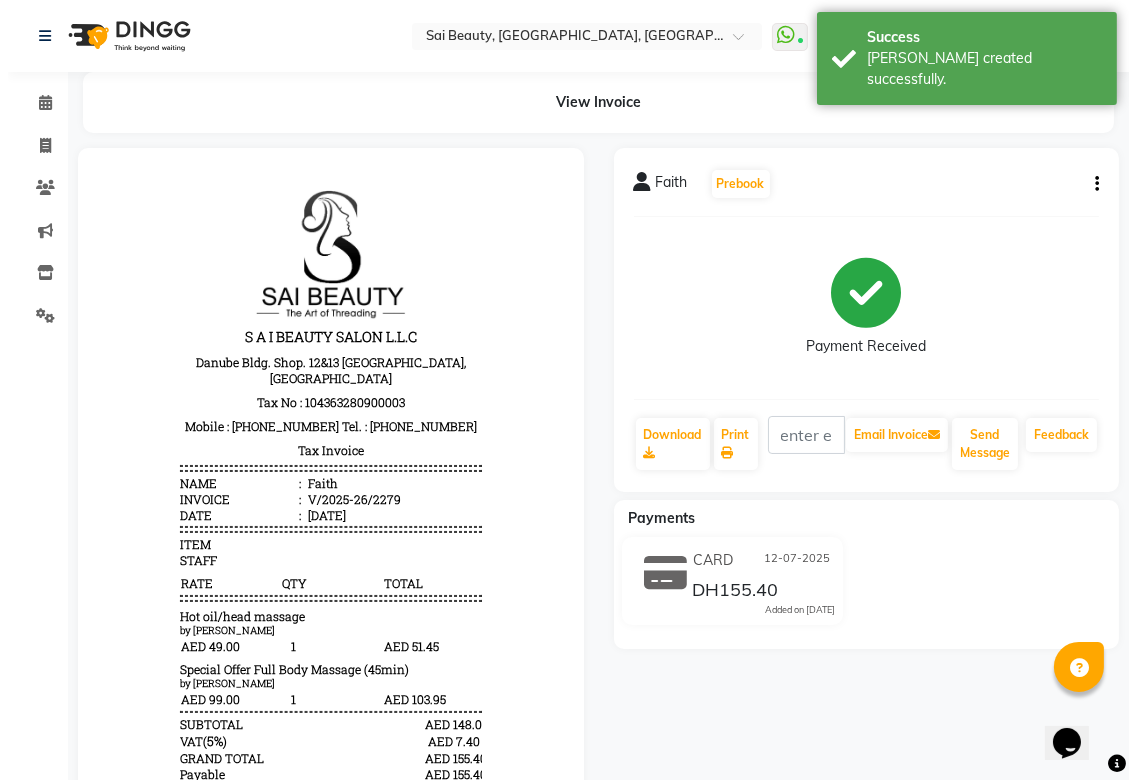 scroll, scrollTop: 0, scrollLeft: 0, axis: both 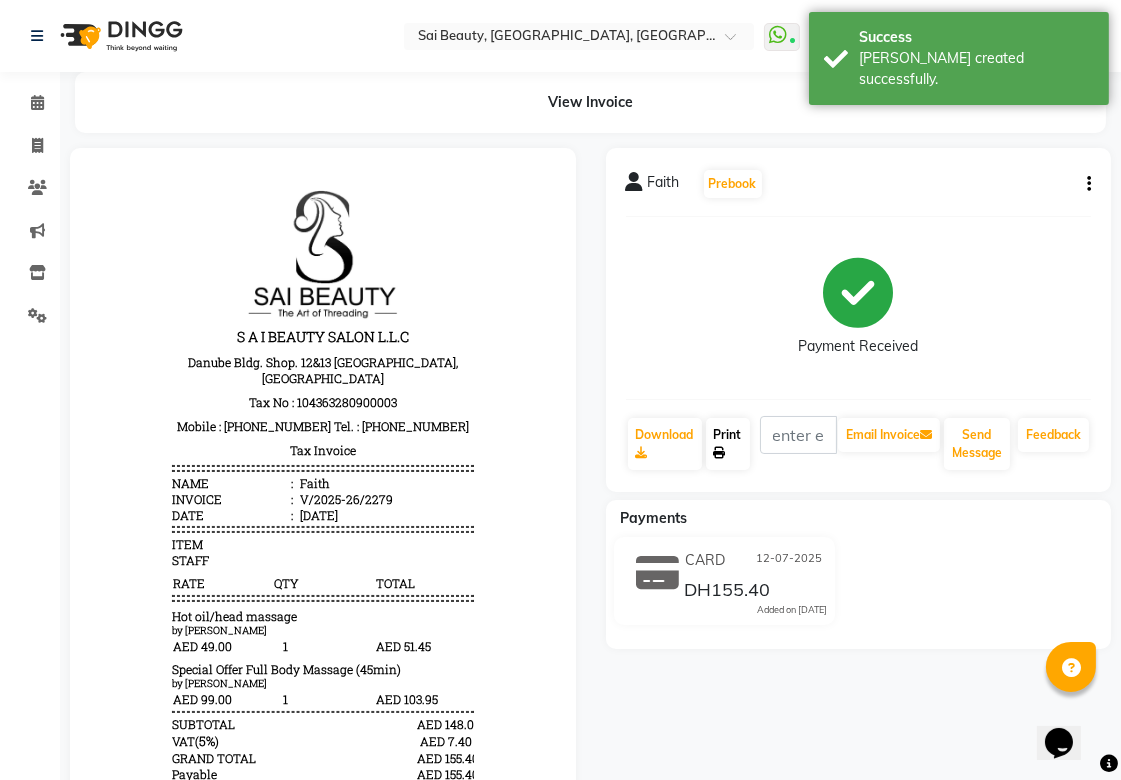 click on "Print" 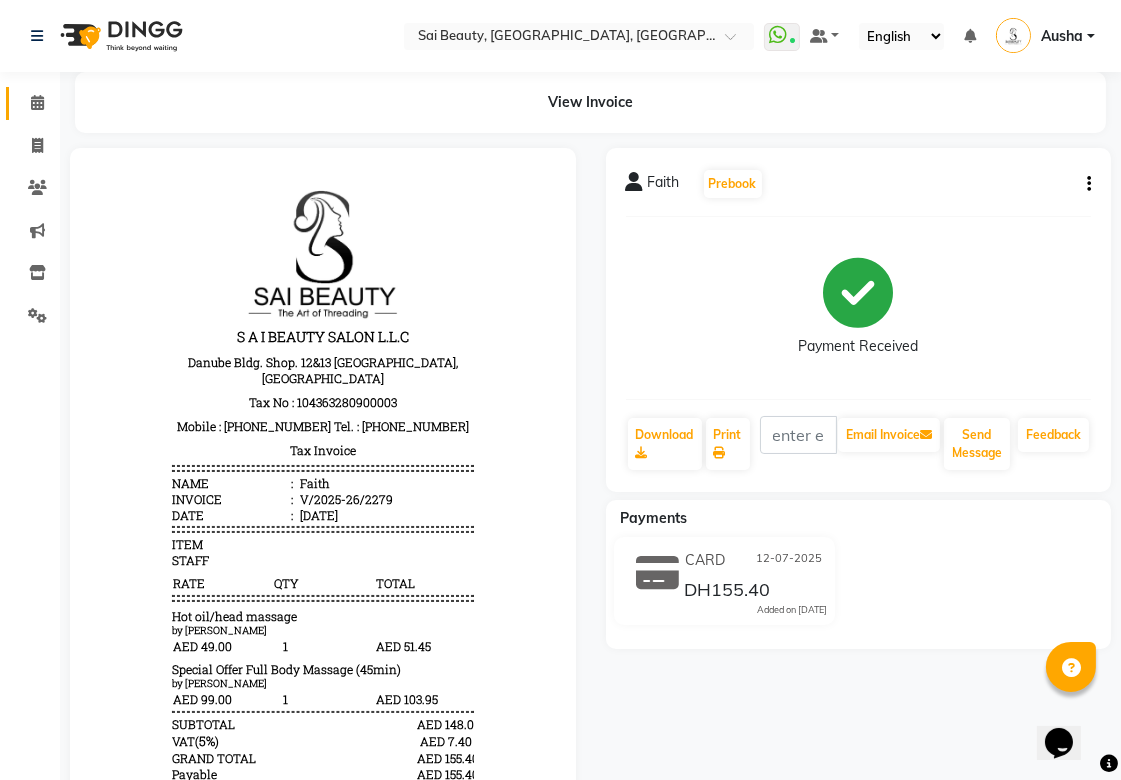 click 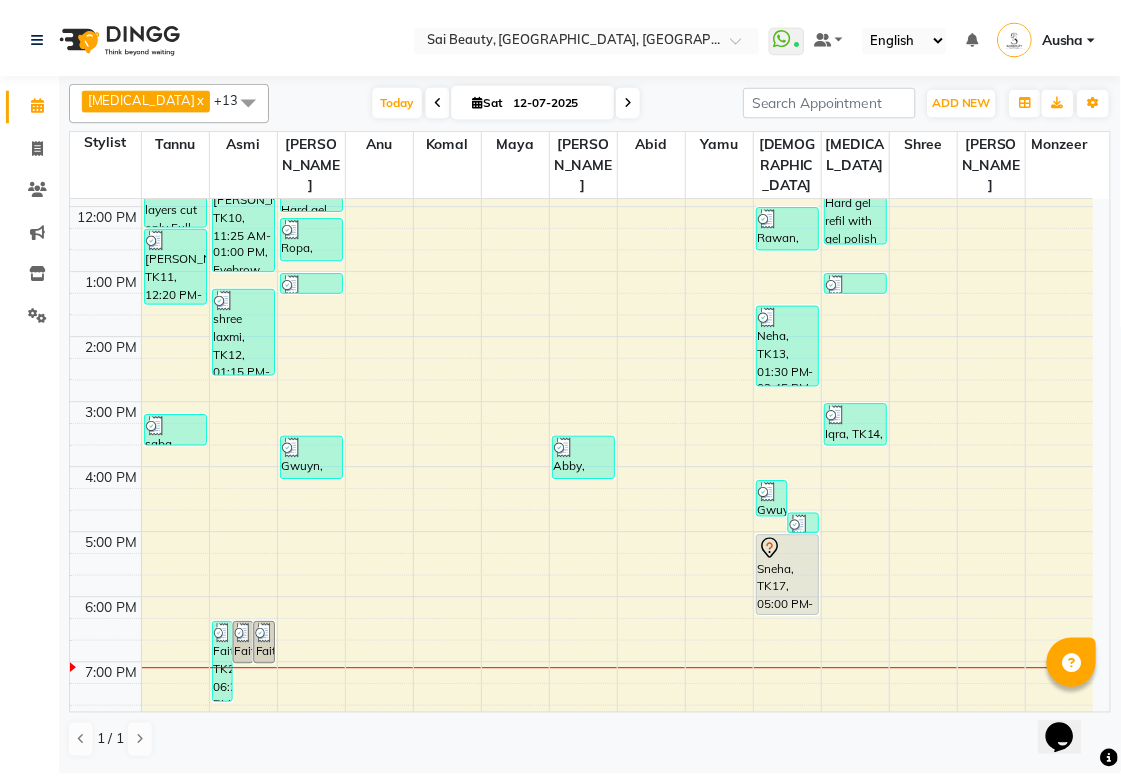 scroll, scrollTop: 186, scrollLeft: 0, axis: vertical 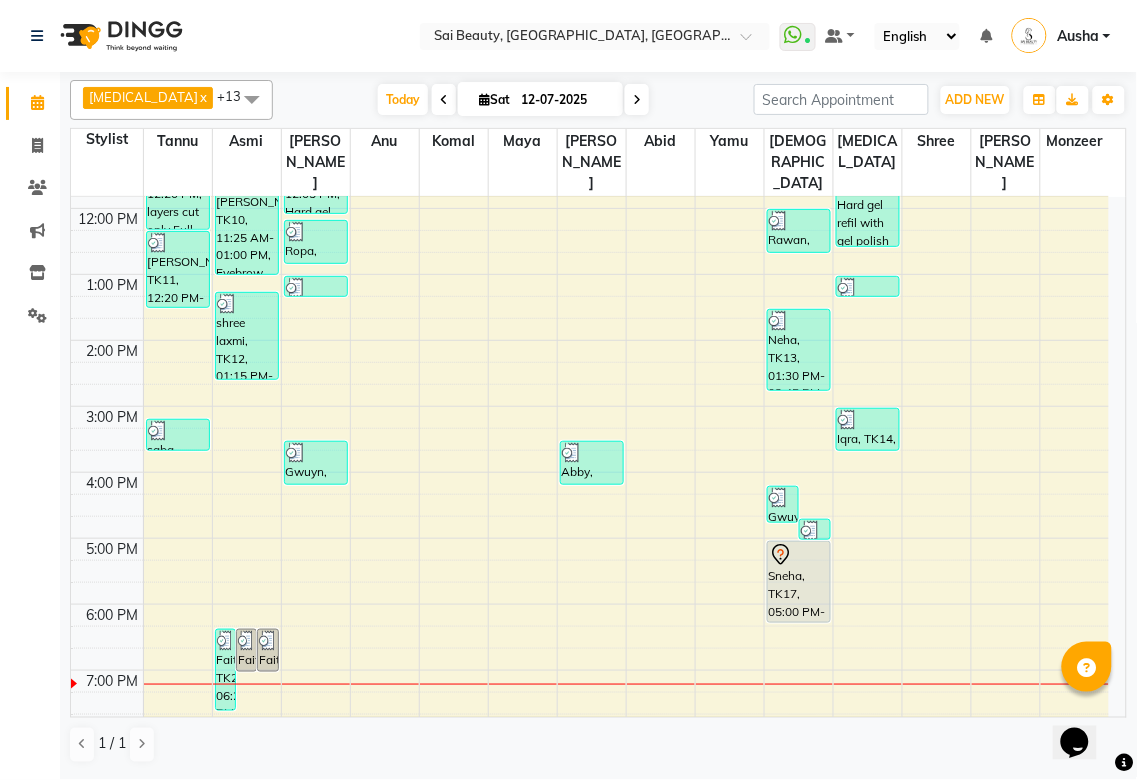 click at bounding box center (626, 527) 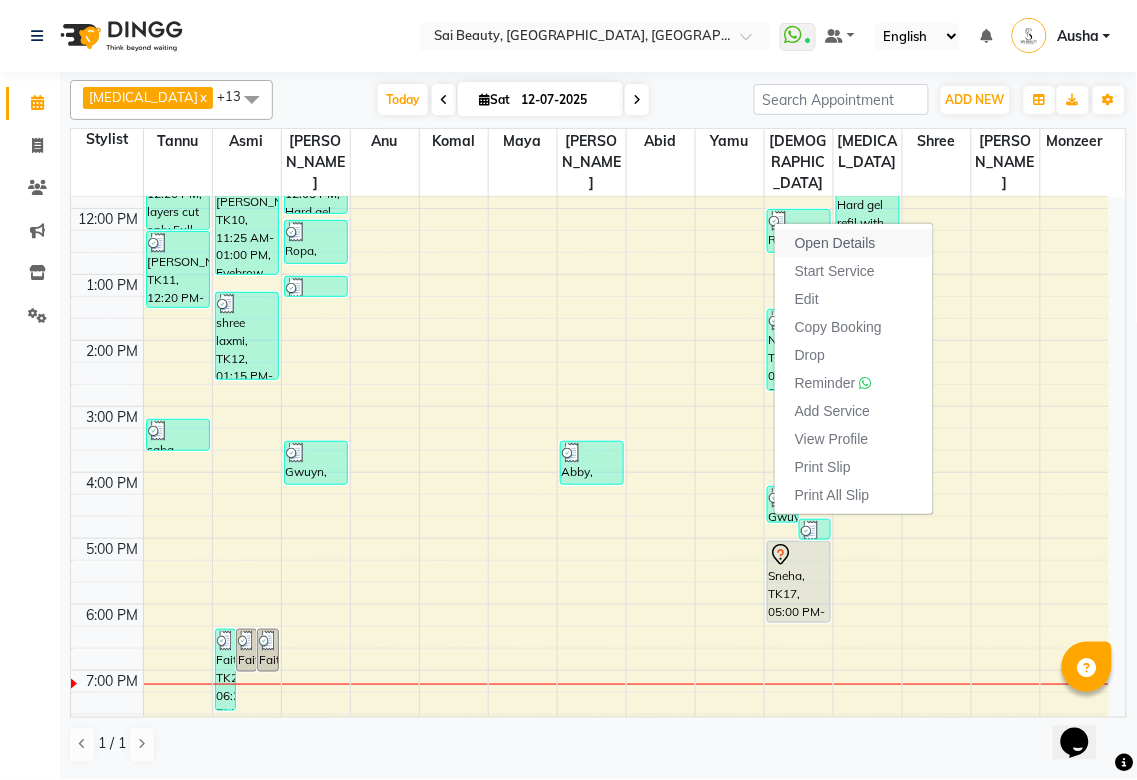 click on "Open Details" at bounding box center [854, 243] 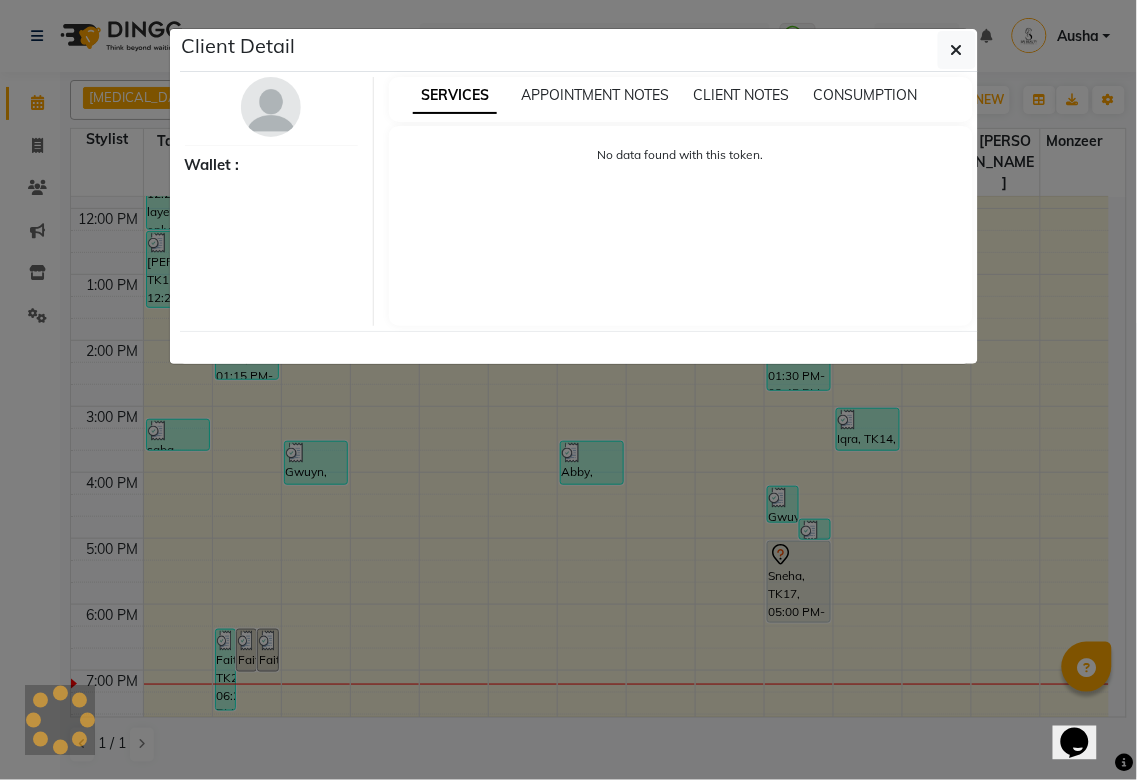 select on "7" 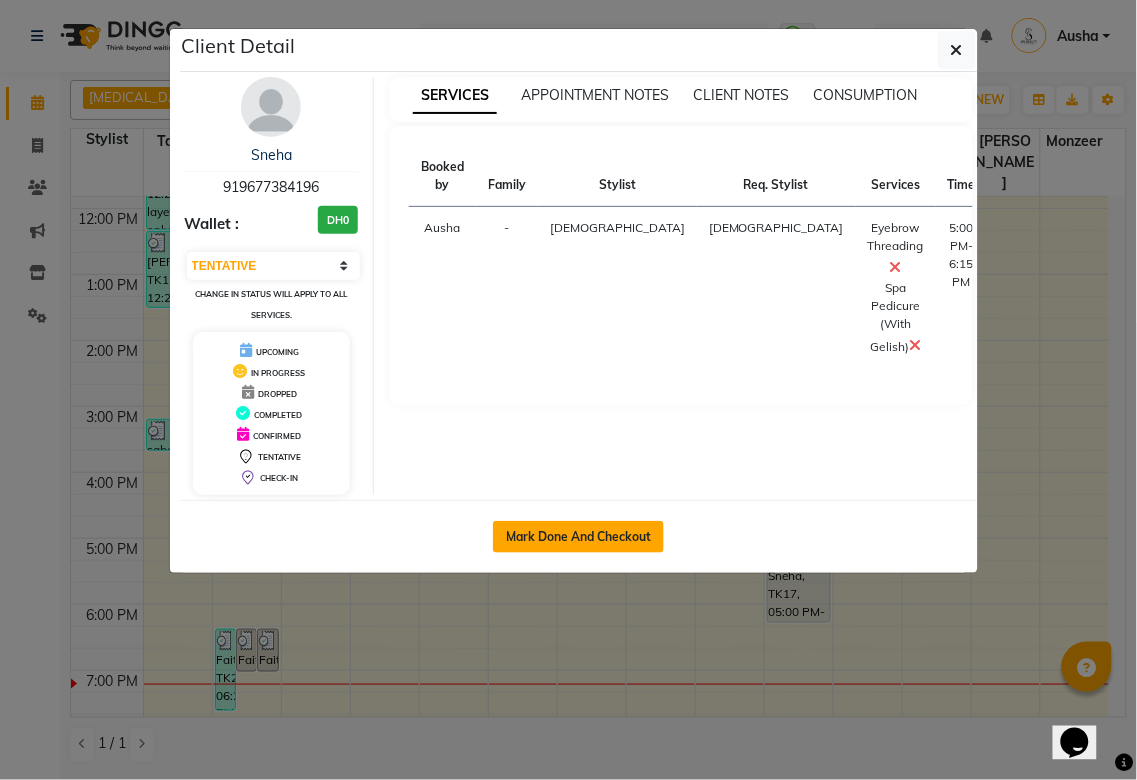 click on "Mark Done And Checkout" 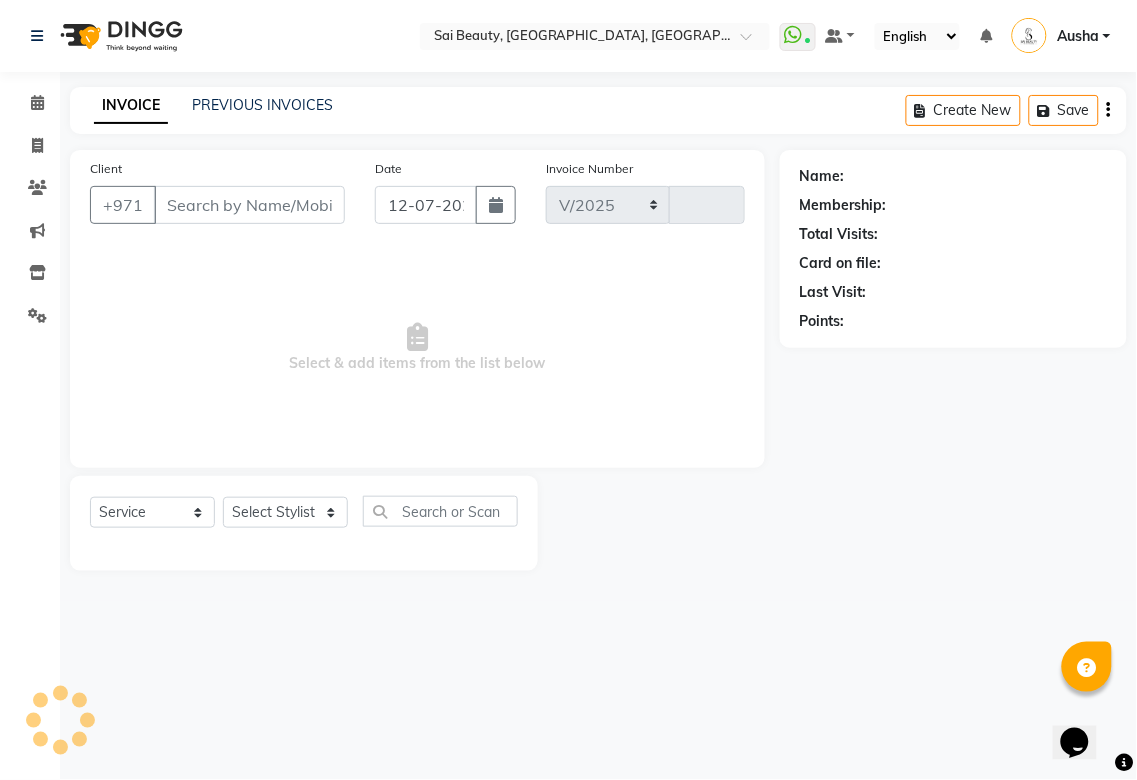 select on "5352" 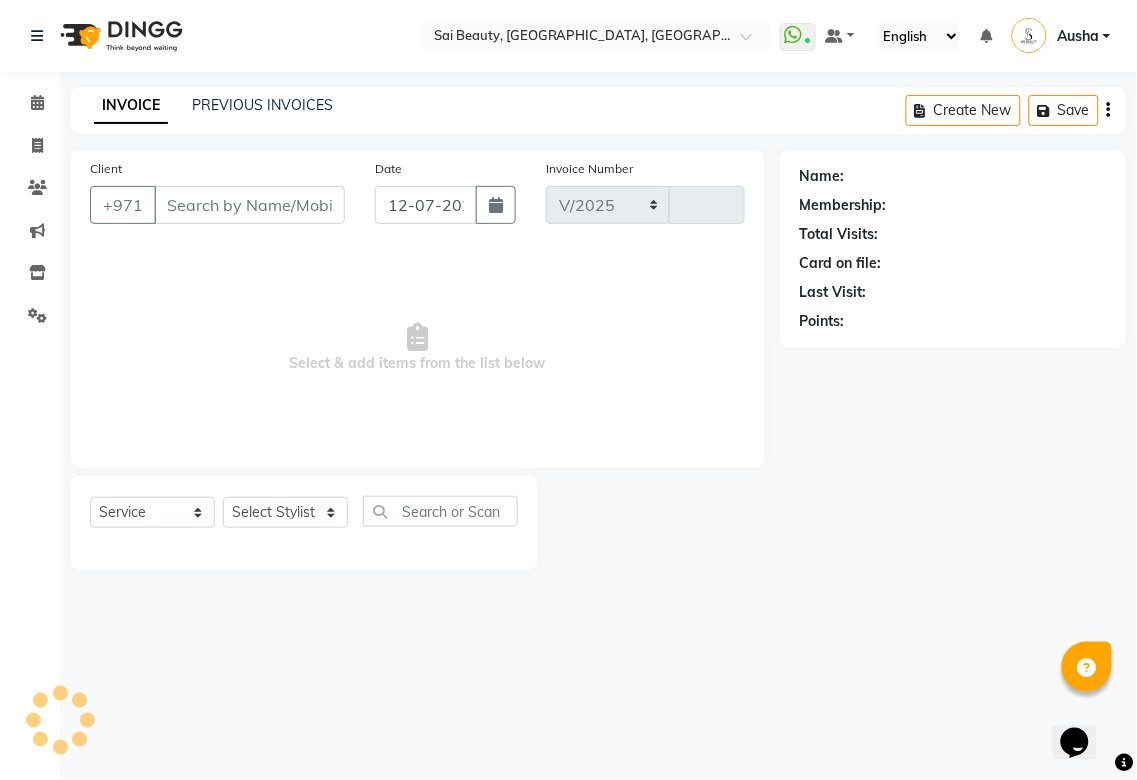 type on "2280" 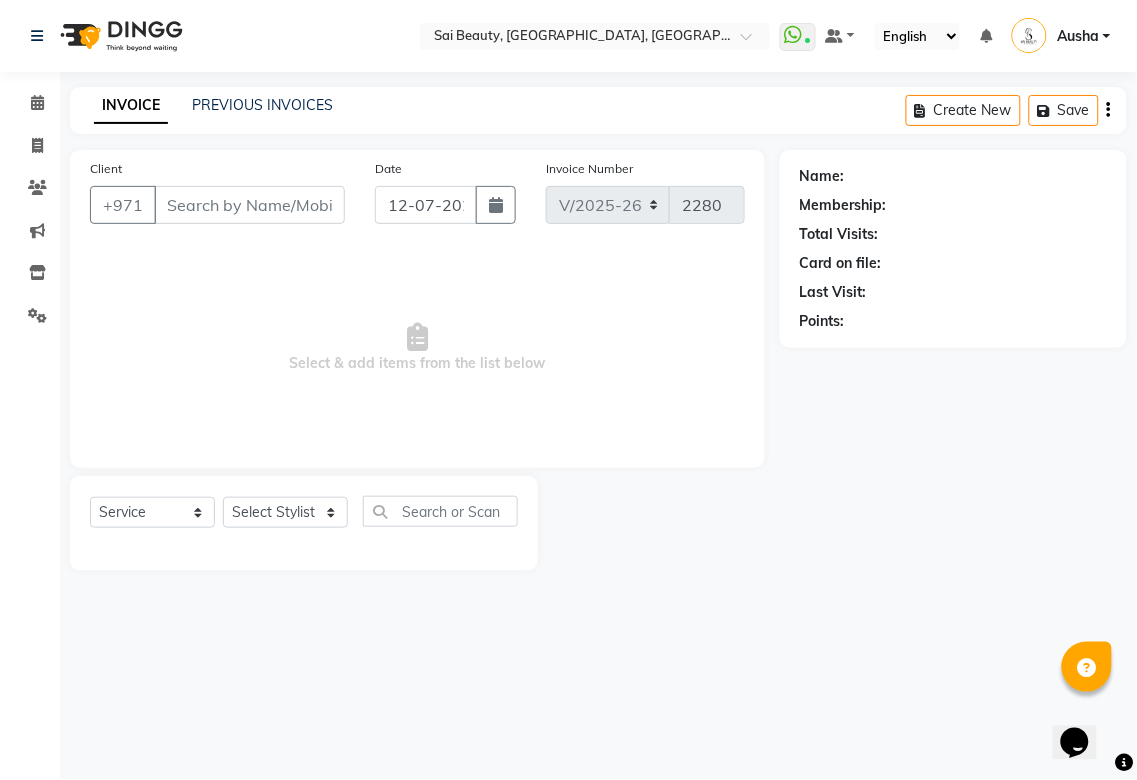 type on "919677384196" 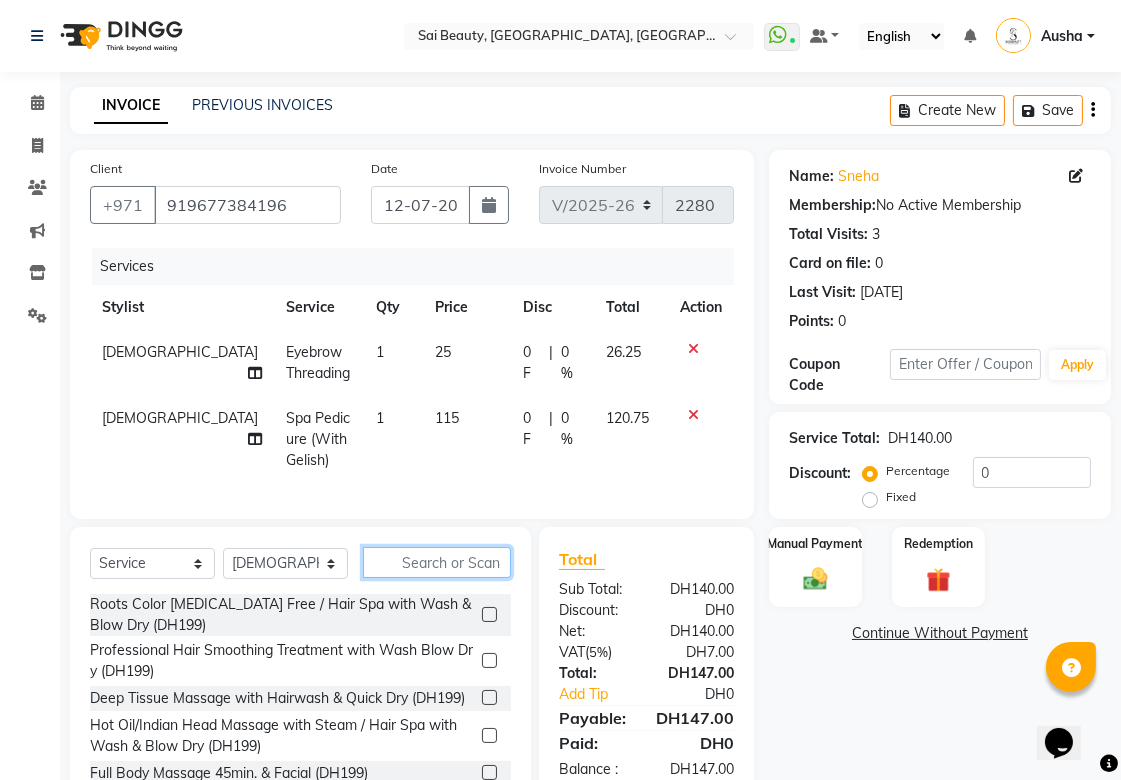 click 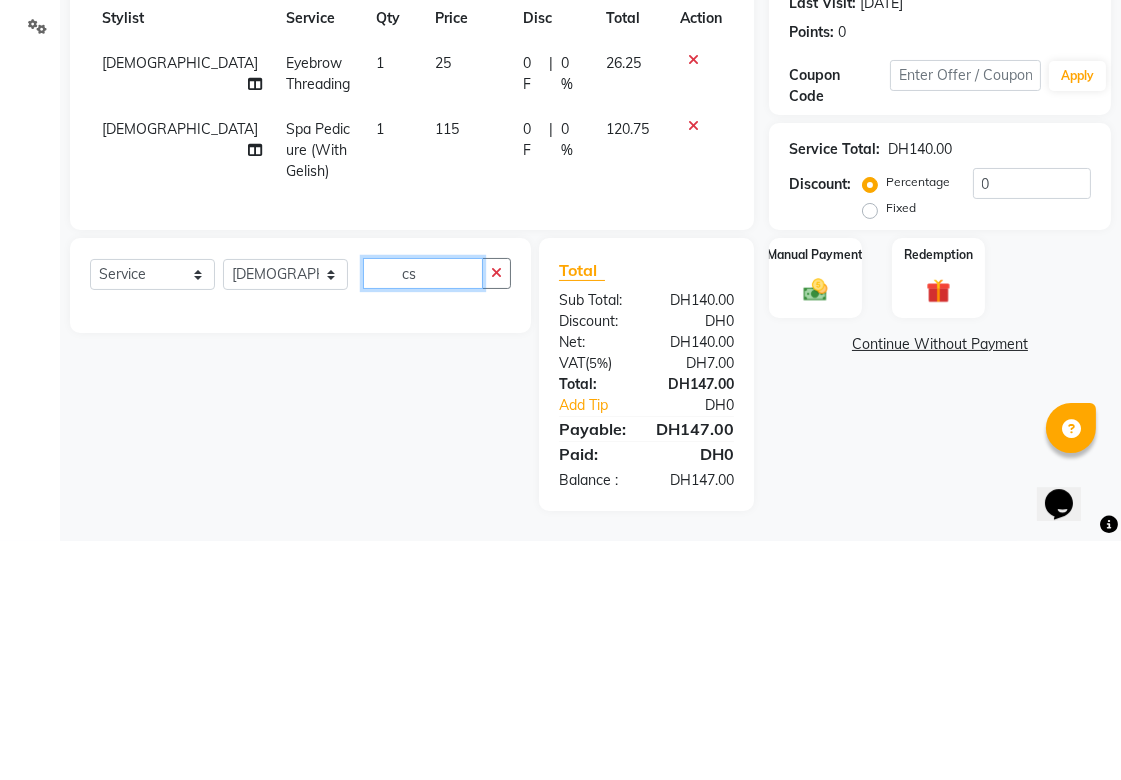 scroll, scrollTop: 66, scrollLeft: 0, axis: vertical 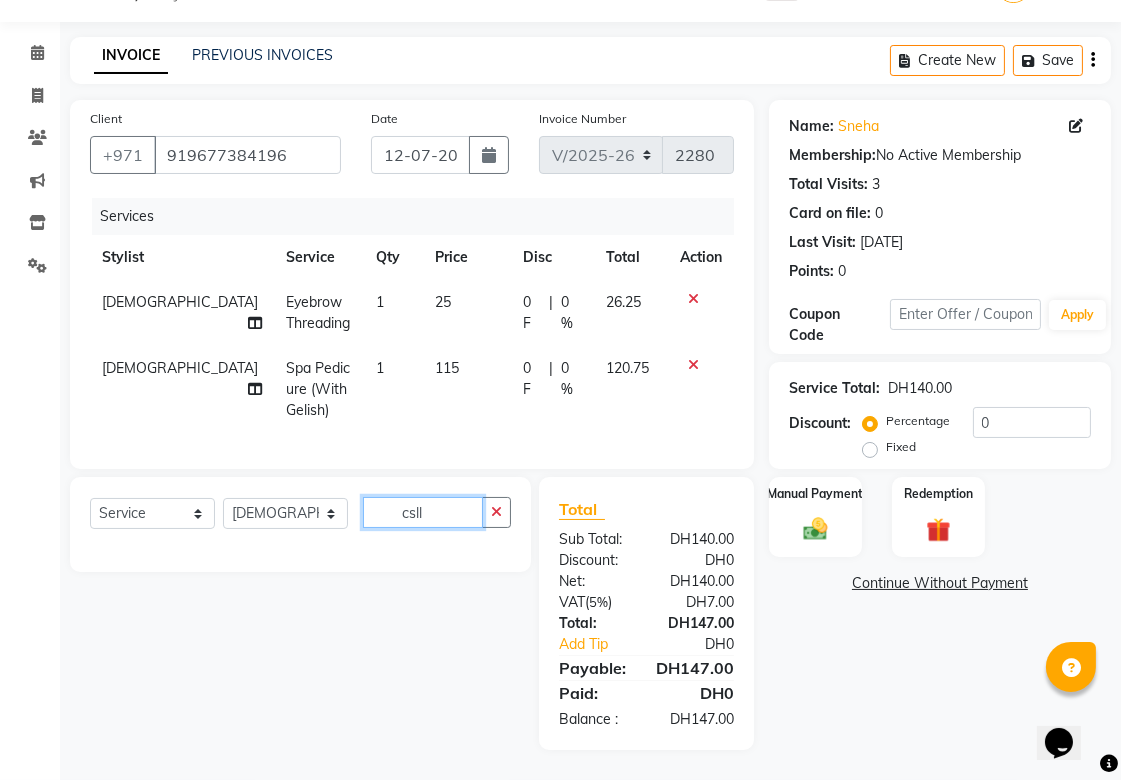 click on "csll" 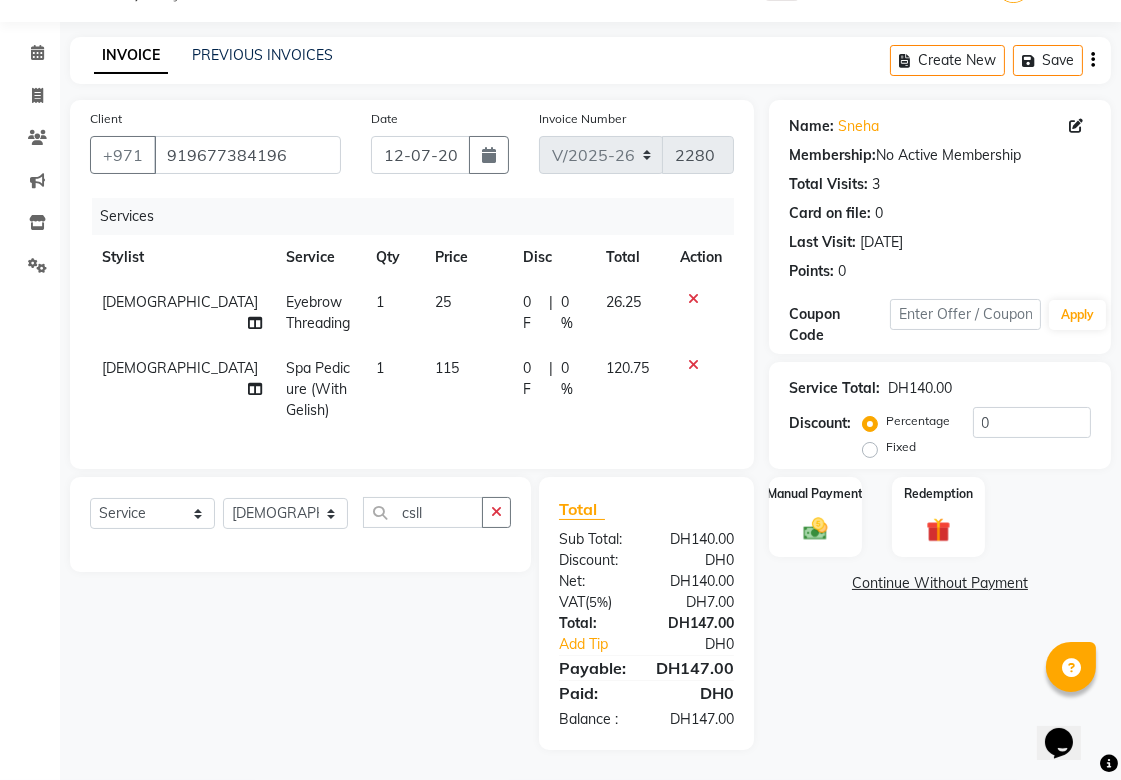 click on "Continue Without Payment" 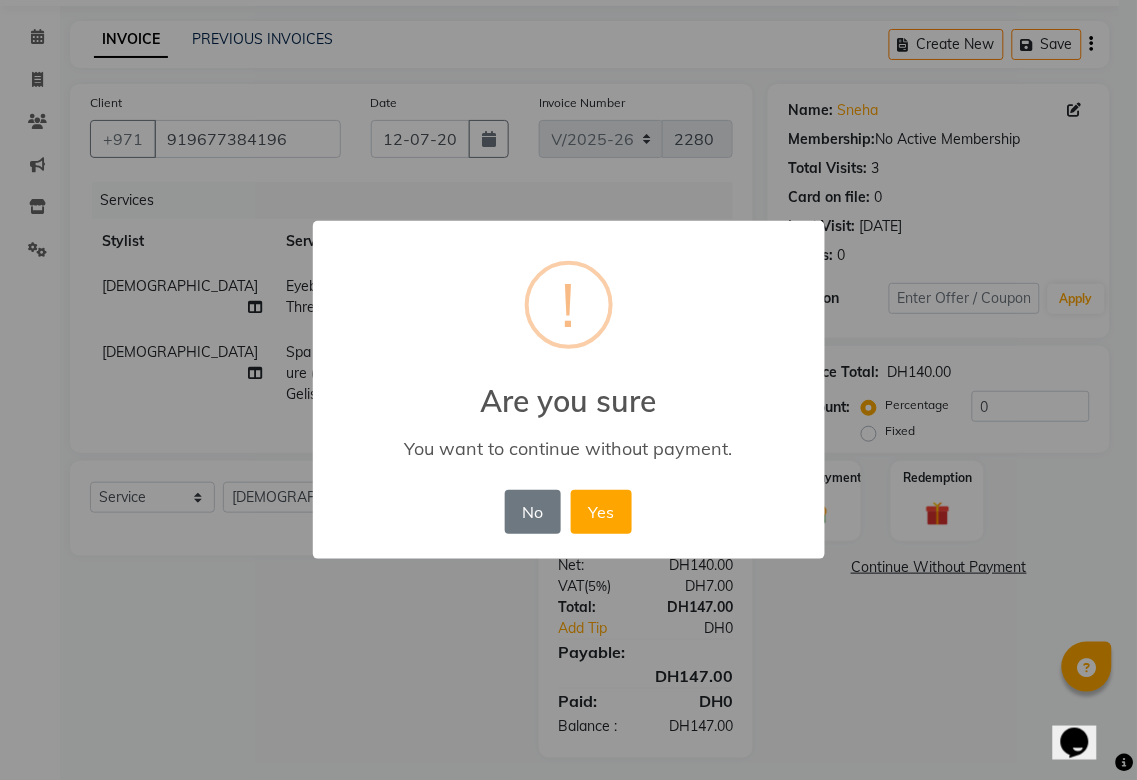 click on "× ! Are you sure You want to continue without payment. No No Yes" at bounding box center (568, 390) 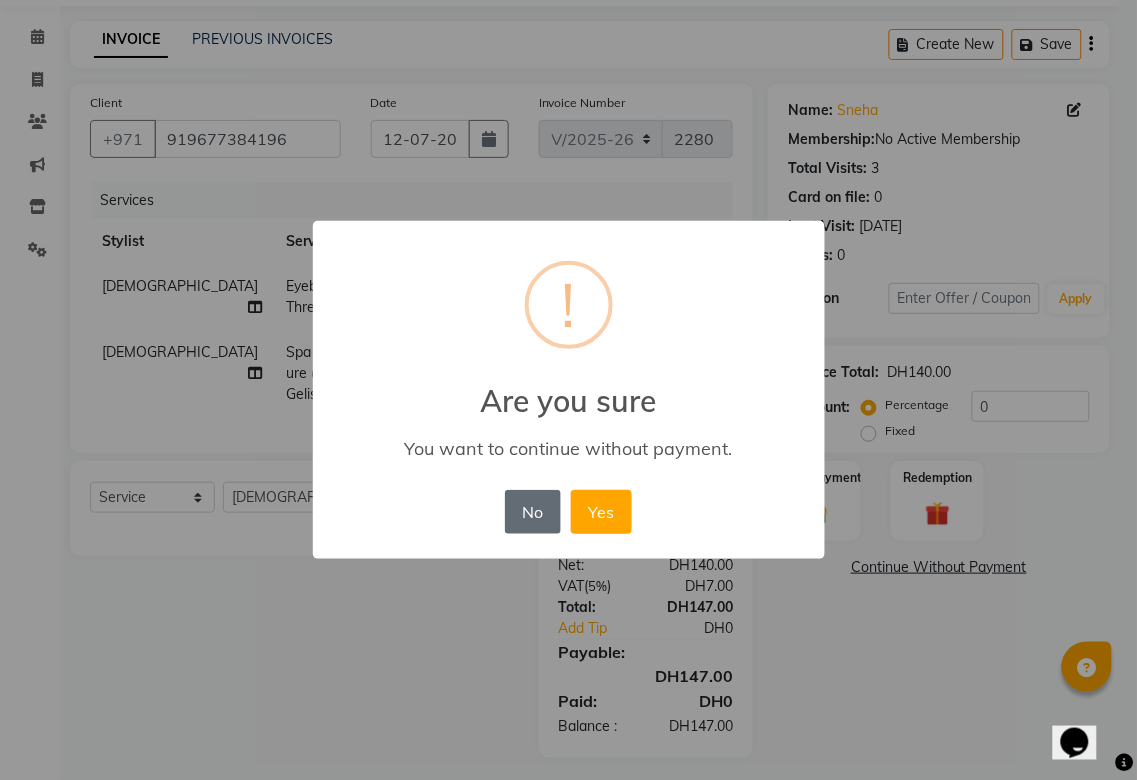 click on "No" at bounding box center (533, 512) 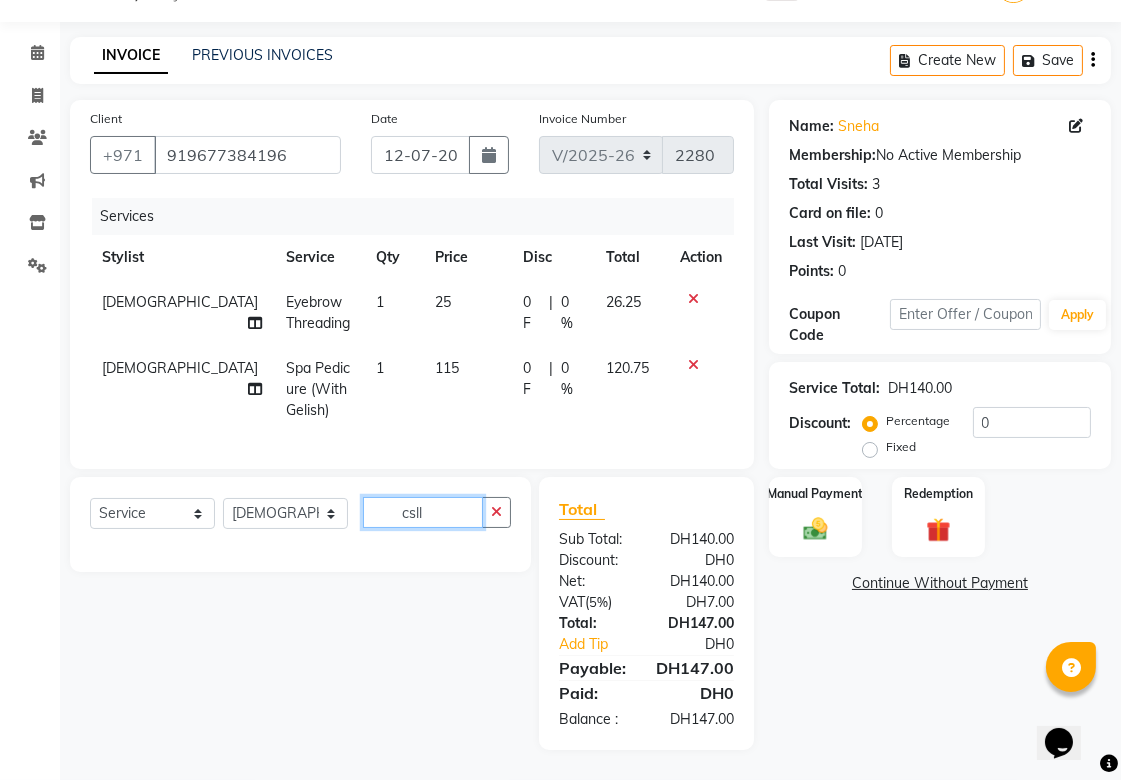 click on "csll" 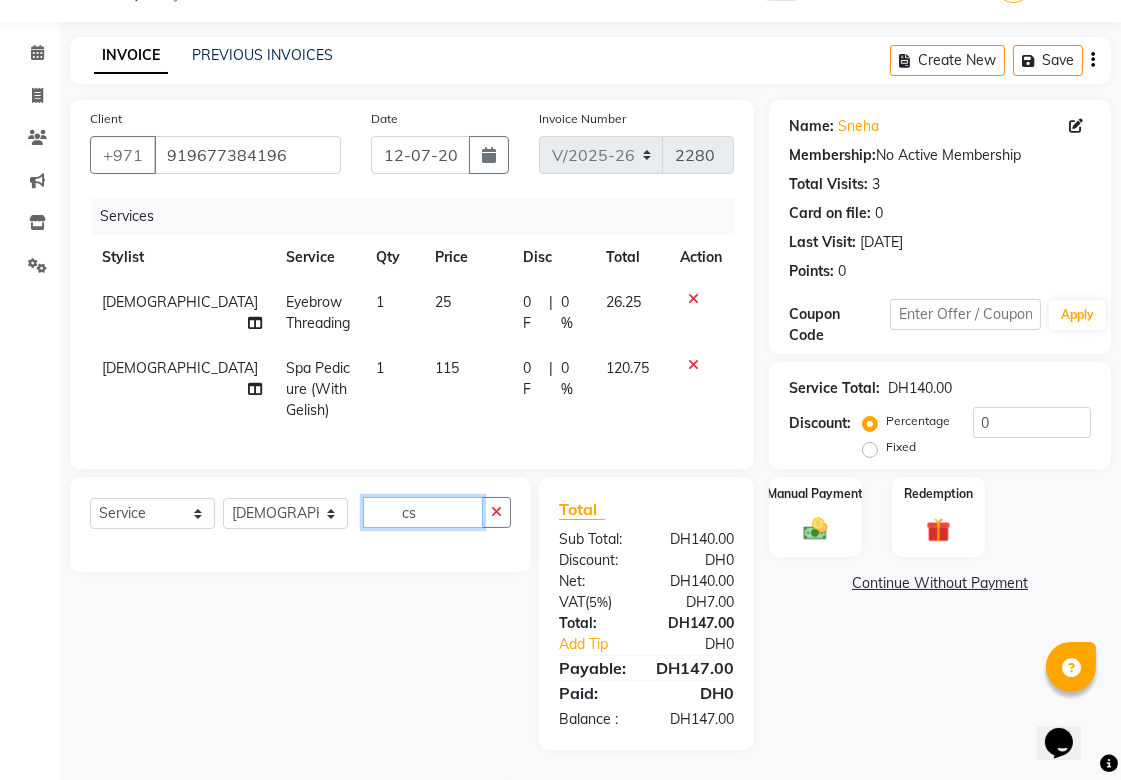 type on "c" 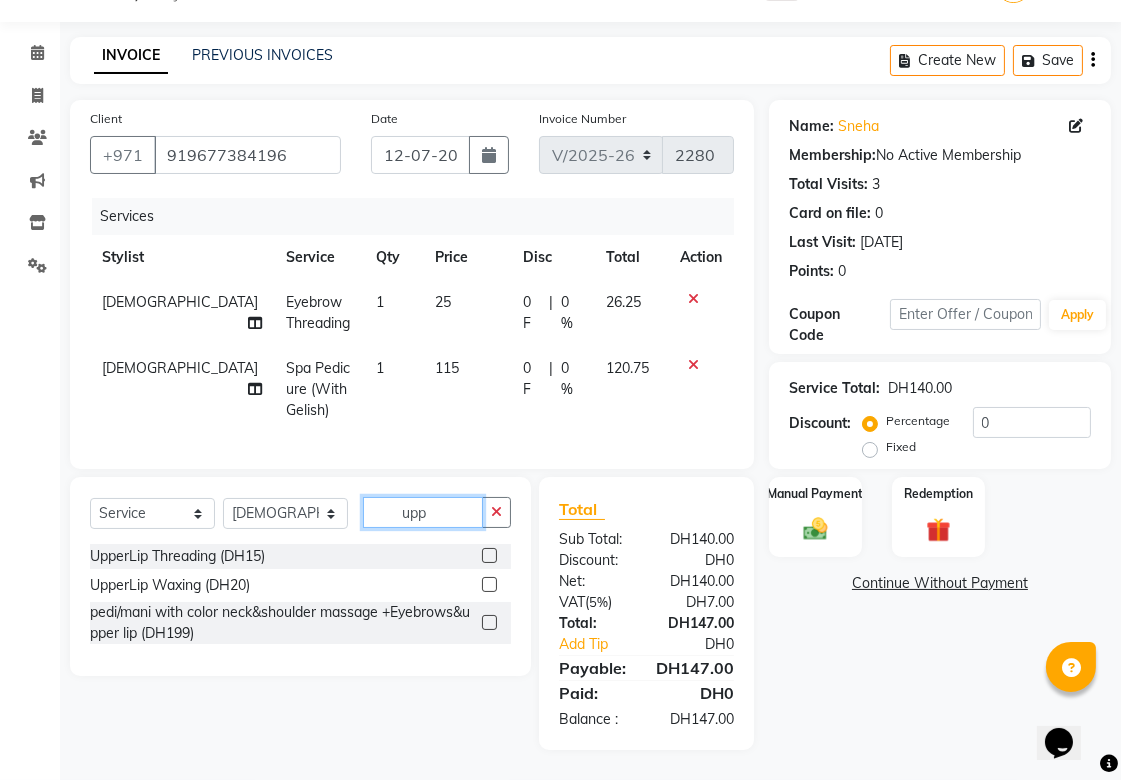 type on "upp" 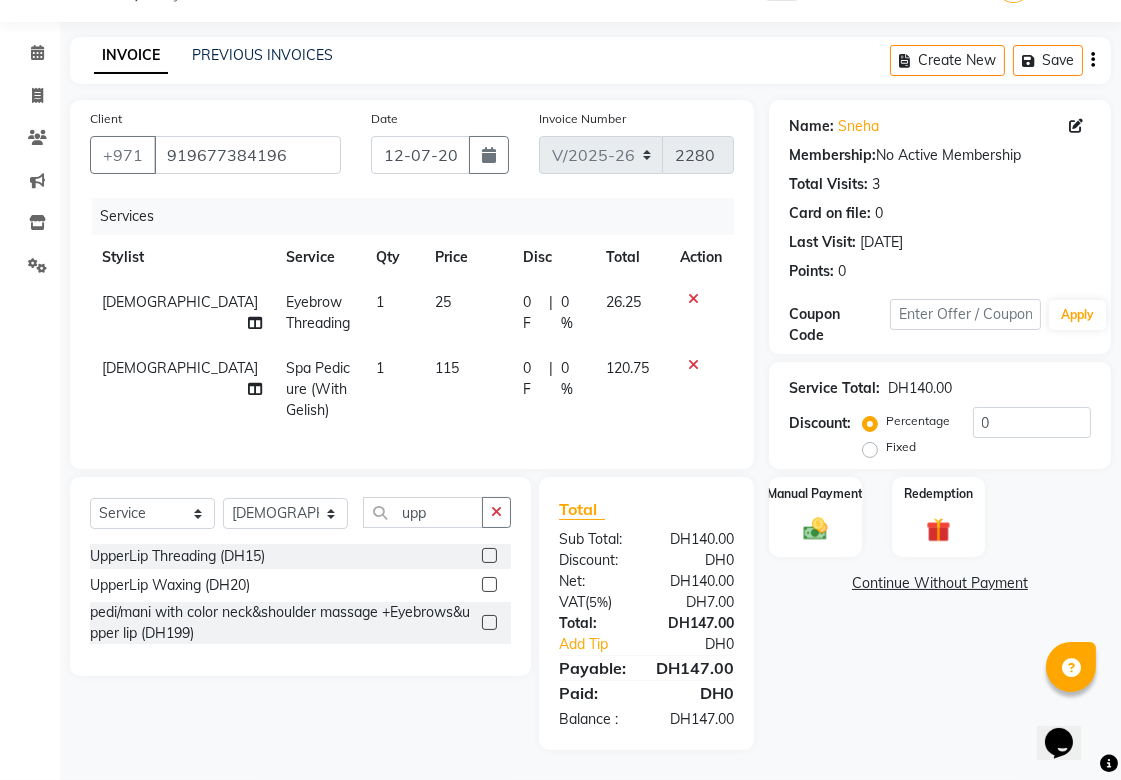 click 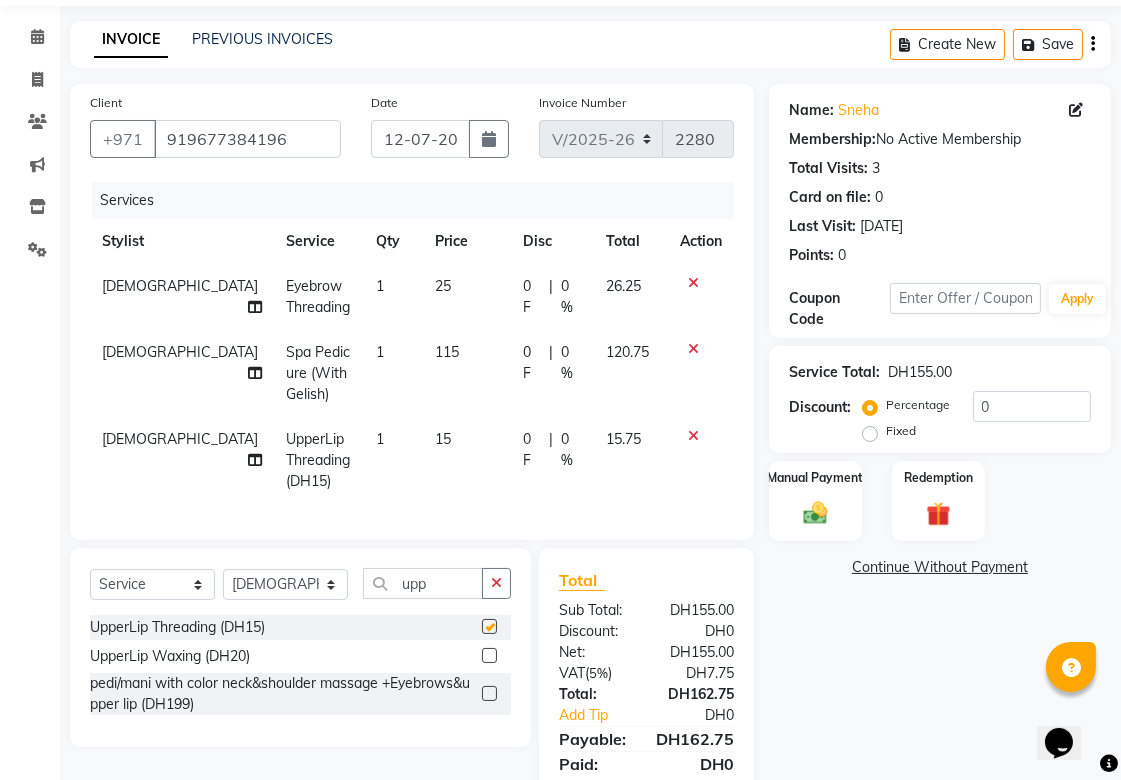 checkbox on "false" 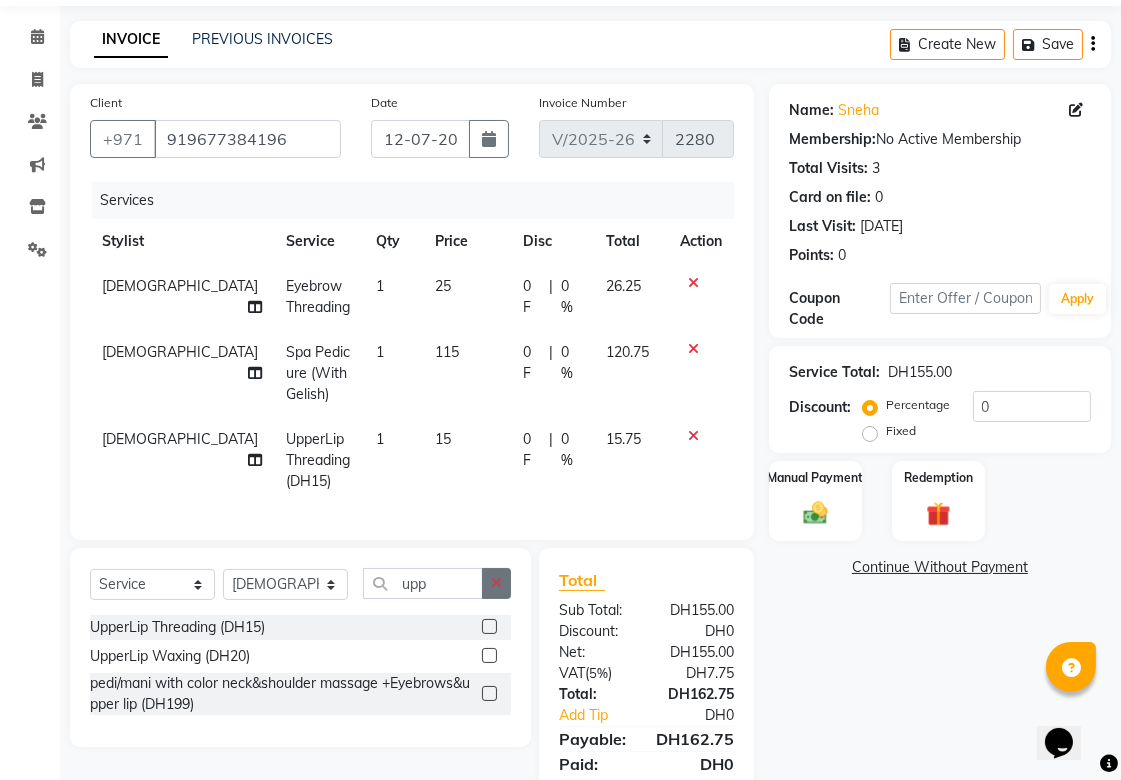 click 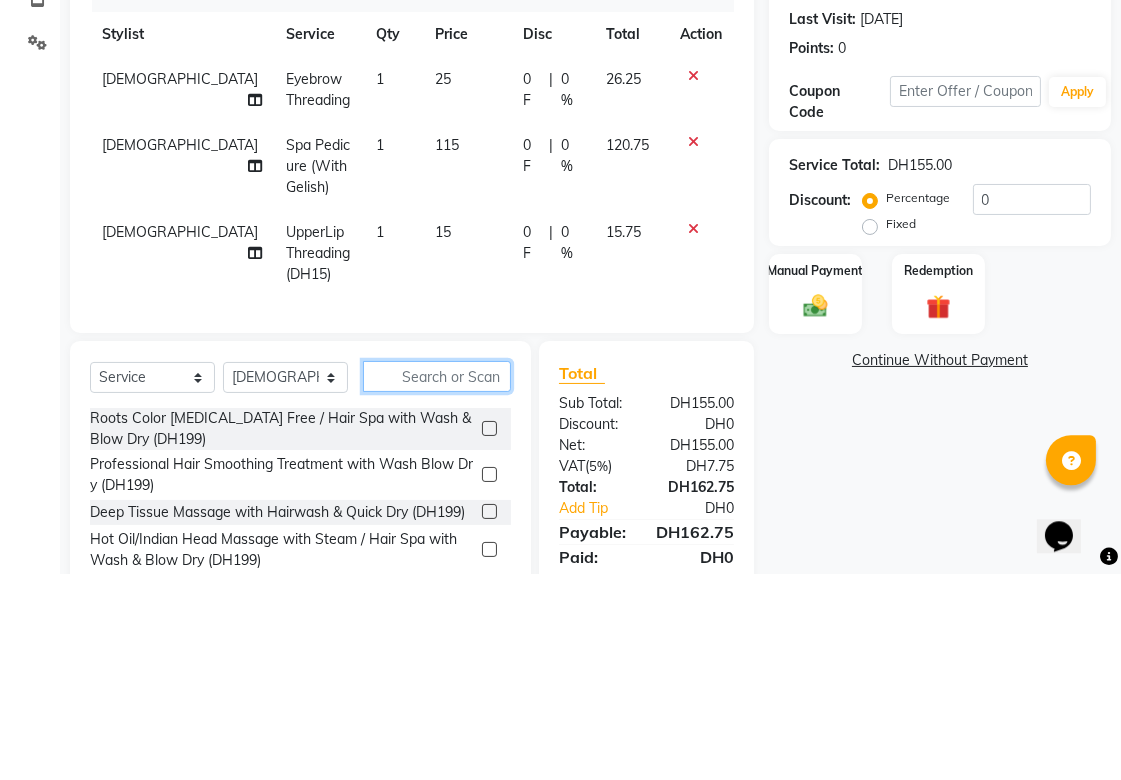 scroll, scrollTop: 156, scrollLeft: 0, axis: vertical 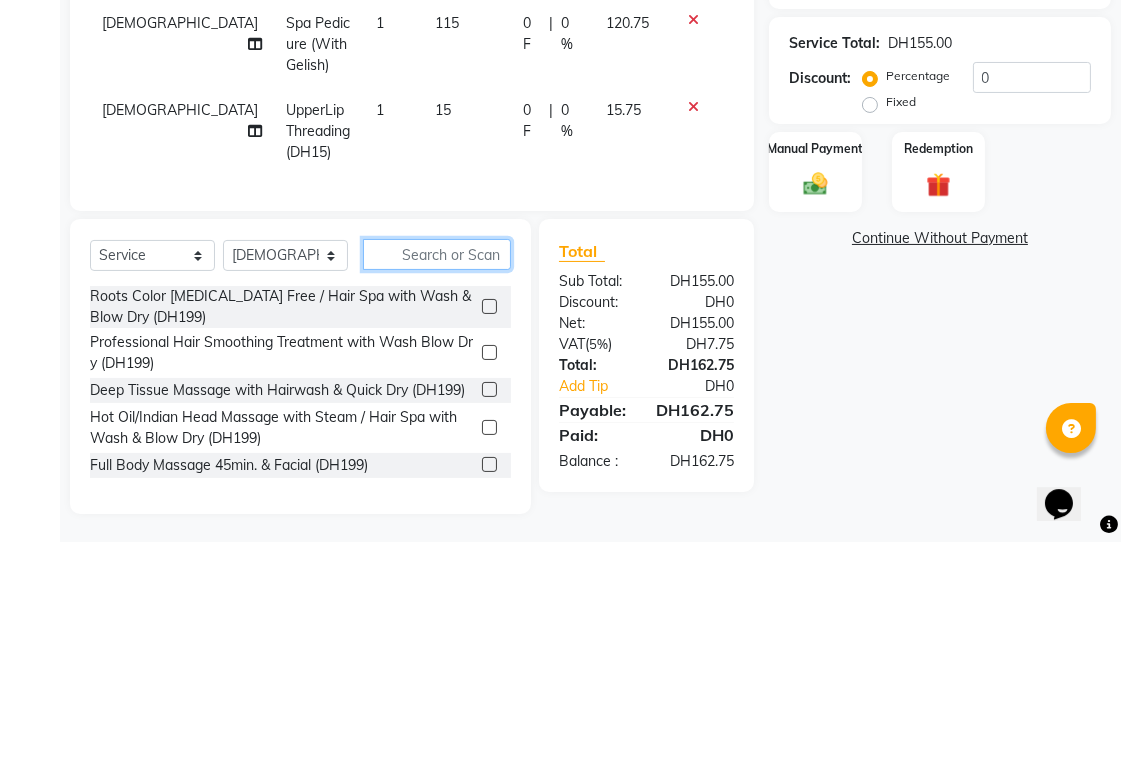 type on "v" 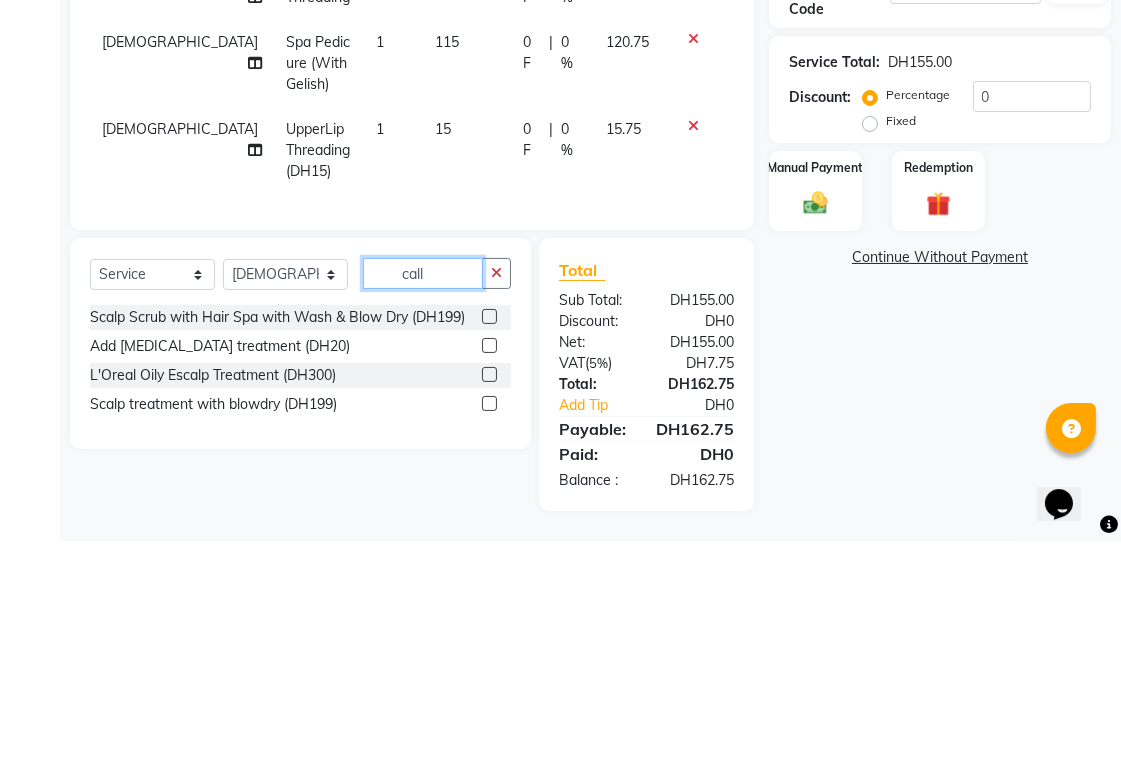 scroll, scrollTop: 154, scrollLeft: 0, axis: vertical 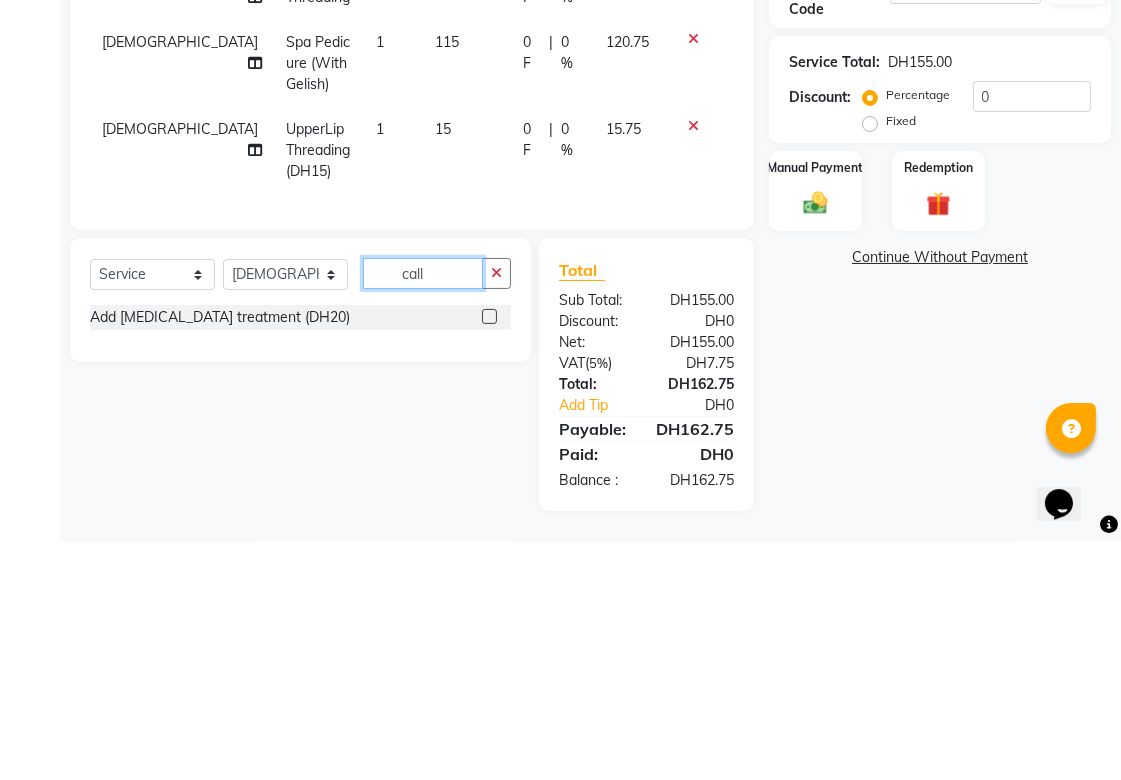 type on "call" 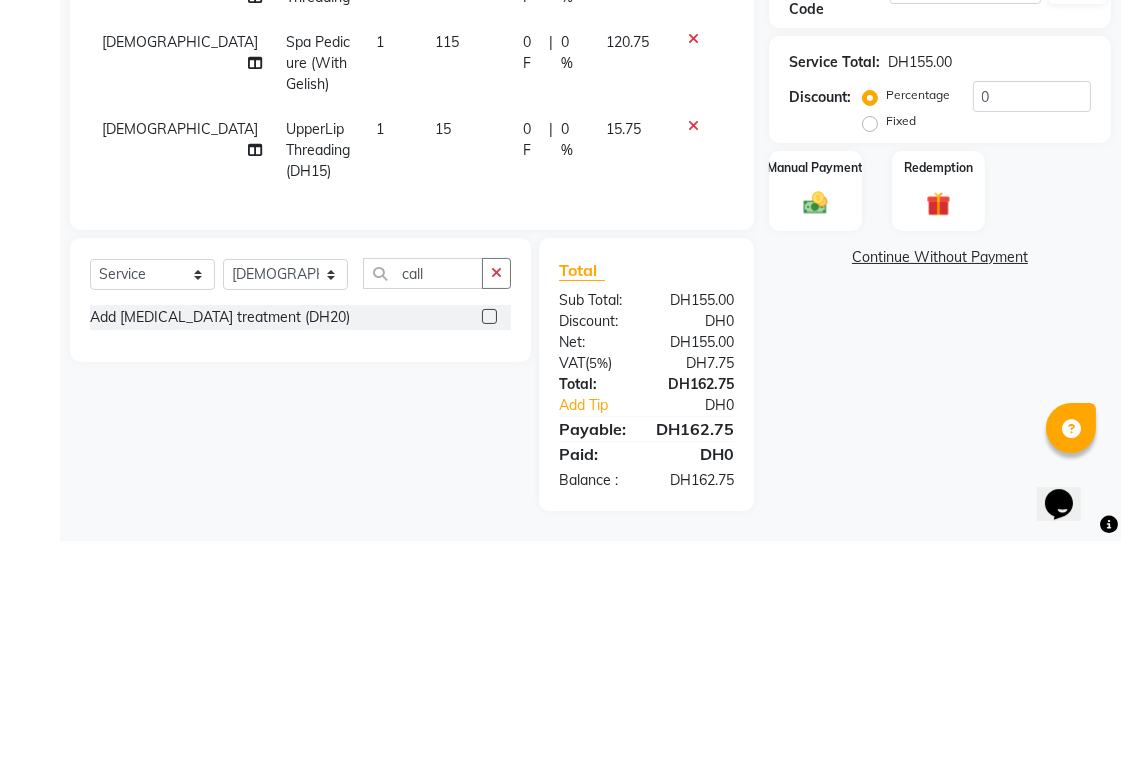 click 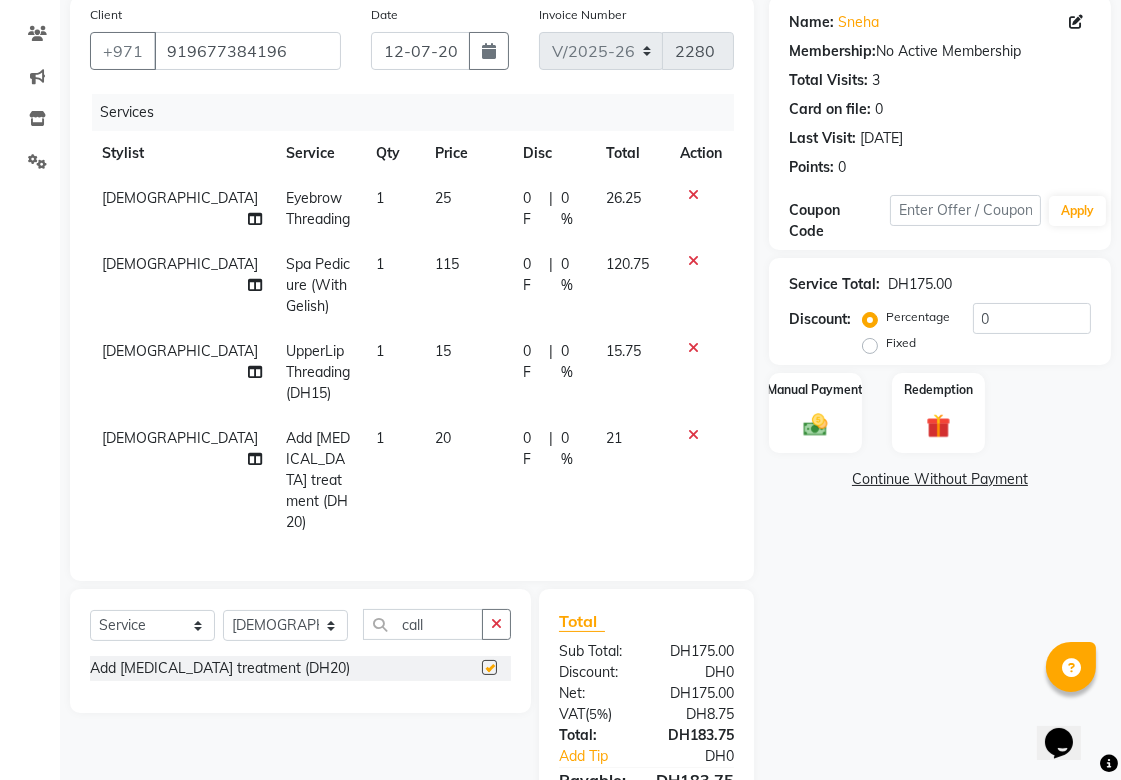 checkbox on "false" 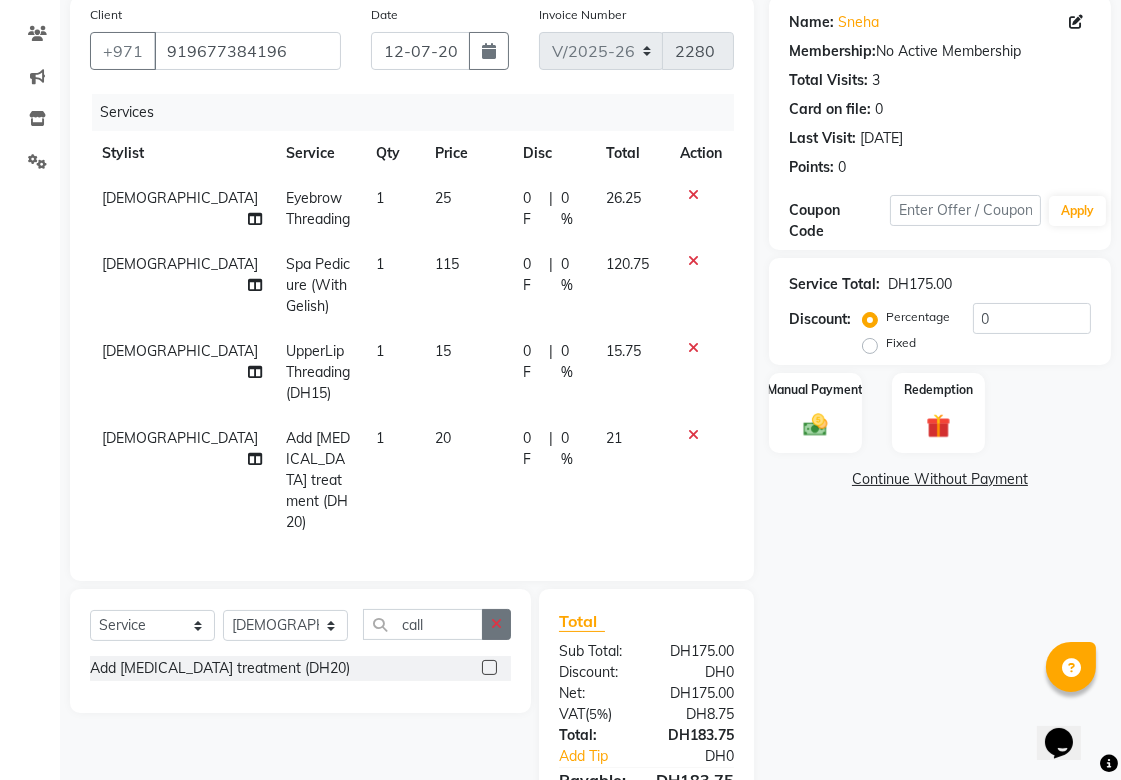 click 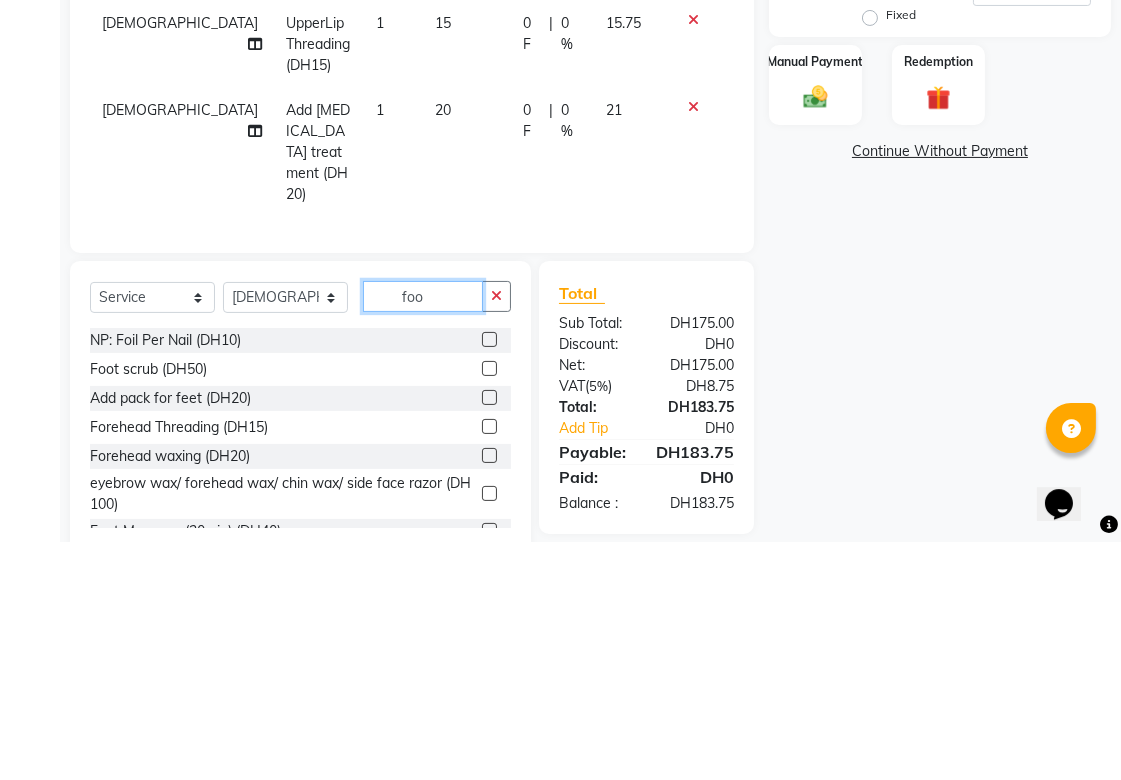 scroll, scrollTop: 241, scrollLeft: 0, axis: vertical 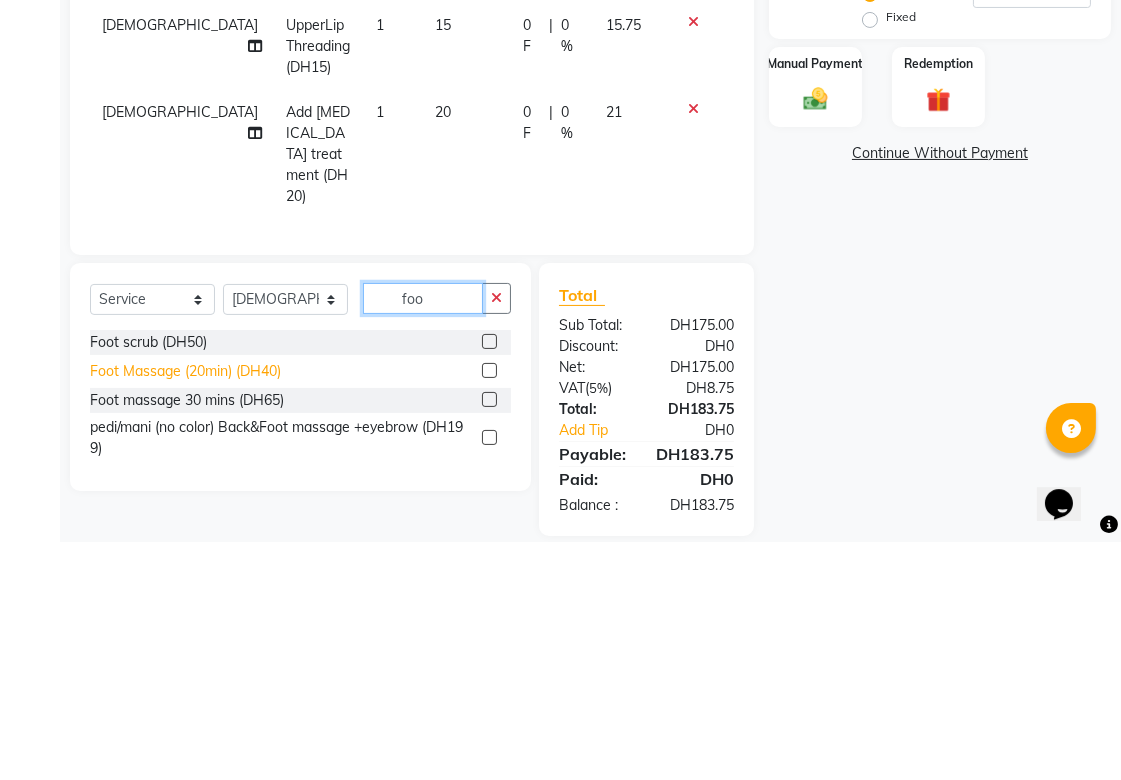 type on "foo" 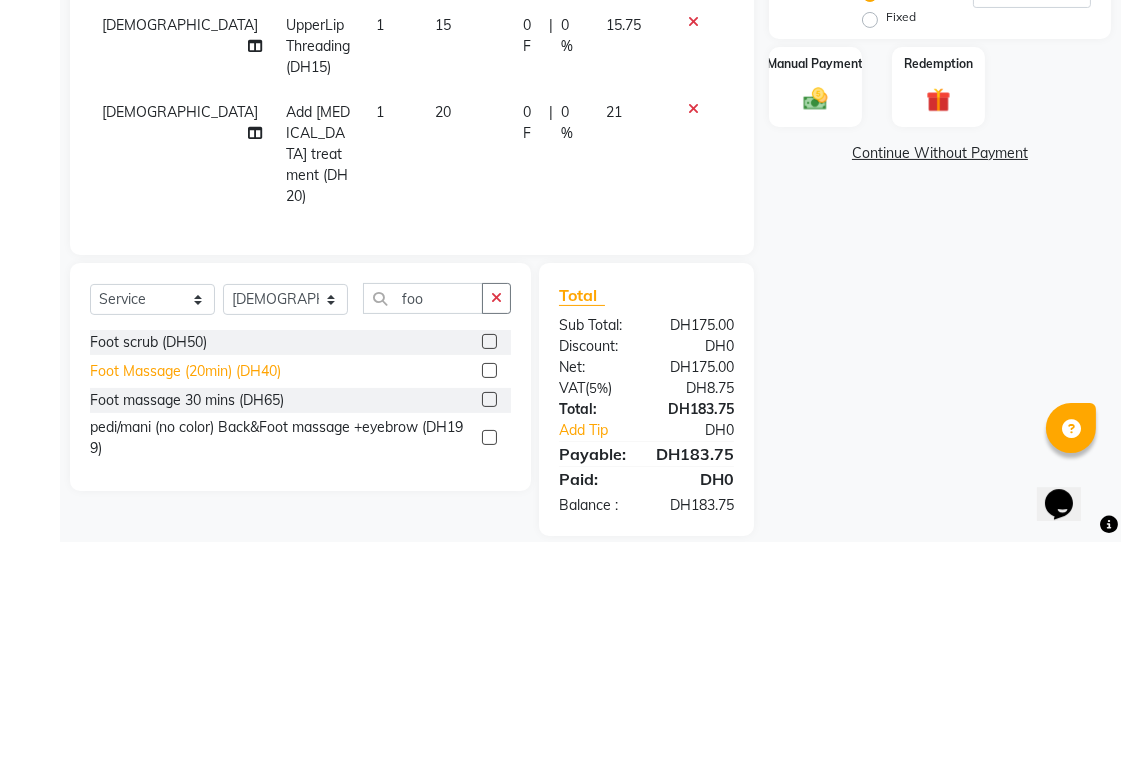 click on "Foot Massage (20min) (DH40)" 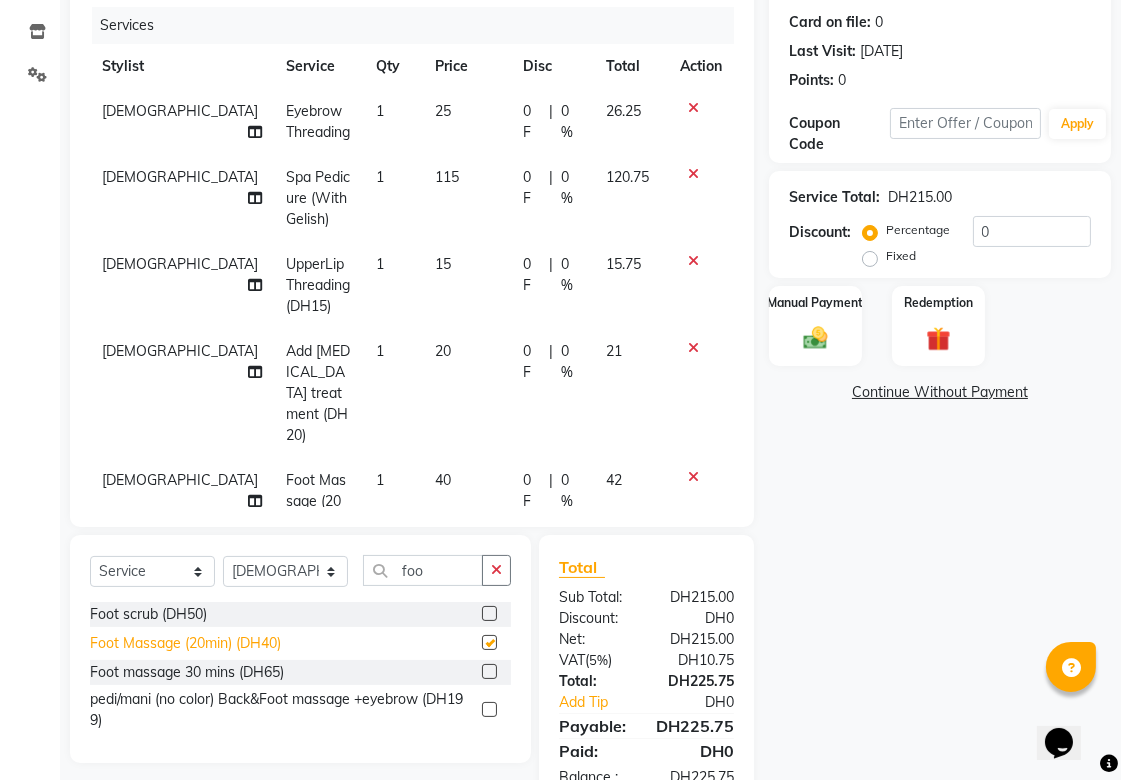 checkbox on "false" 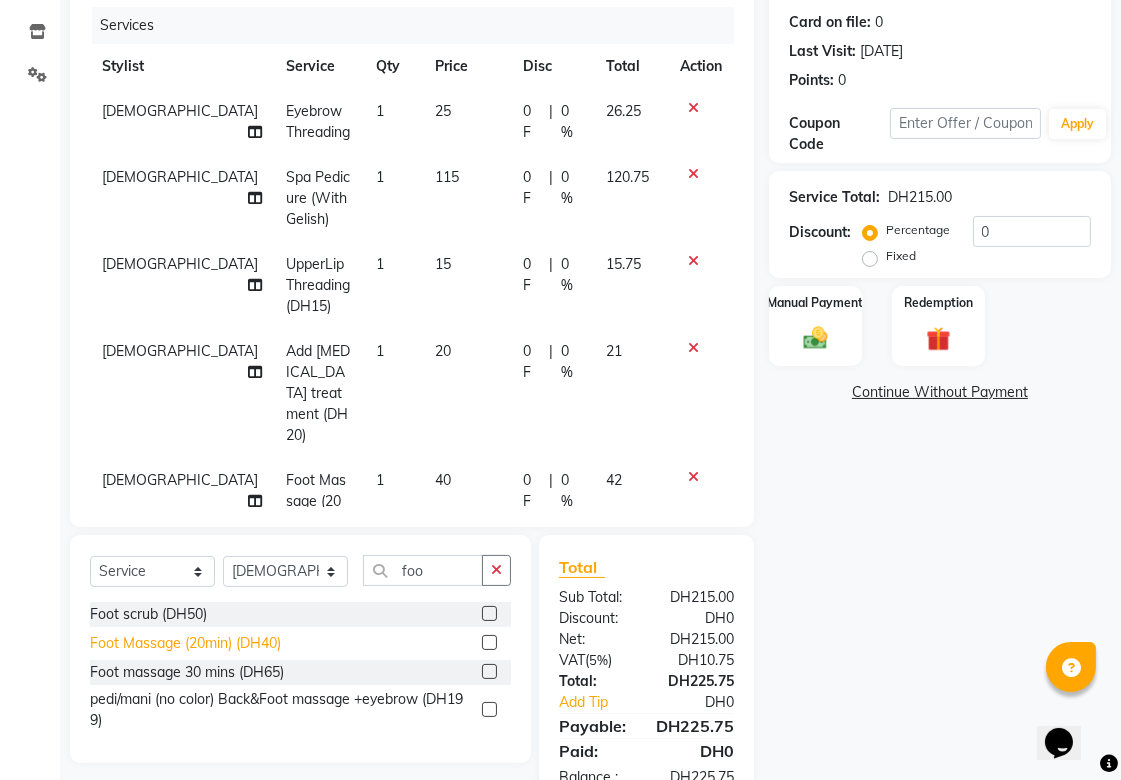 scroll, scrollTop: 298, scrollLeft: 0, axis: vertical 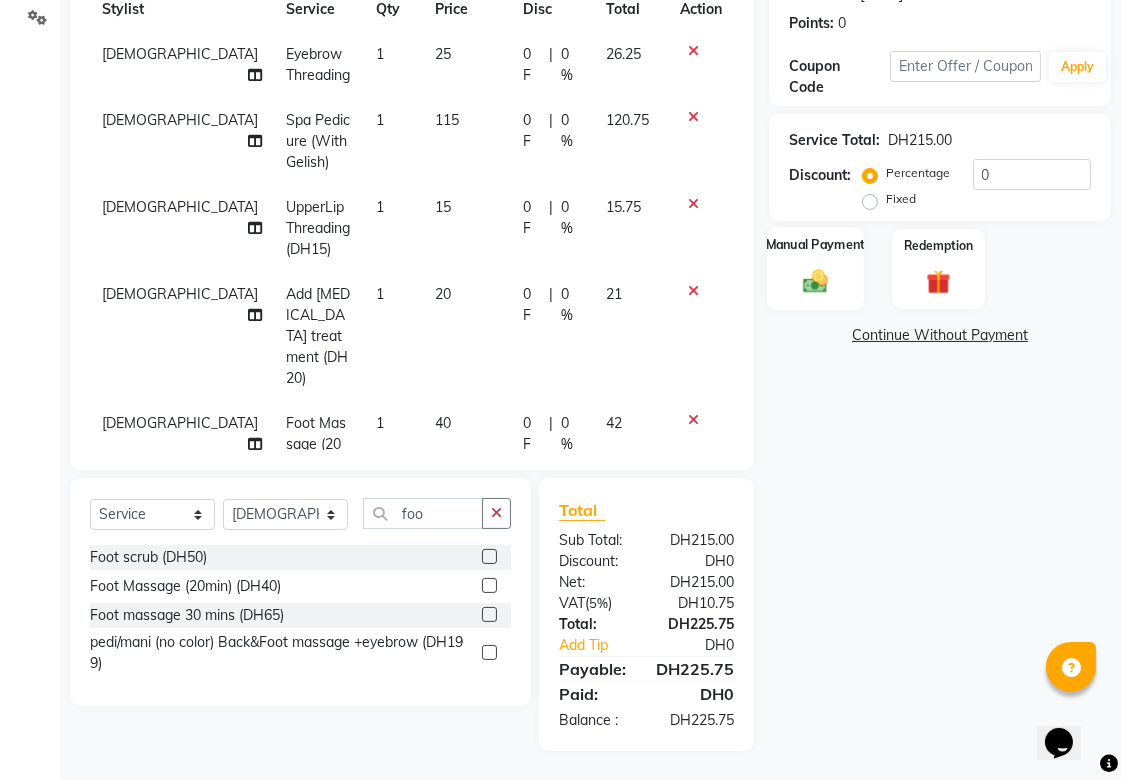 click on "Manual Payment" 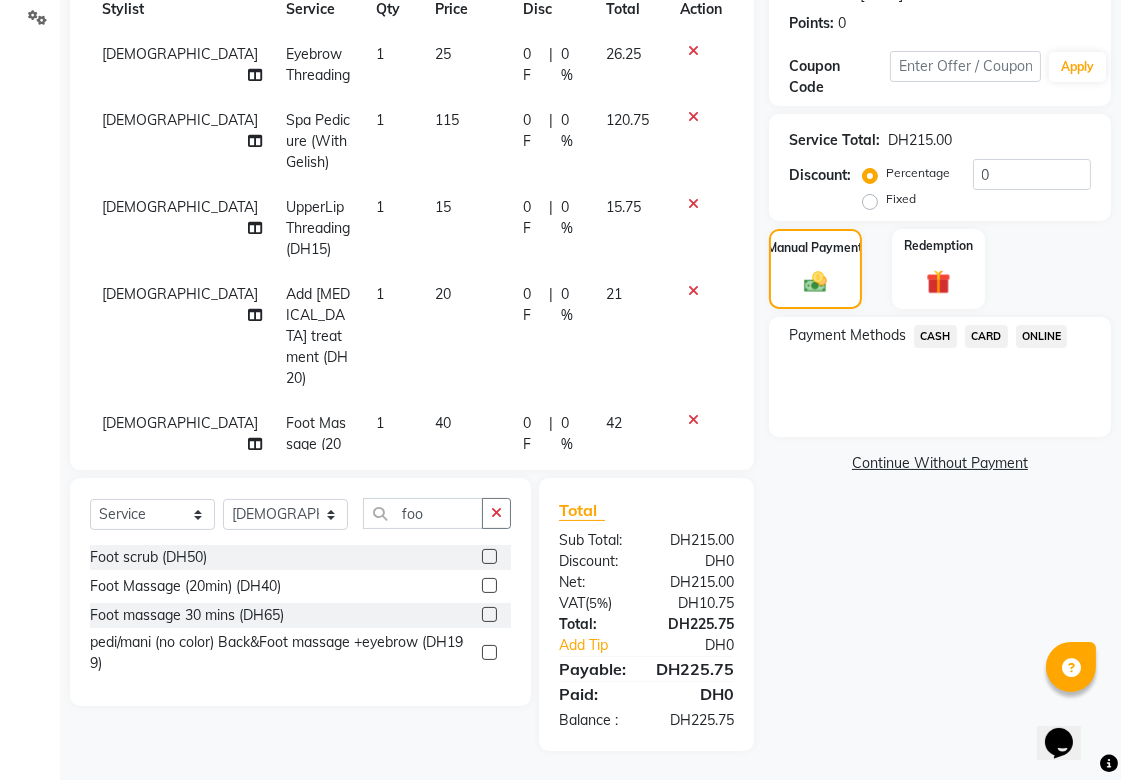 click on "CARD" 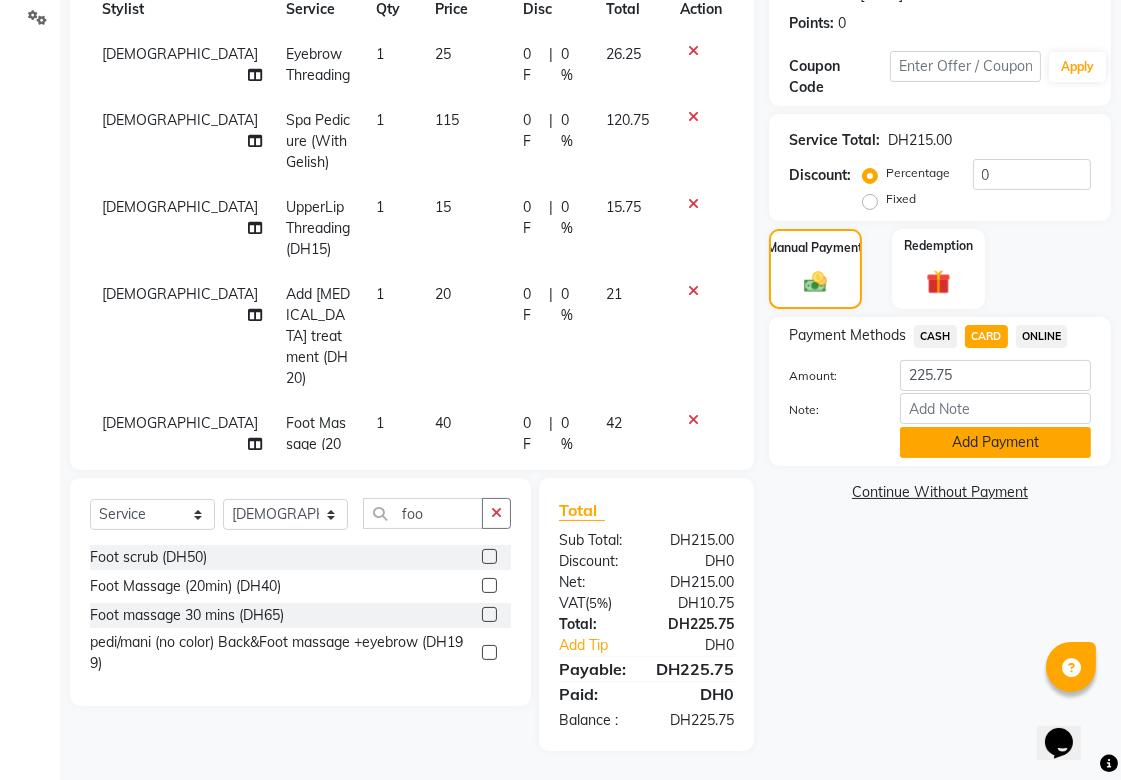 click on "Add Payment" 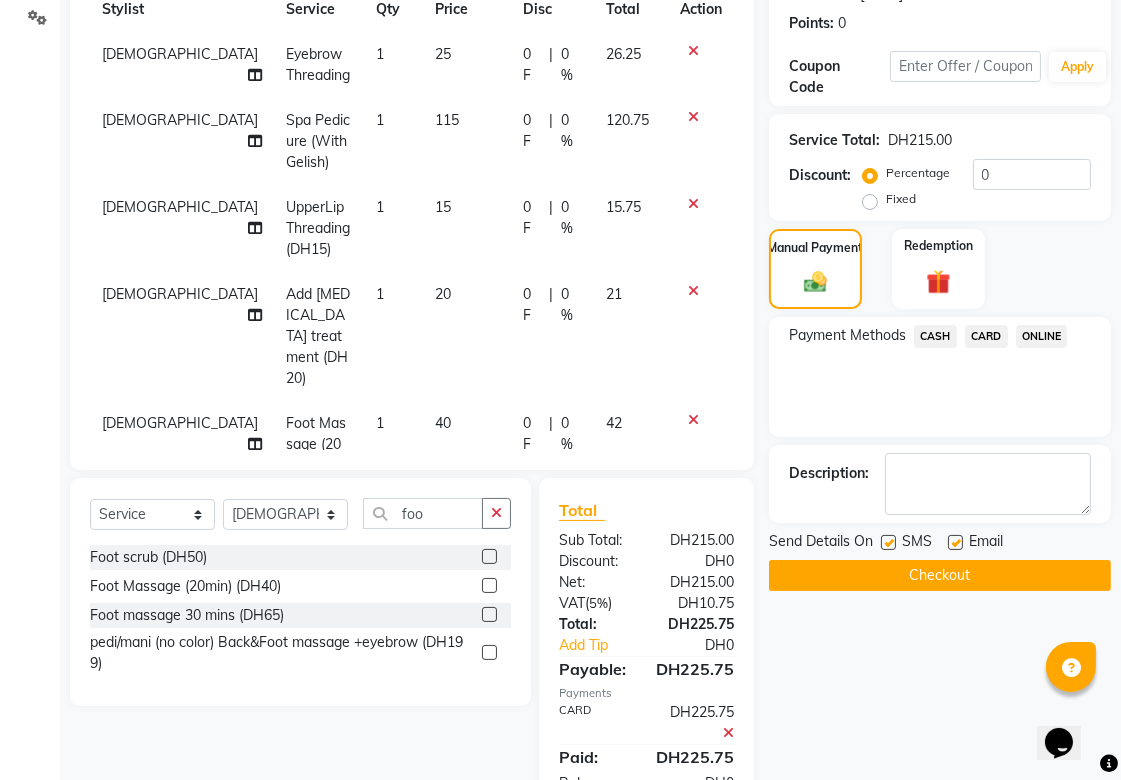 scroll, scrollTop: 362, scrollLeft: 0, axis: vertical 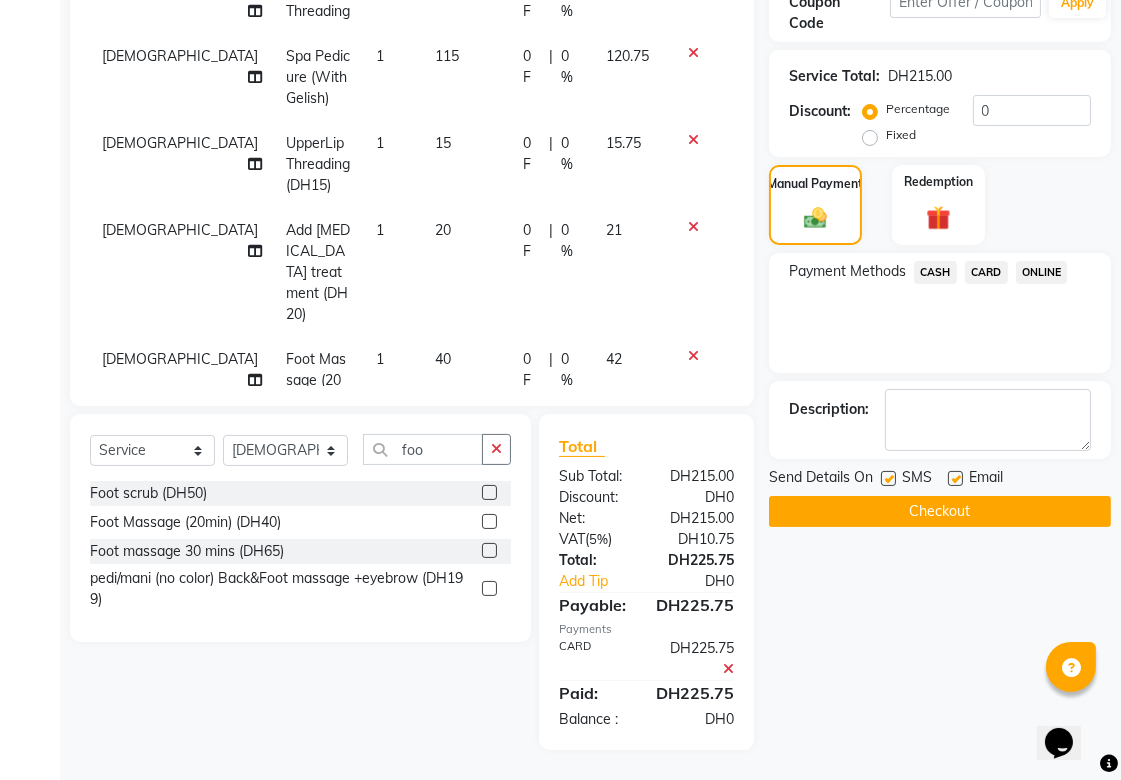 click on "Checkout" 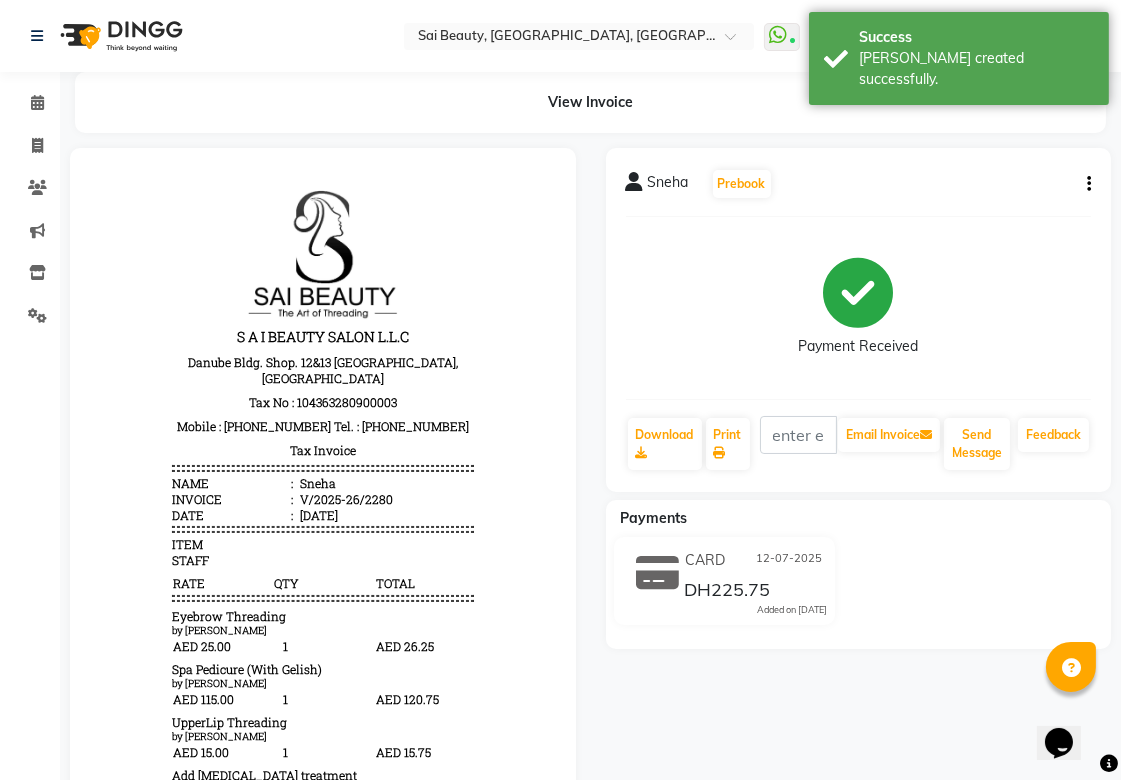 scroll, scrollTop: 0, scrollLeft: 0, axis: both 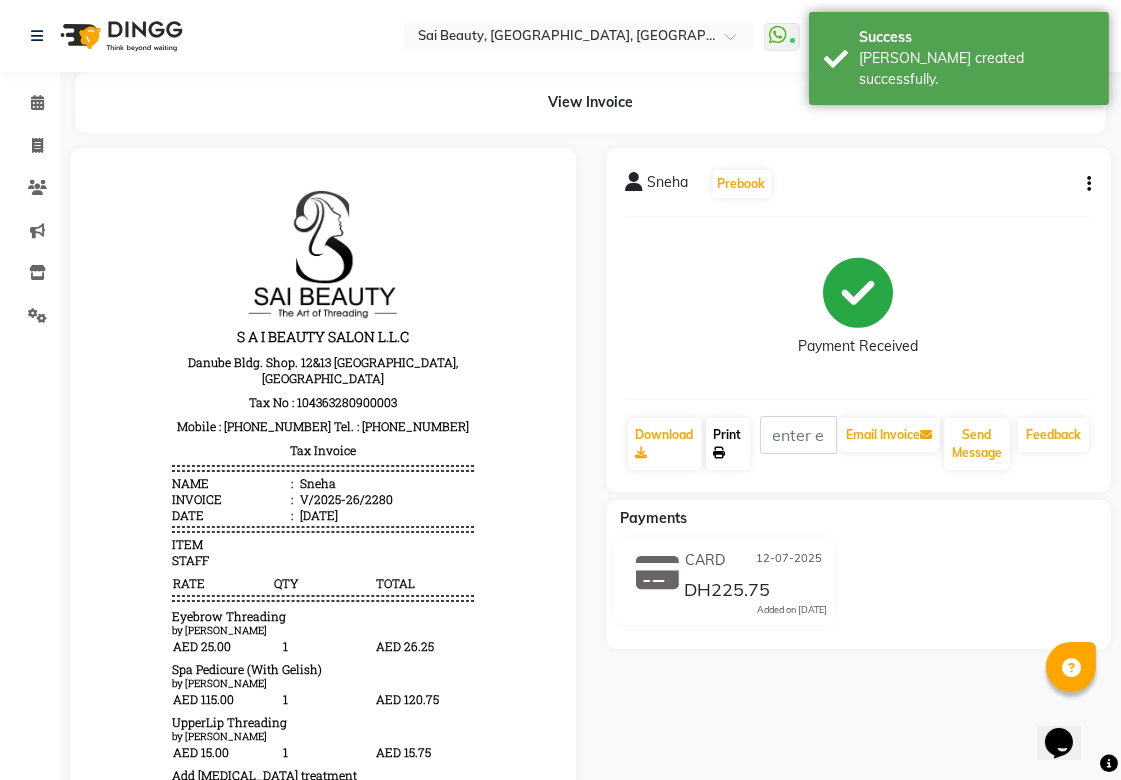click on "Print" 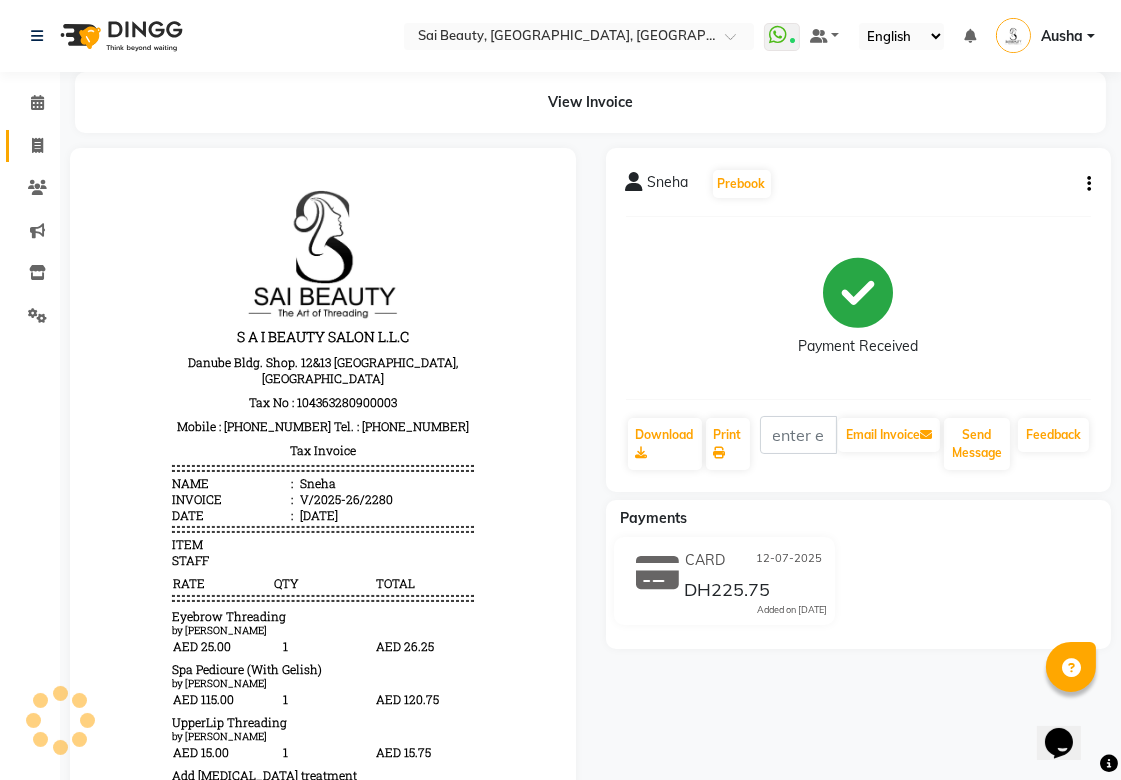click 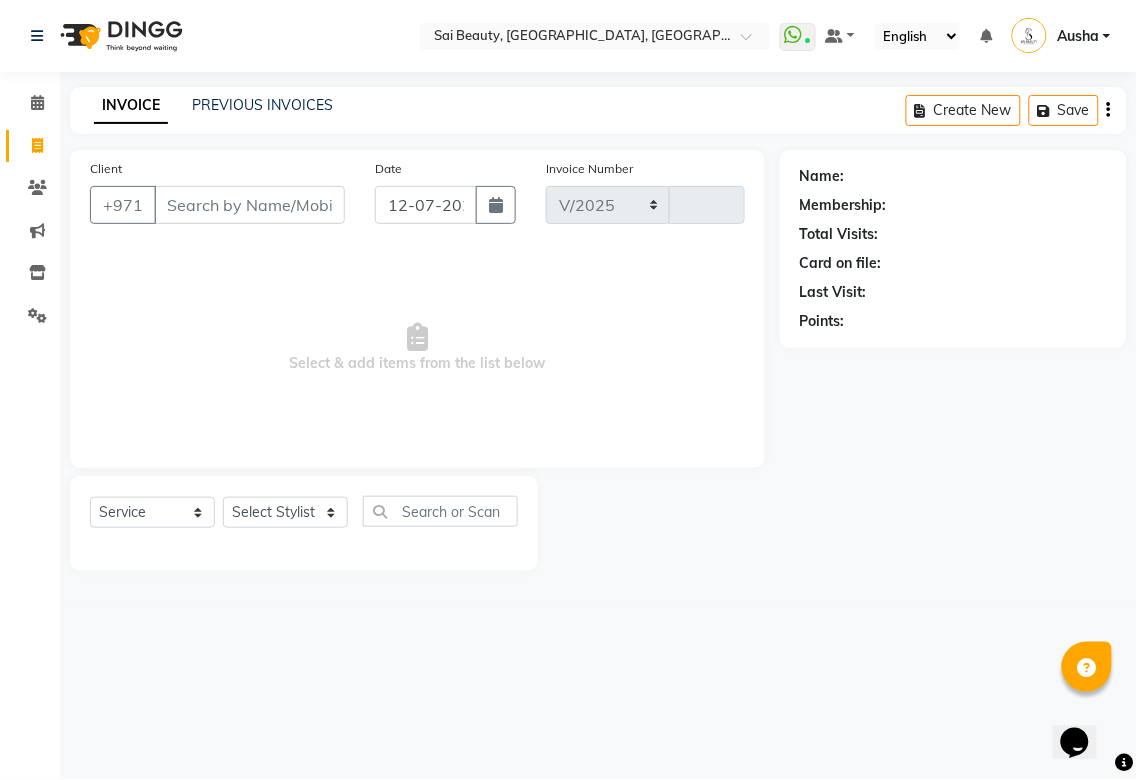select on "5352" 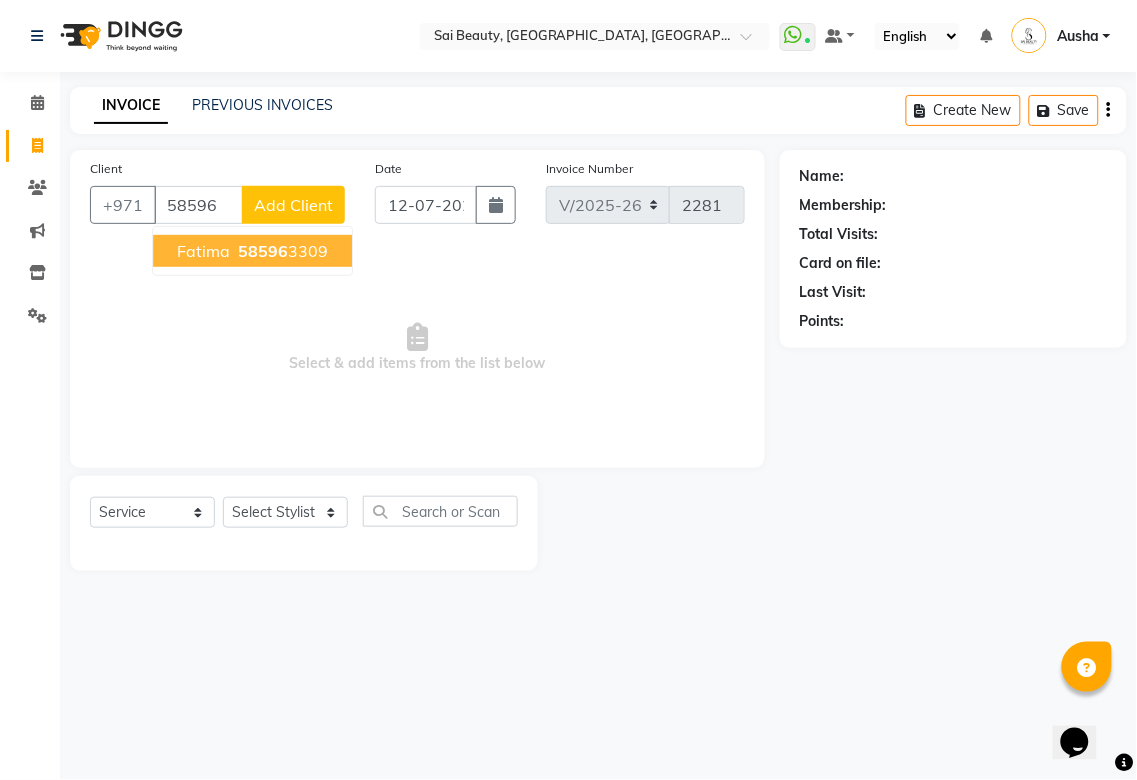 click on "58596 3309" at bounding box center (281, 251) 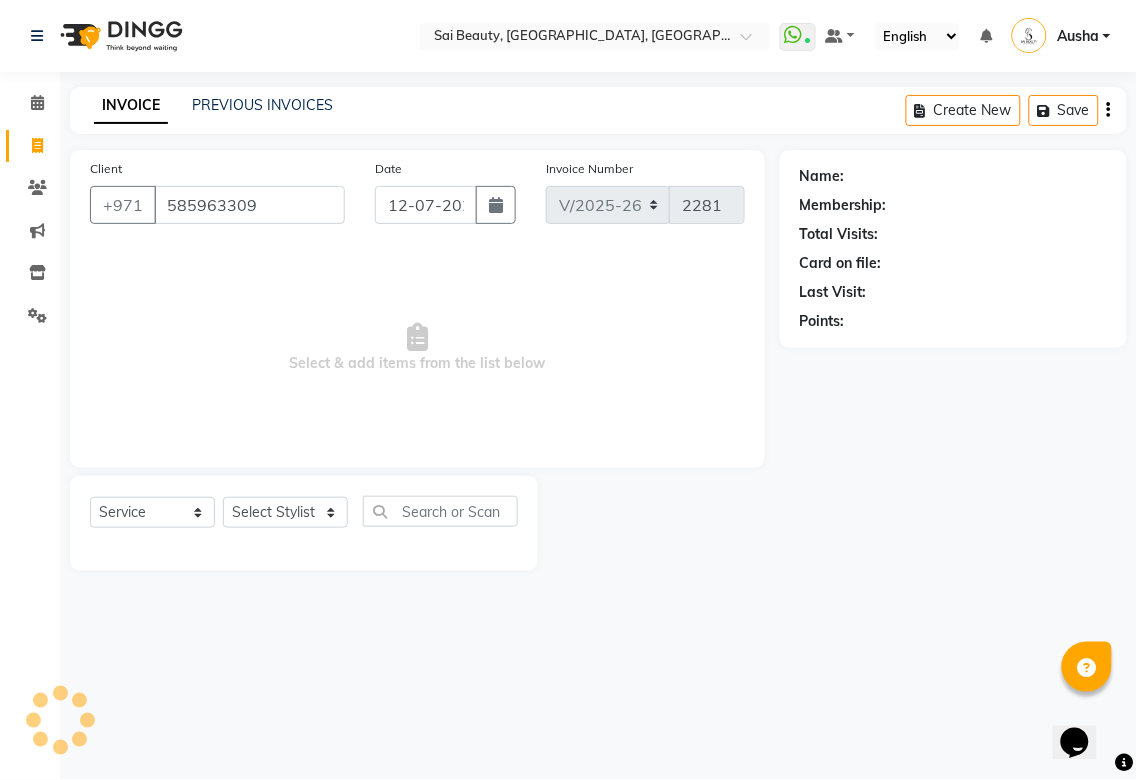 type on "585963309" 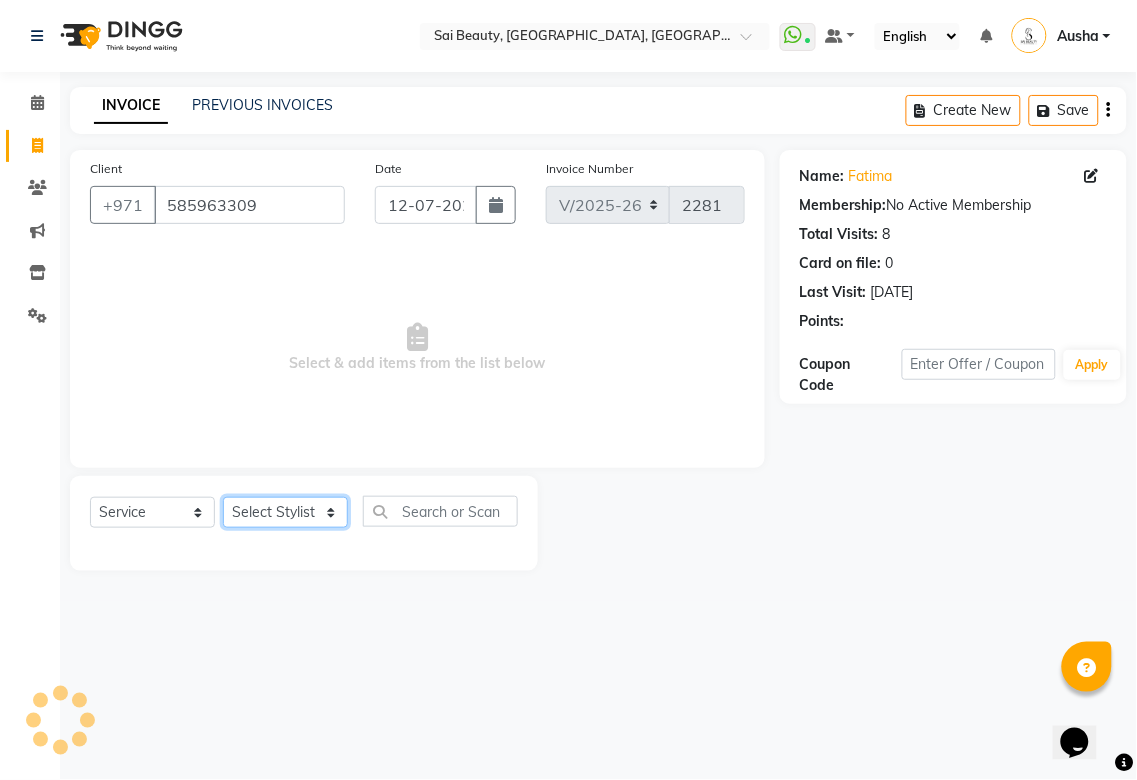 click on "Select Stylist [PERSON_NAME][MEDICAL_DATA] [PERSON_NAME] Asmi Ausha [PERSON_NAME] Gita [PERSON_NAME] Monzeer shree [PERSON_NAME] [PERSON_NAME] Surakcha [PERSON_NAME] Yamu" 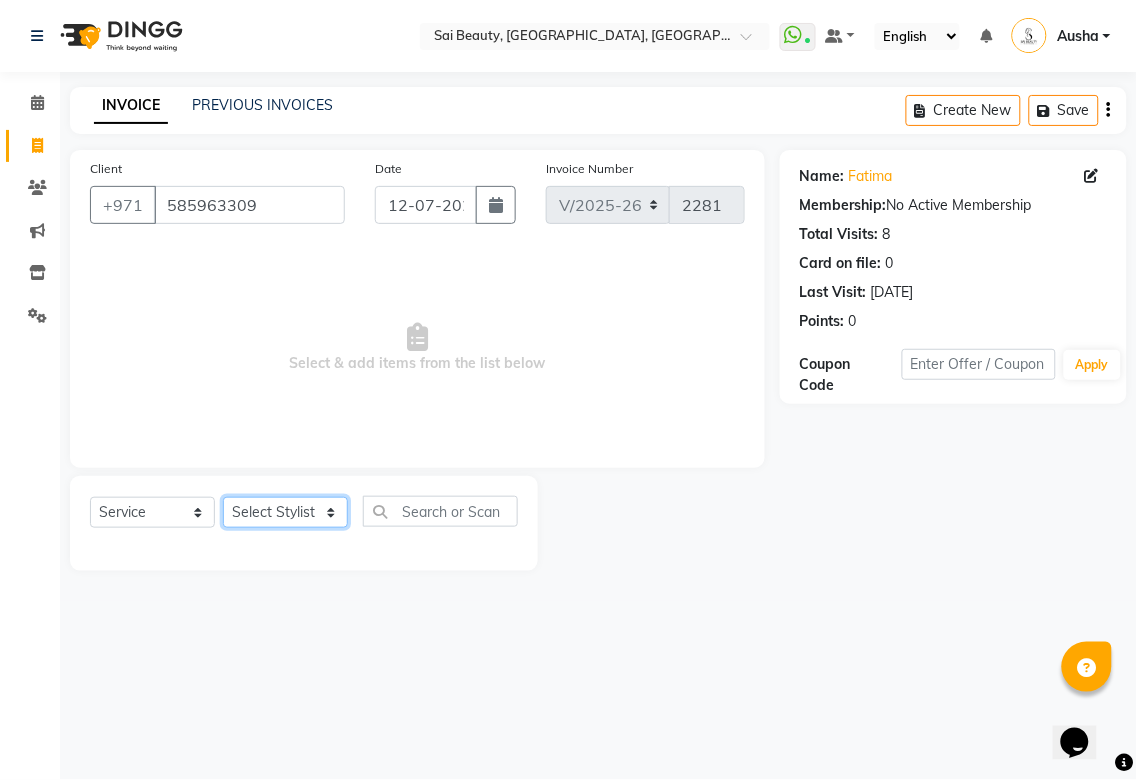 select on "57468" 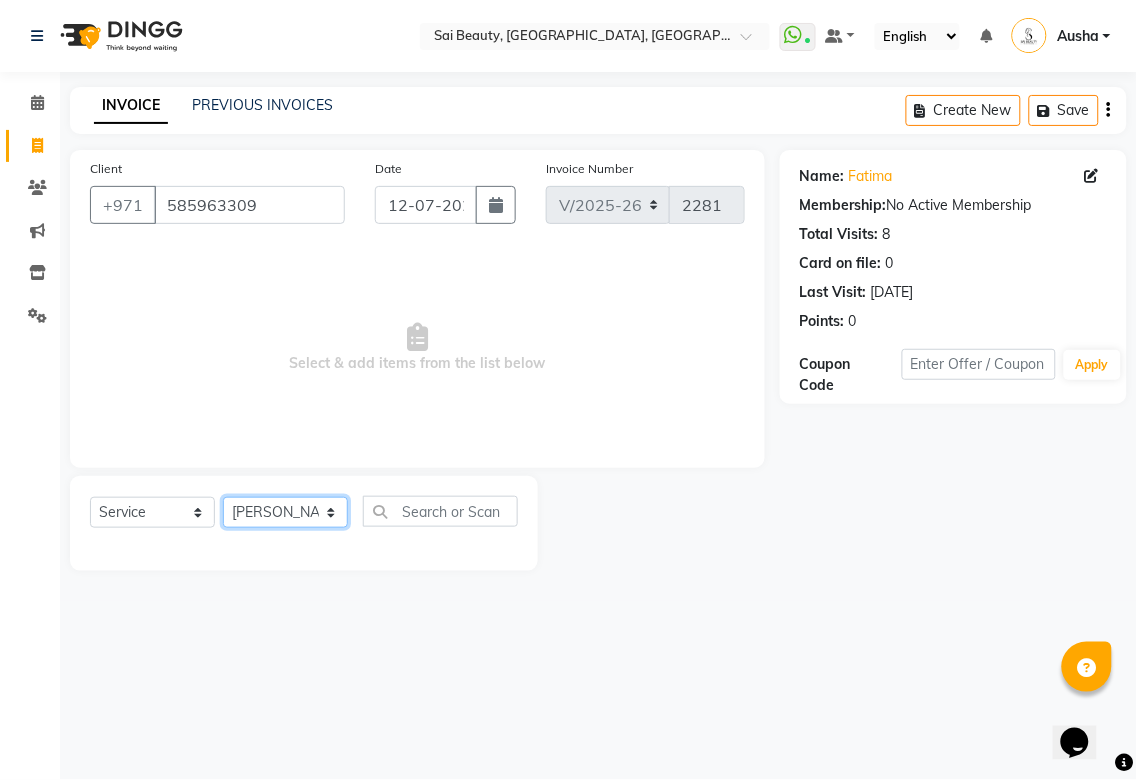 click on "Select Stylist [PERSON_NAME][MEDICAL_DATA] [PERSON_NAME] Asmi Ausha [PERSON_NAME] Gita [PERSON_NAME] Monzeer shree [PERSON_NAME] [PERSON_NAME] Surakcha [PERSON_NAME] Yamu" 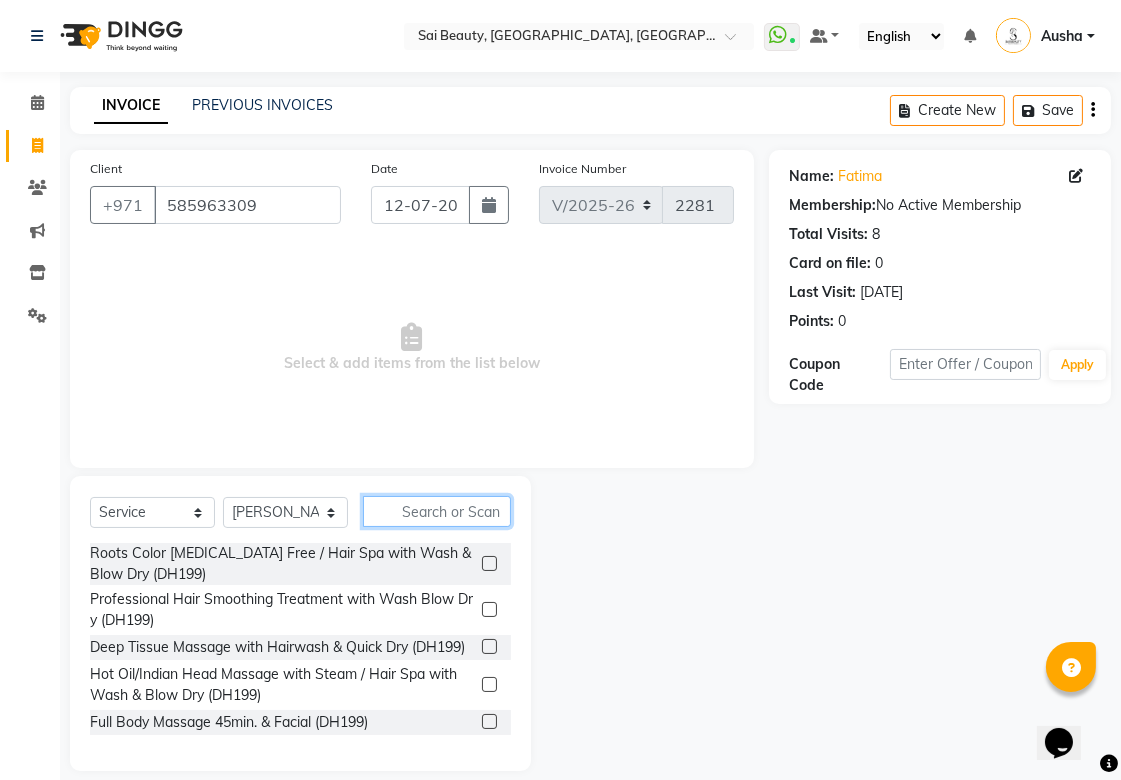click 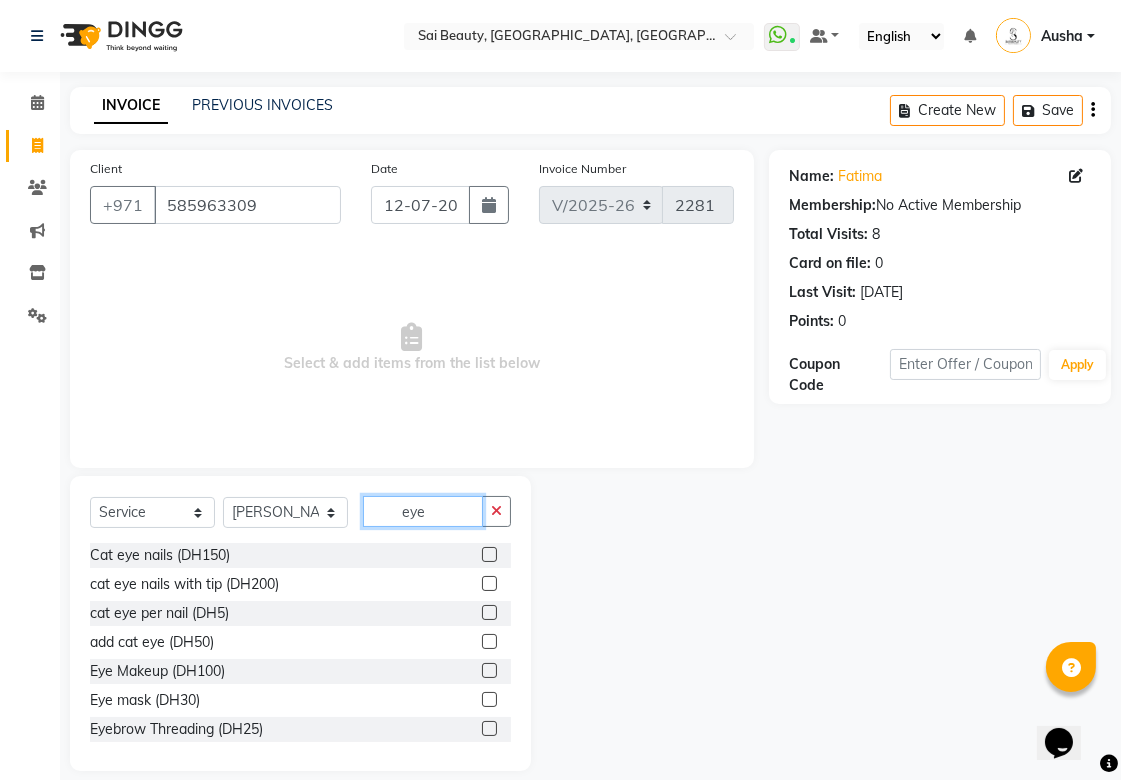 type on "eye" 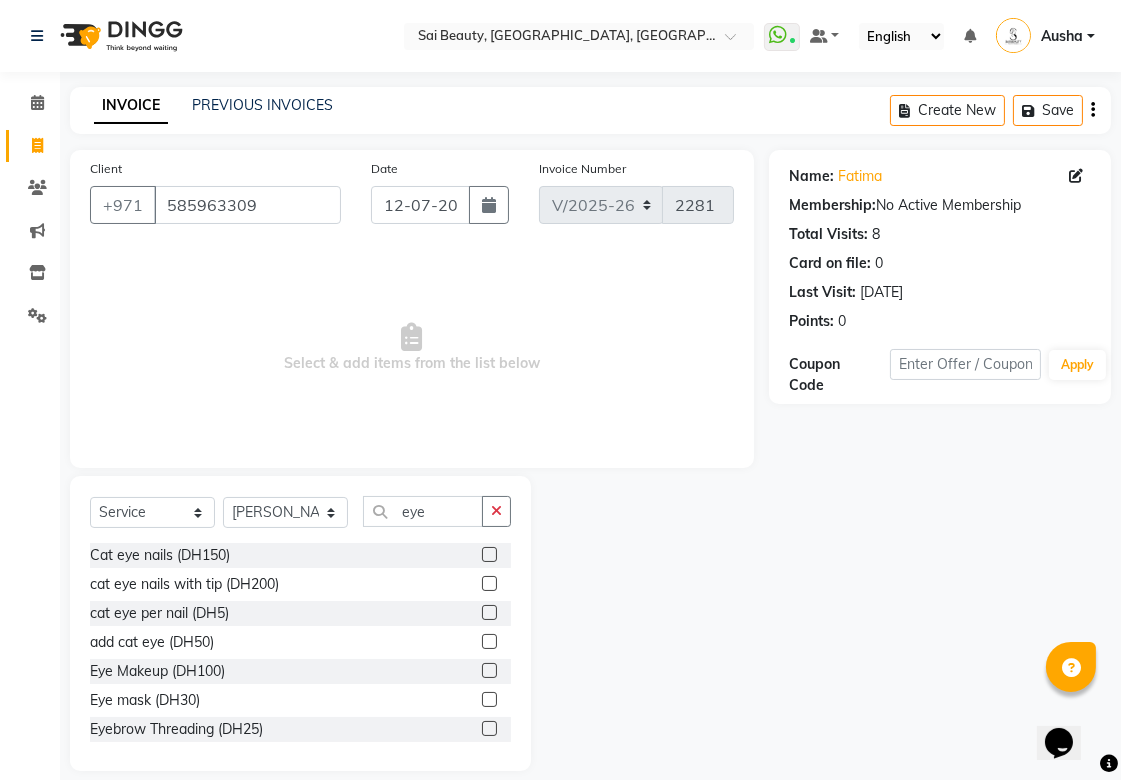 click on "Name: Fatima  Membership:  No Active Membership  Total Visits:  8 Card on file:  0 Last Visit:   [DATE] Points:   0  Coupon Code Apply" 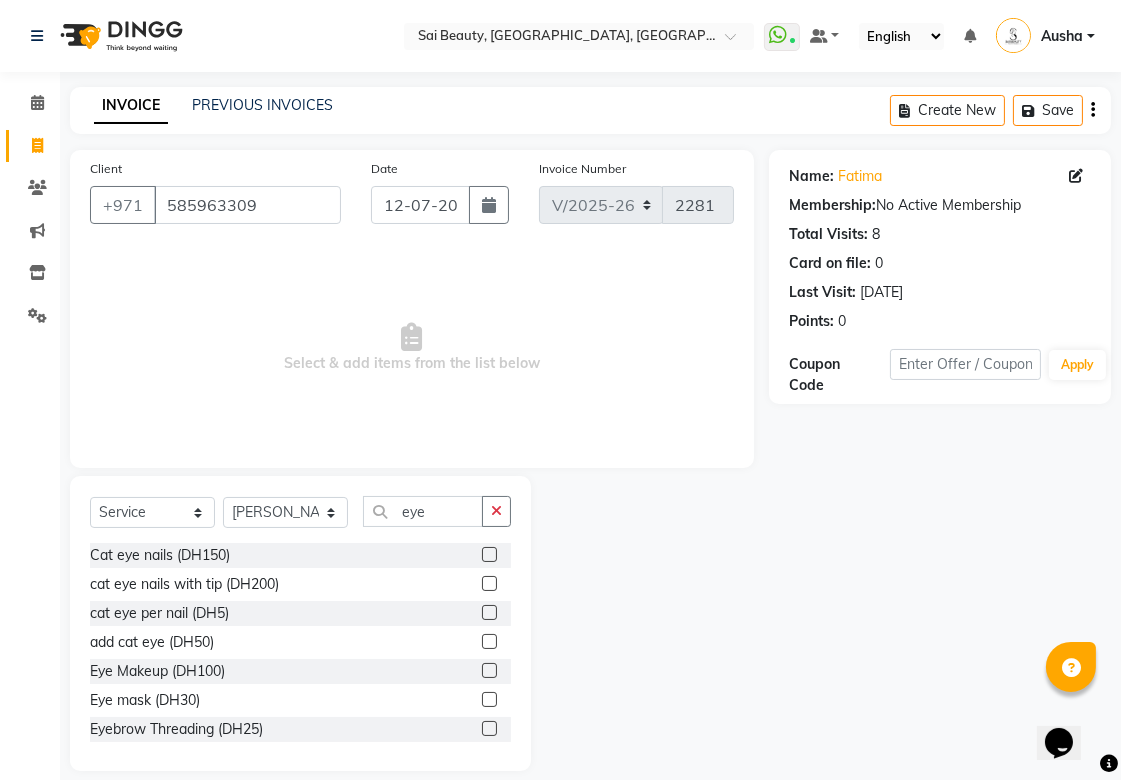 click 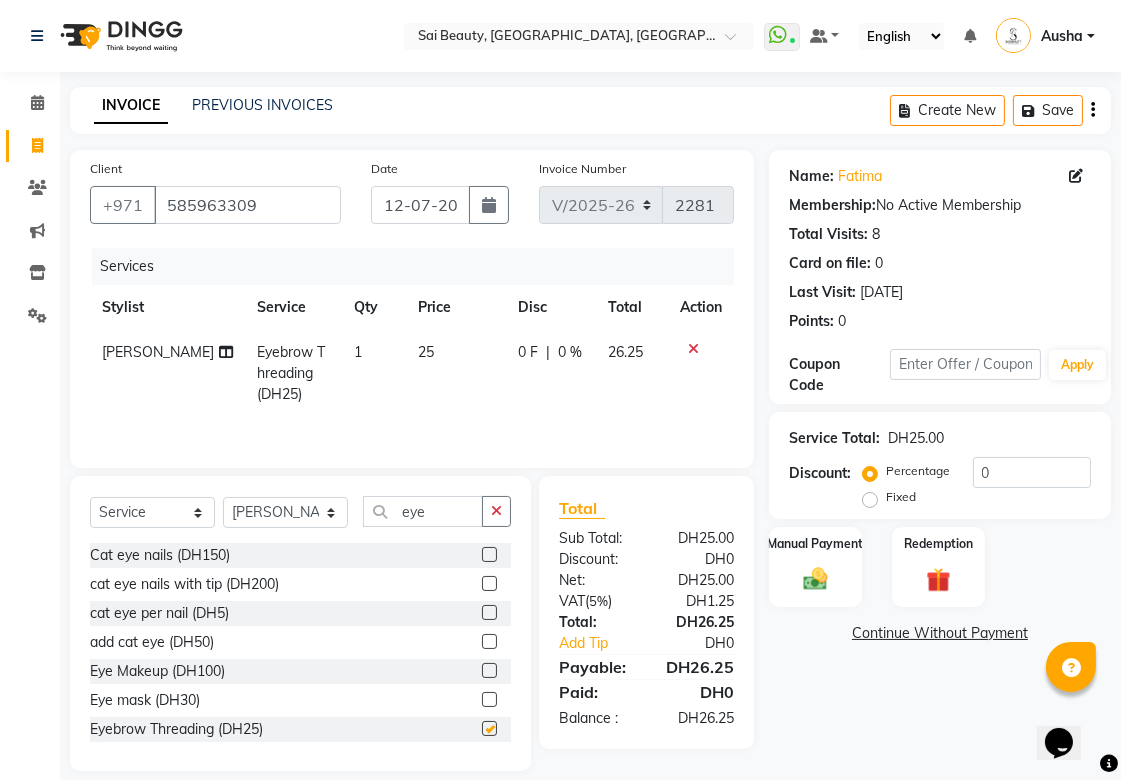 checkbox on "false" 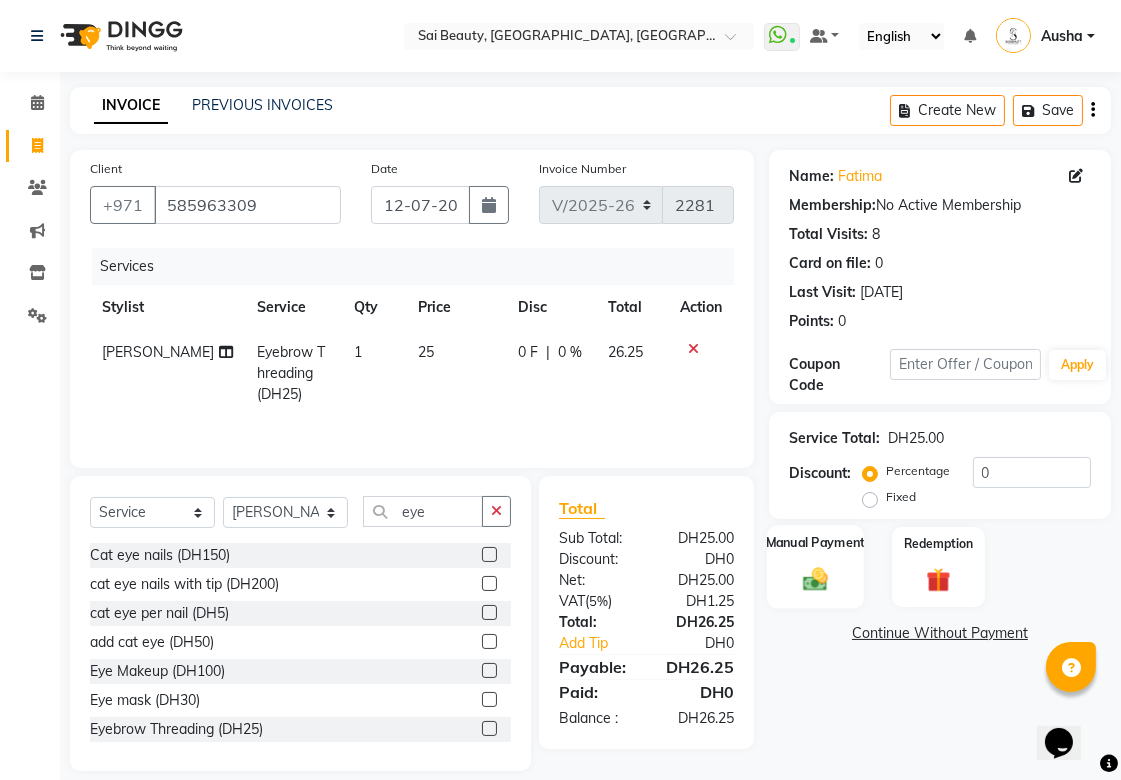 click on "Manual Payment" 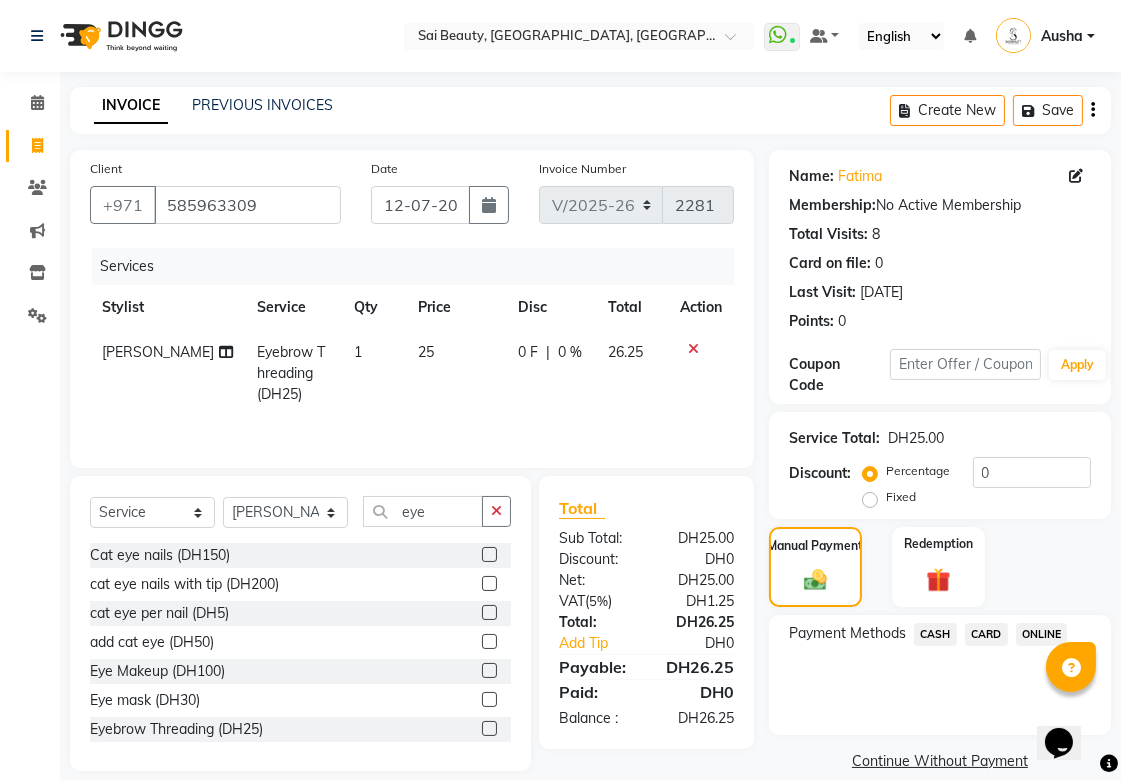 click on "CARD" 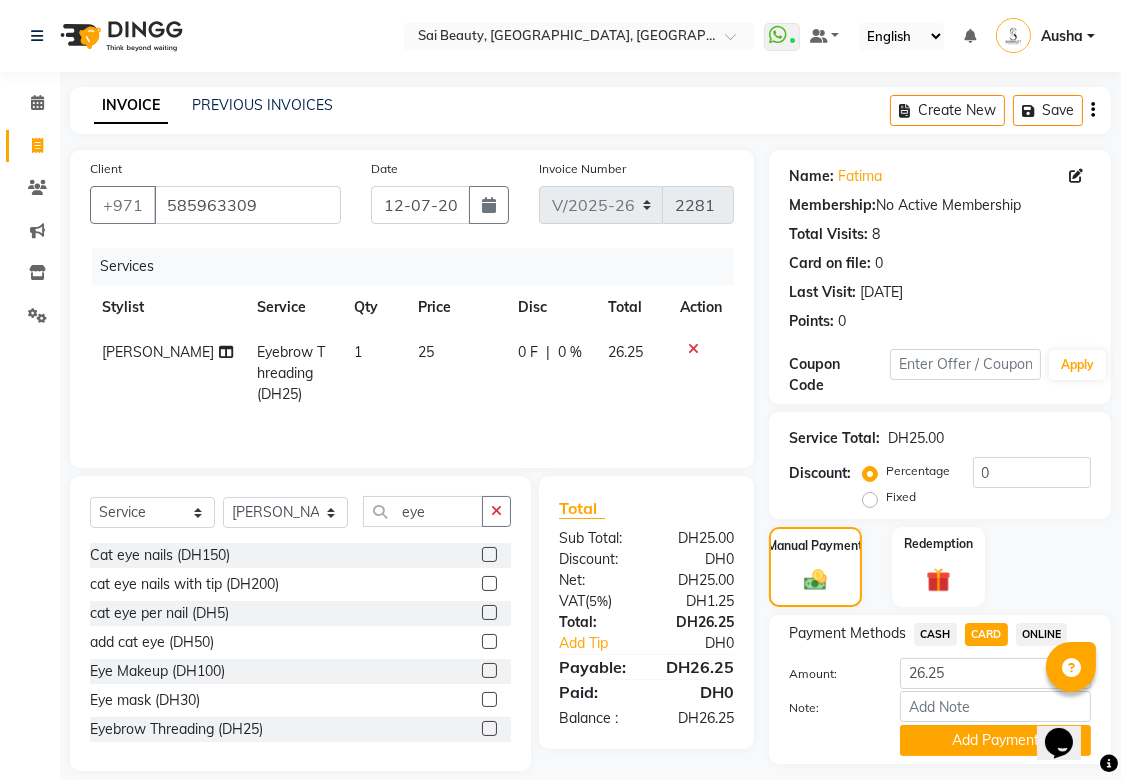 click on "CASH" 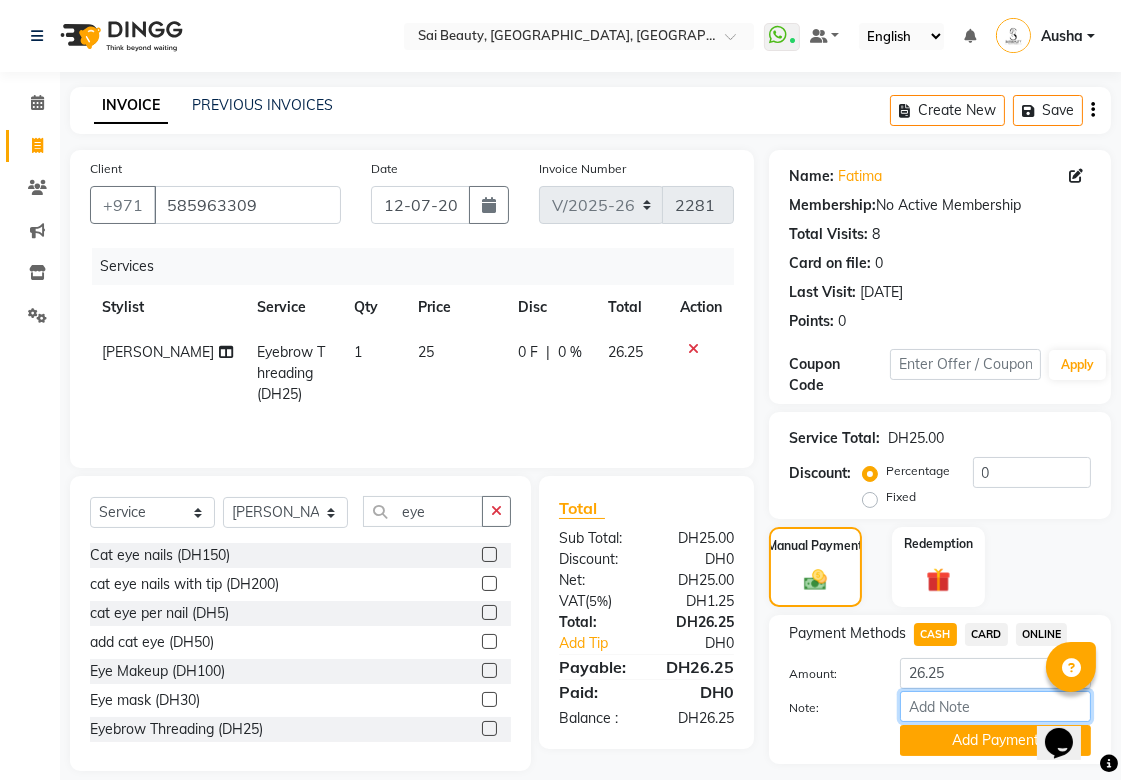 click on "Note:" at bounding box center (995, 706) 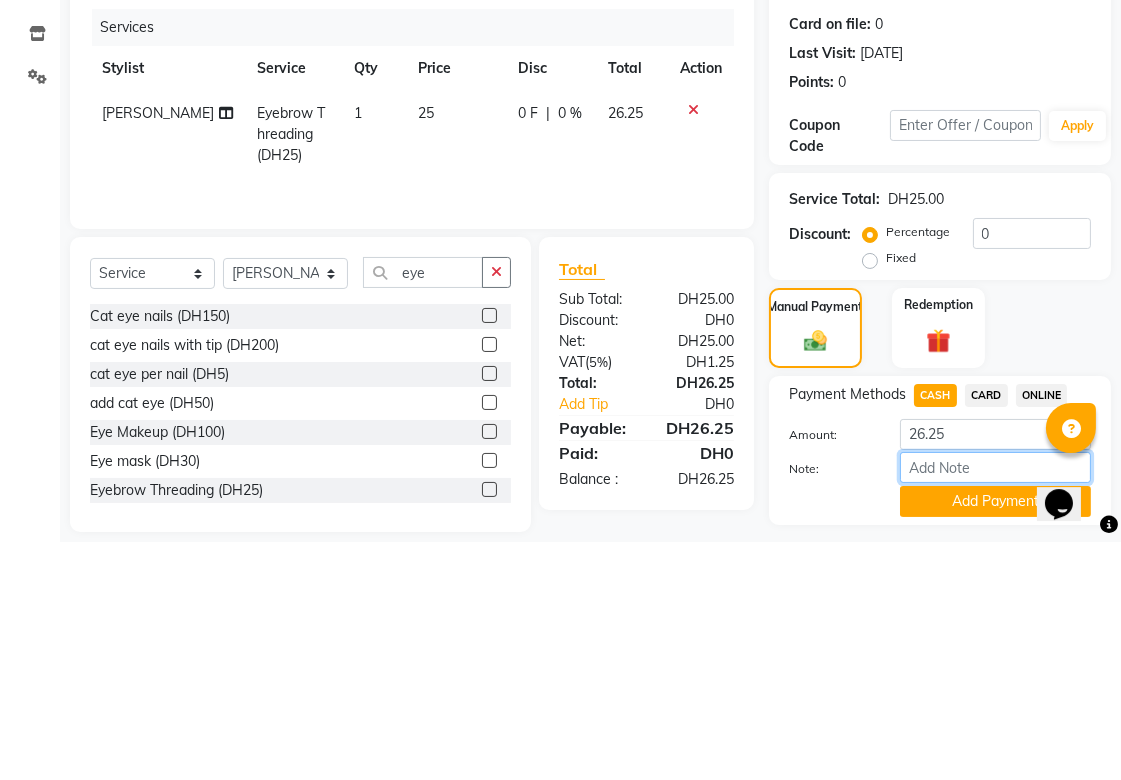 scroll, scrollTop: 55, scrollLeft: 0, axis: vertical 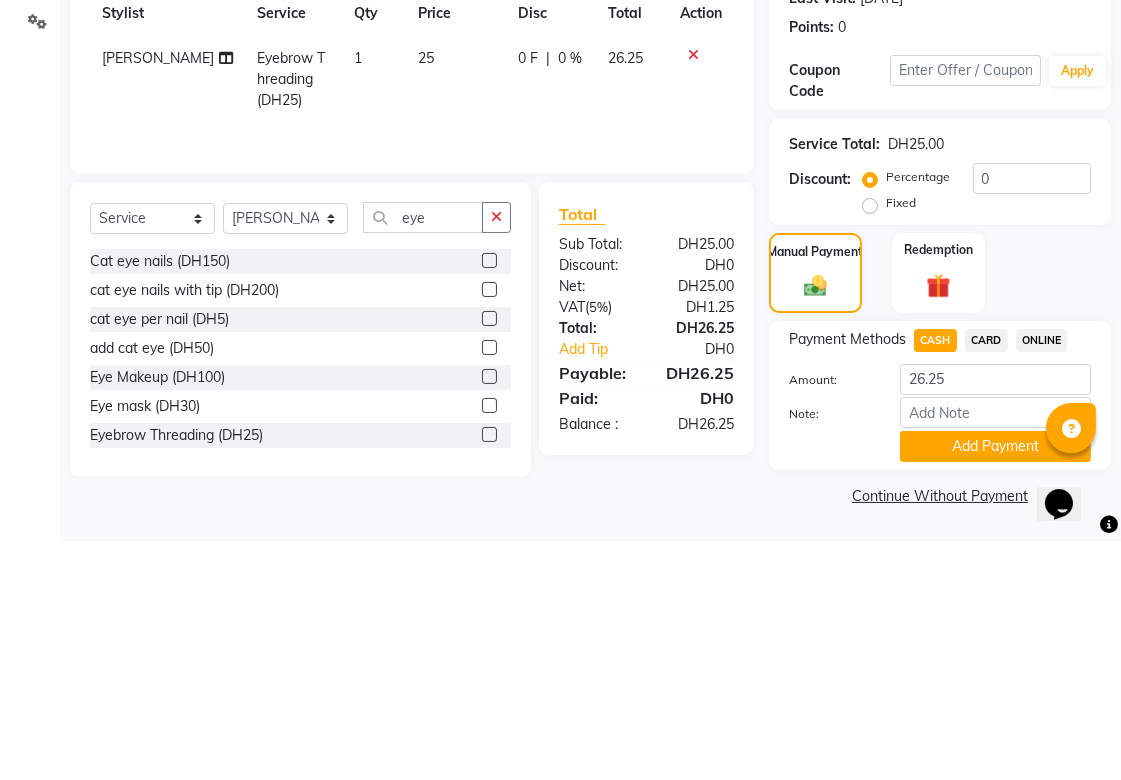 click on "INVOICE PREVIOUS INVOICES Create New   Save  Client [PHONE_NUMBER] Date [DATE] Invoice Number V/2025 V/[PHONE_NUMBER] Services Stylist Service Qty Price Disc Total Action [PERSON_NAME] Eyebrow Threading (DH25) 1 25 0 F | 0 % 26.25 Select  Service  Product  Membership  Package Voucher Prepaid Gift Card  Select Stylist [PERSON_NAME][MEDICAL_DATA] [PERSON_NAME] Asmi Ausha [PERSON_NAME] Gita [PERSON_NAME] Monzeer shree [PERSON_NAME] [PERSON_NAME] Surakcha [PERSON_NAME] Yamu eye Cat eye nails  (DH150)  cat eye nails with tip (DH200)  cat eye per nail (DH5)  add cat eye  (DH50)  Eye Makeup (DH100)  Eye mask (DH30)  Eyebrow Threading (DH25)  Full Face (Without Eyebrow) Threading (DH70)  Full Face (With Eyebrow) Threading (DH90)  full face [PERSON_NAME] with eyebrow  (DH100)  Eyebrow Tint (DH30)  Eyelash Tint (DH40)  Eyebrow & Eyelash Tint (DH55)  eyebrow lamination  (DH129)  Skeyndor Power Hyaluronic Eye Treatment (DH290)  Offer Eyebrow Threading (DH0)  Eyebrow Waxing (DH35)  Full Face (Without Eyebrow) Waxing (DH90)  Full Face (With Eyebrow) Waxing (DH110)  Total Sub Total: DH0" 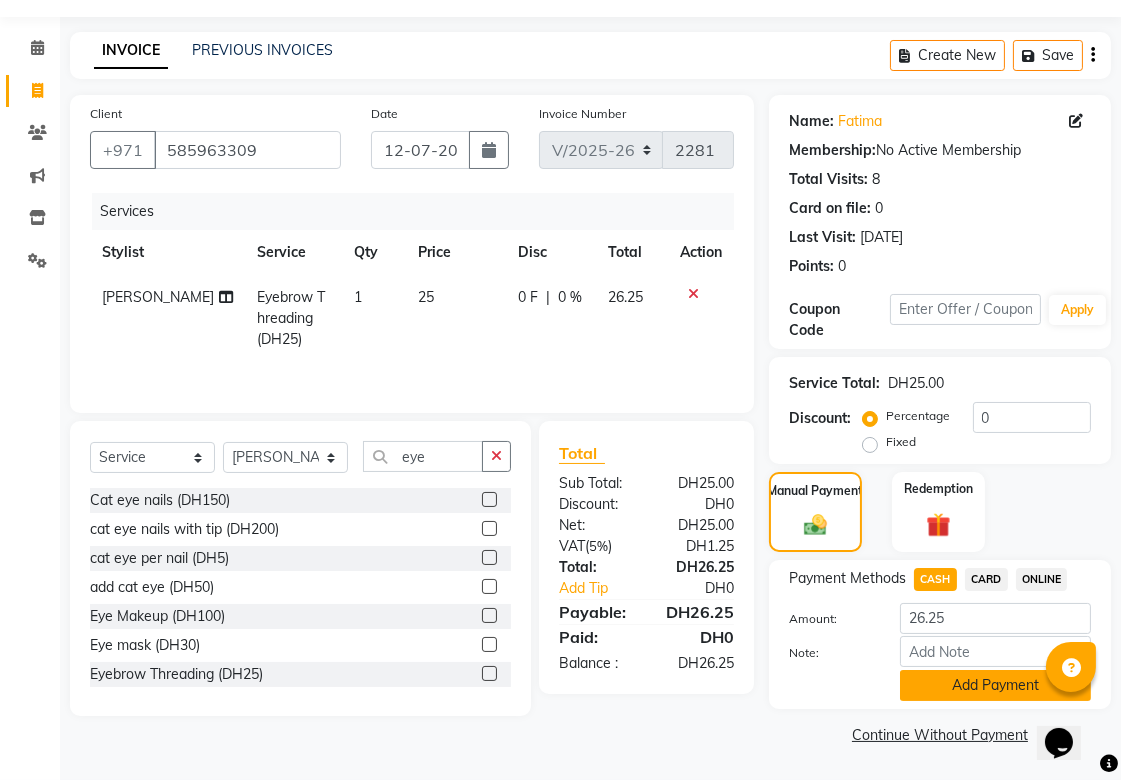 click on "Add Payment" 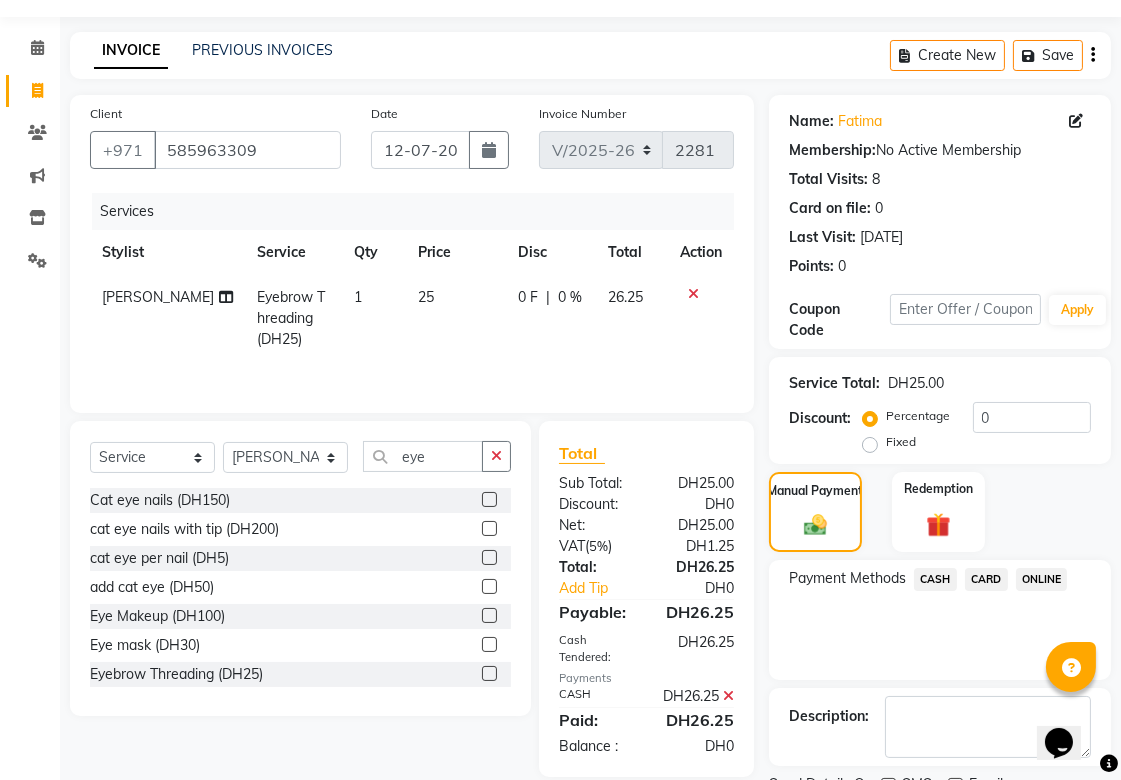 scroll, scrollTop: 138, scrollLeft: 0, axis: vertical 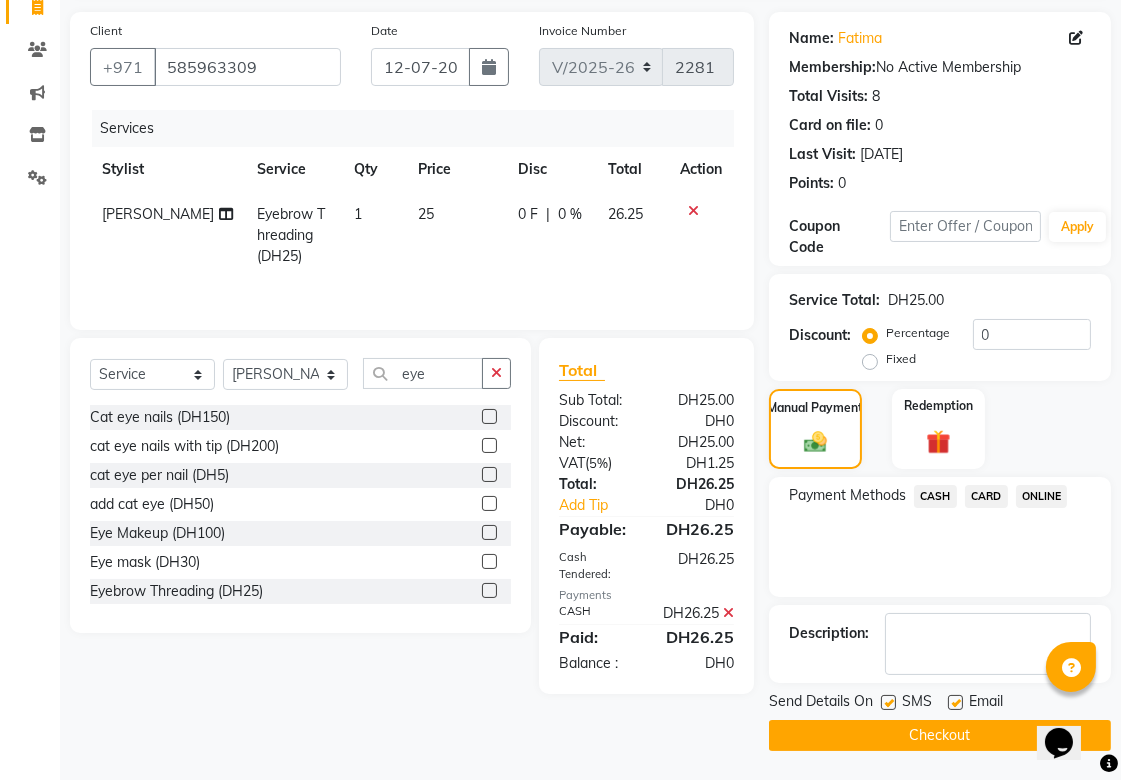 click on "Checkout" 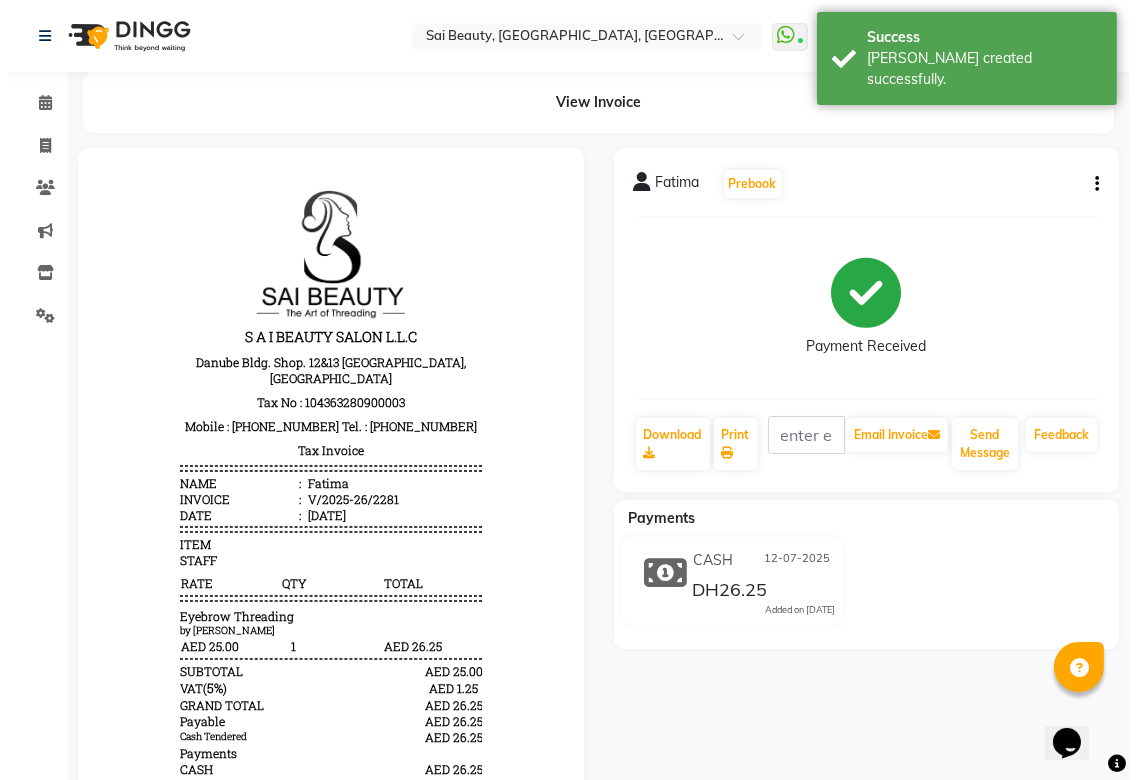 scroll, scrollTop: 0, scrollLeft: 0, axis: both 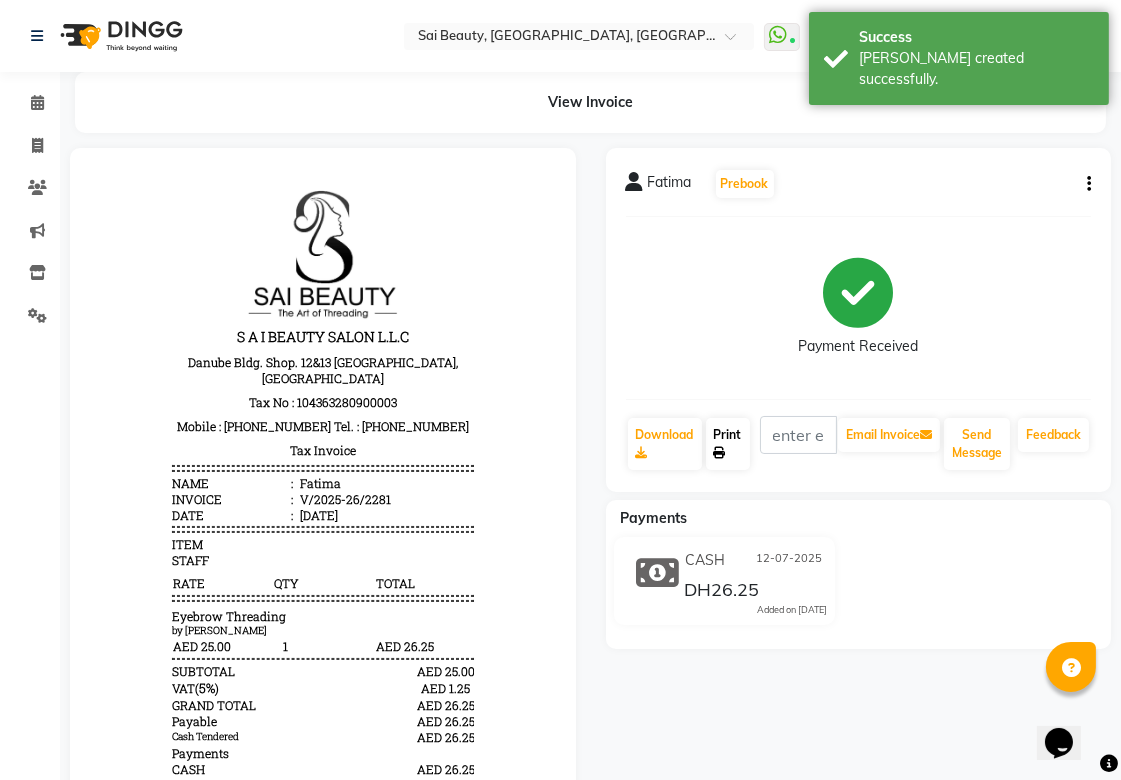 click on "Print" 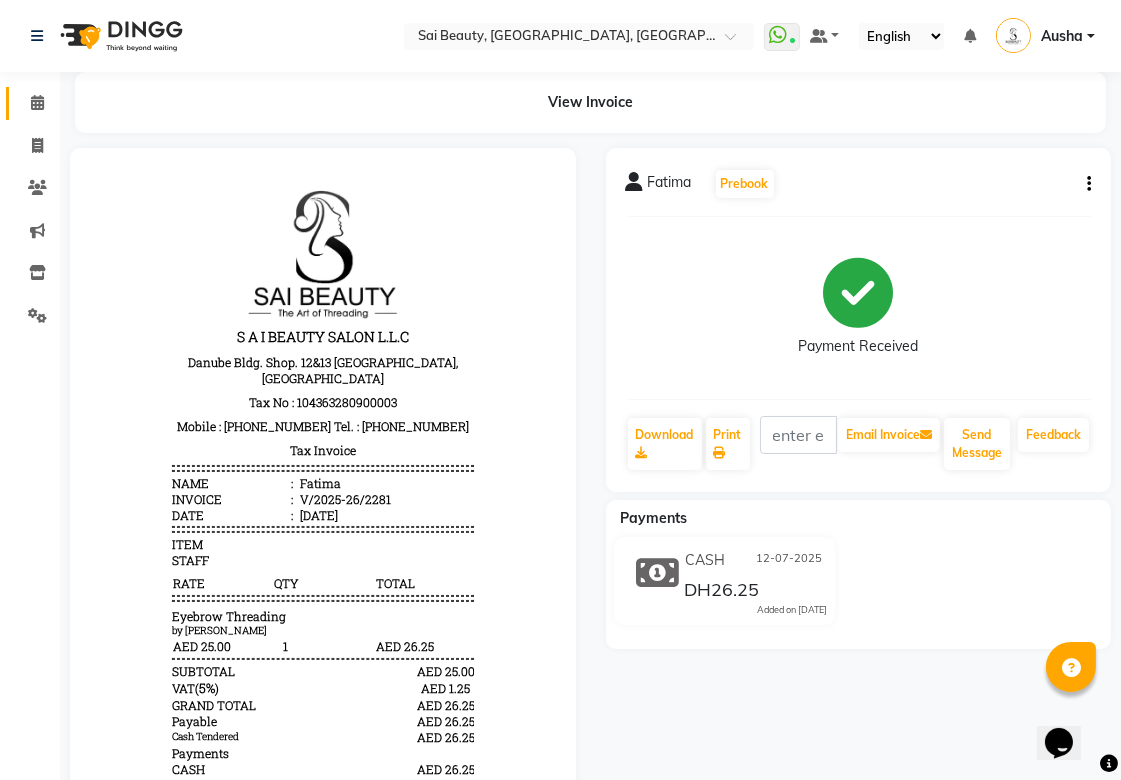 click 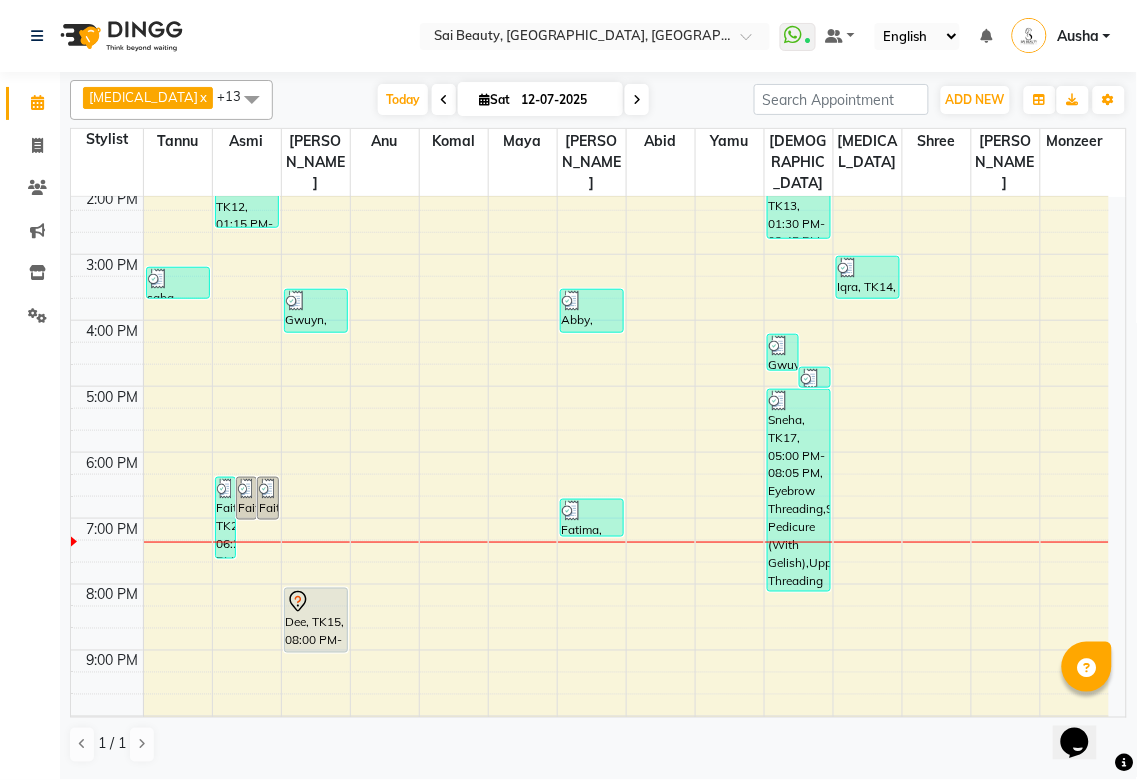 scroll, scrollTop: 345, scrollLeft: 0, axis: vertical 